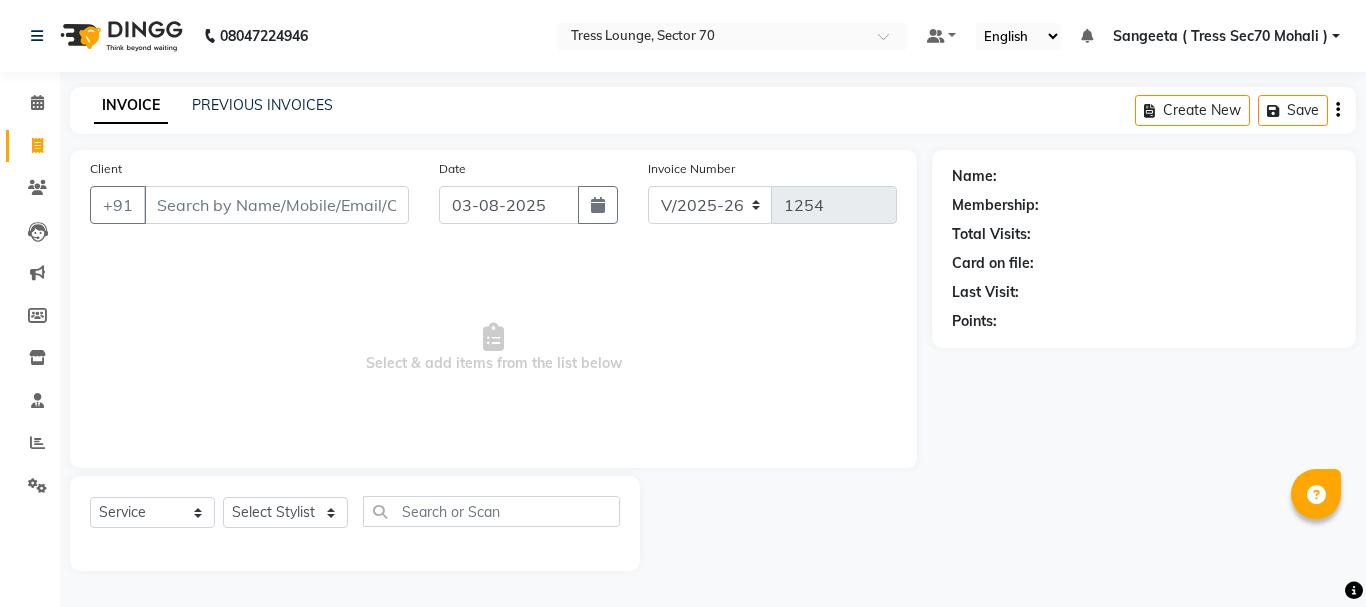 select on "6241" 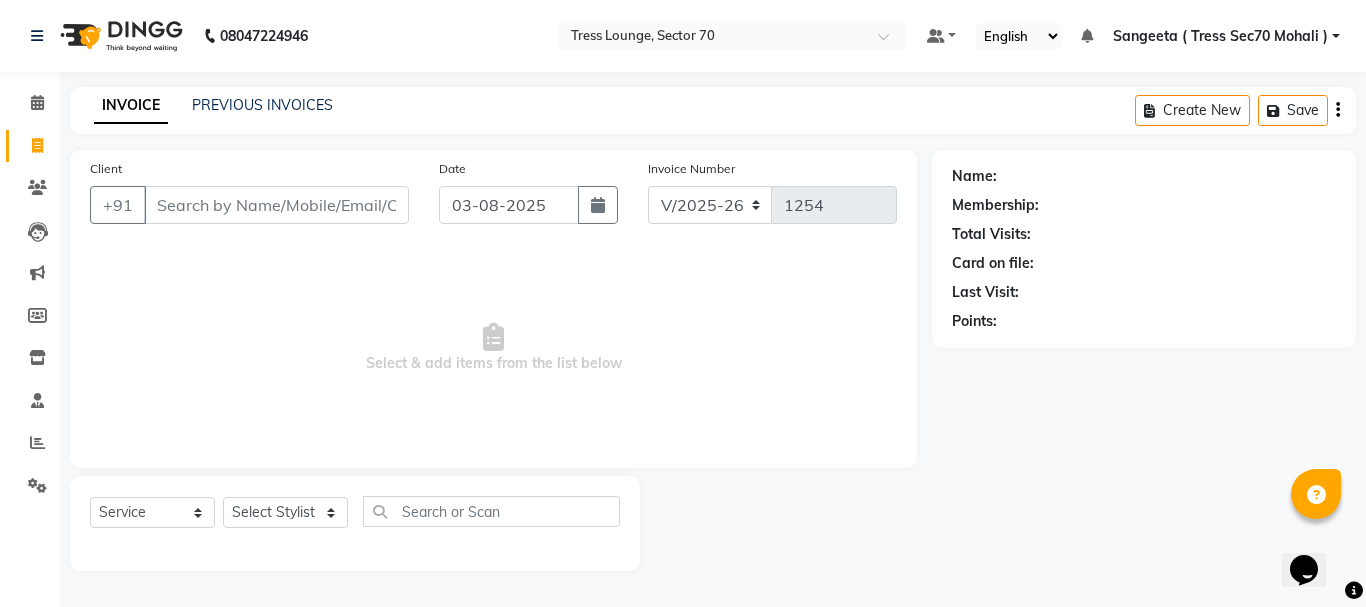 scroll, scrollTop: 0, scrollLeft: 0, axis: both 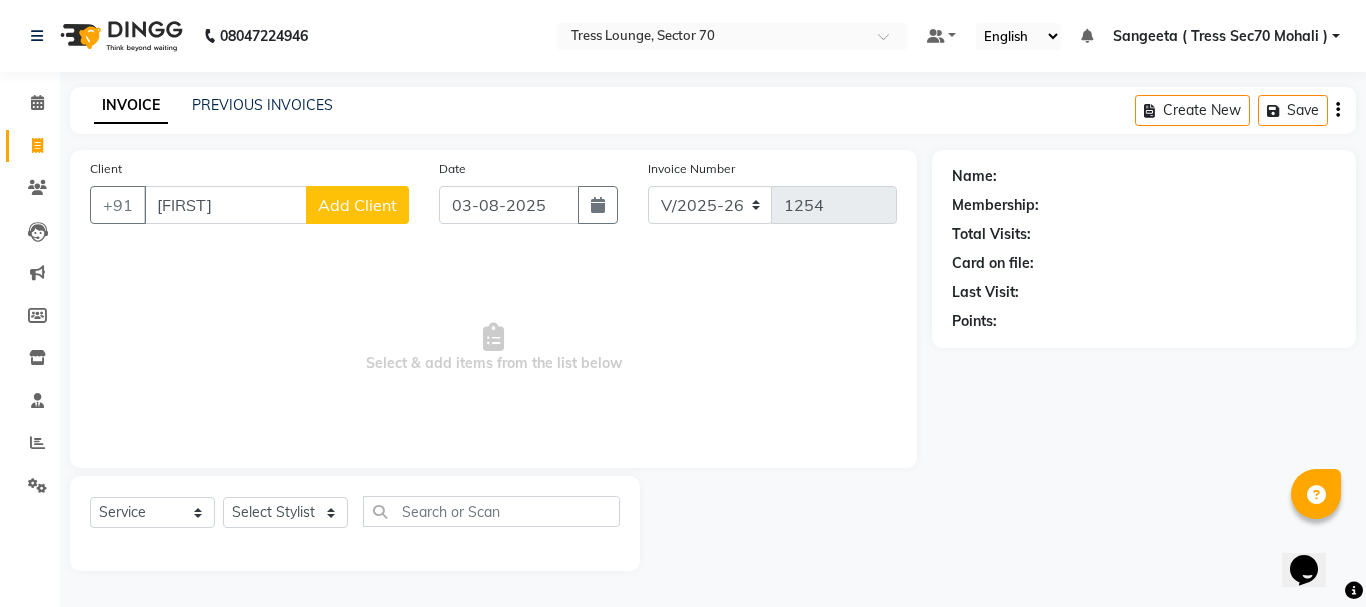 type on "[FIRST]" 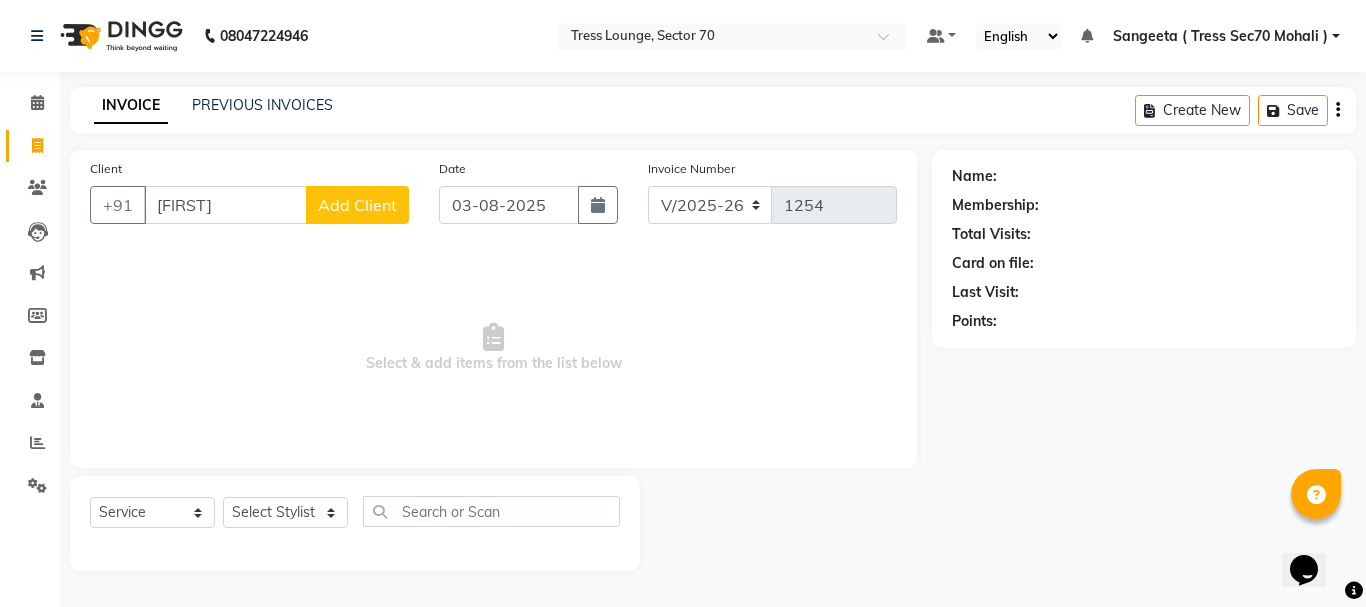 click on "Add Client" 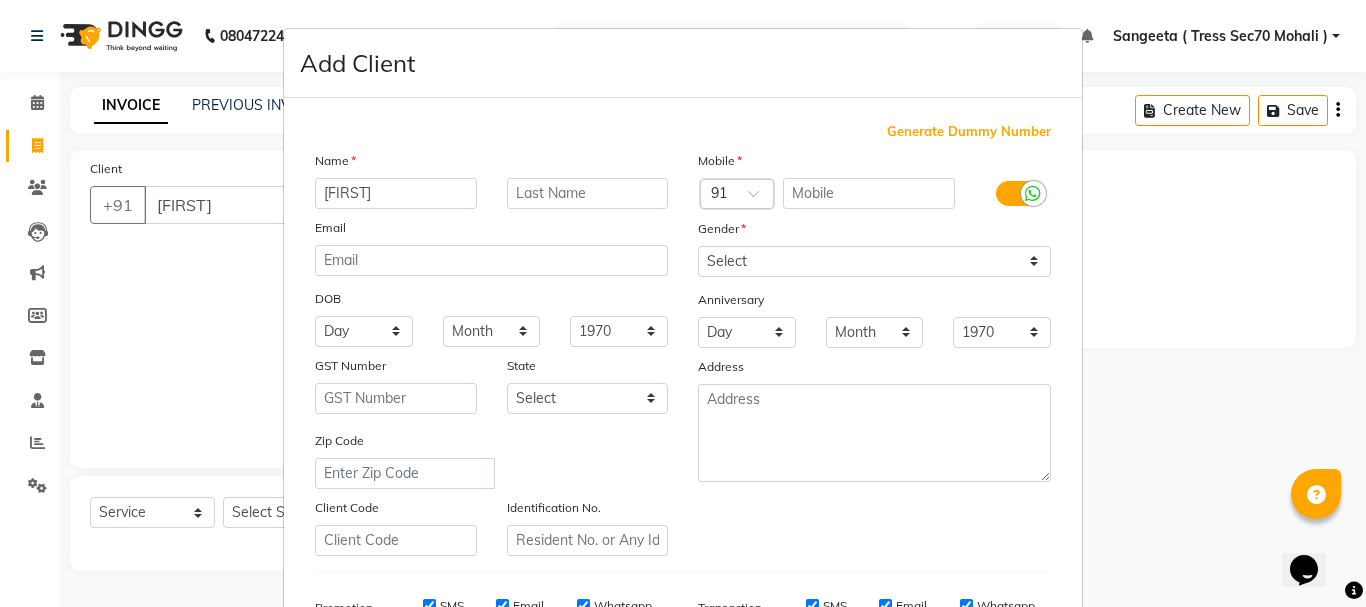 click on "Generate Dummy Number" at bounding box center (969, 132) 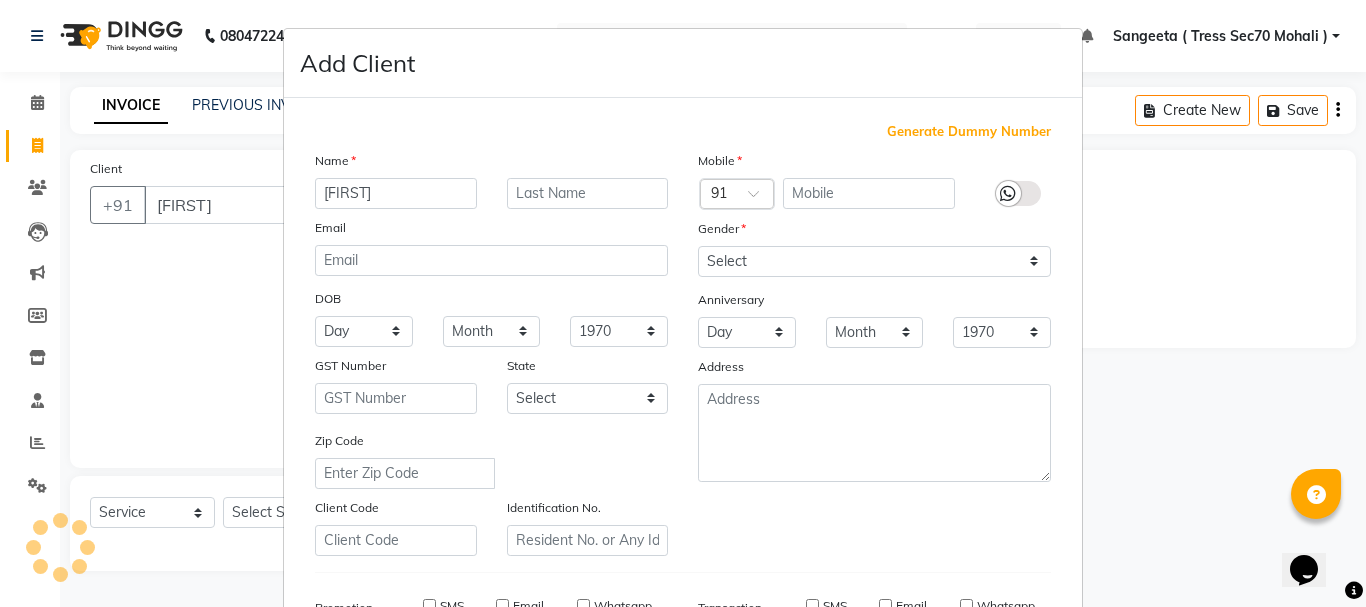 type on "[NUMBER]" 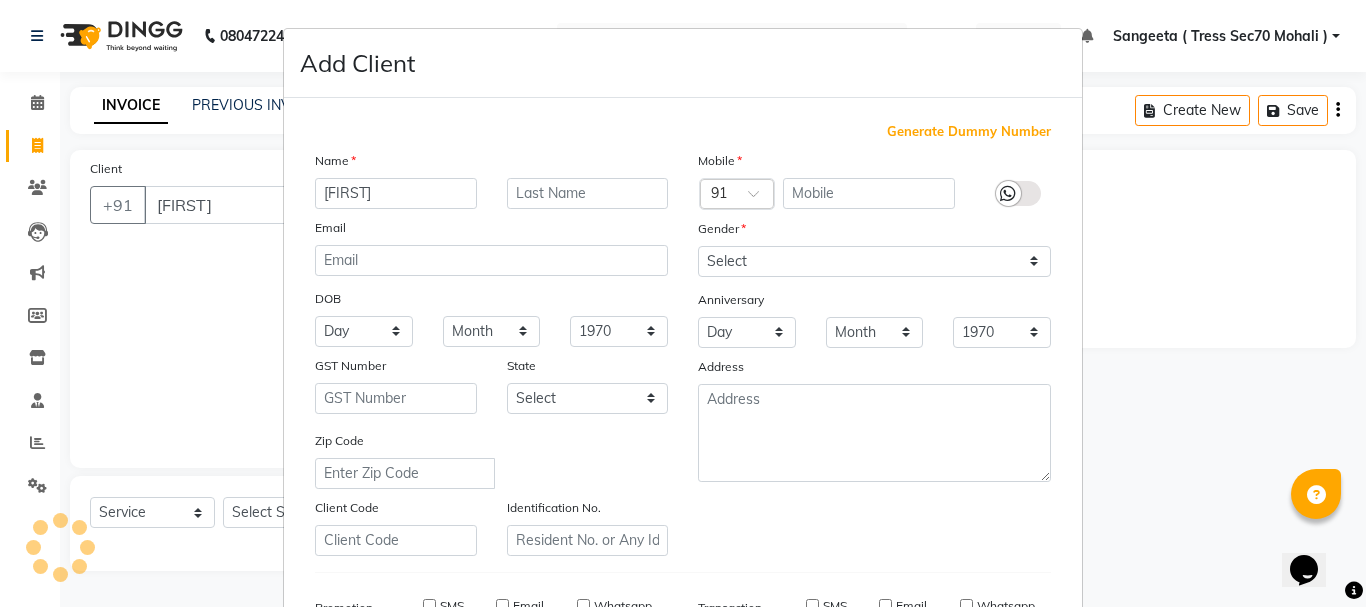checkbox on "false" 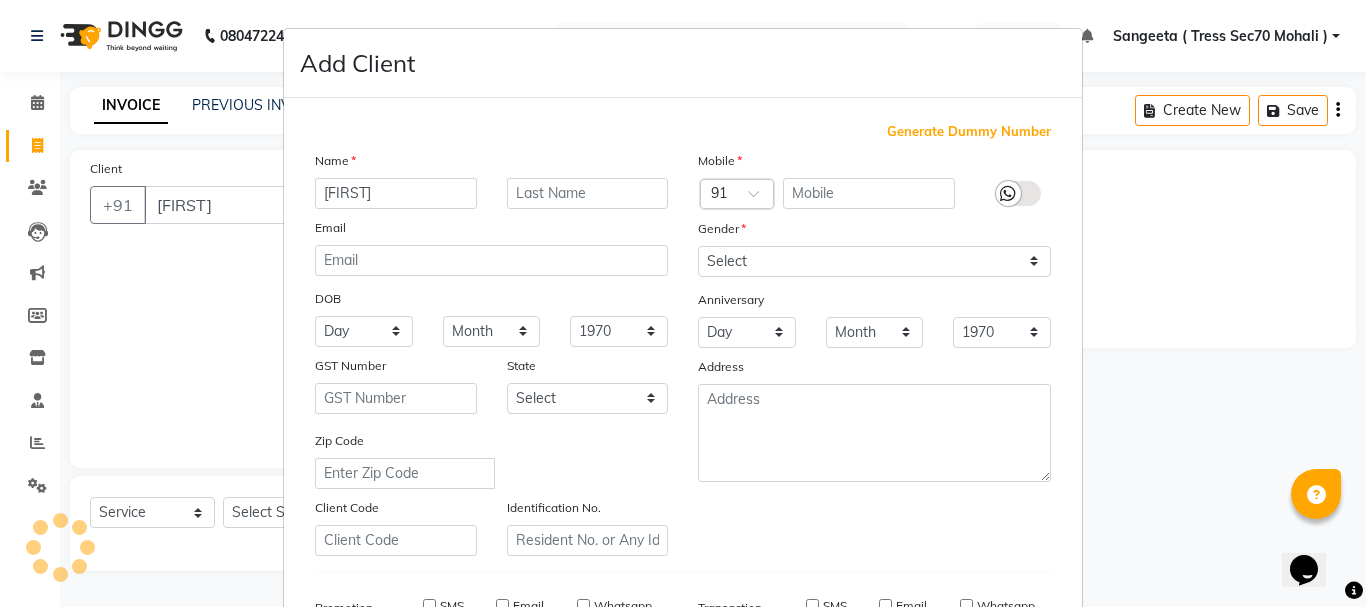 checkbox on "false" 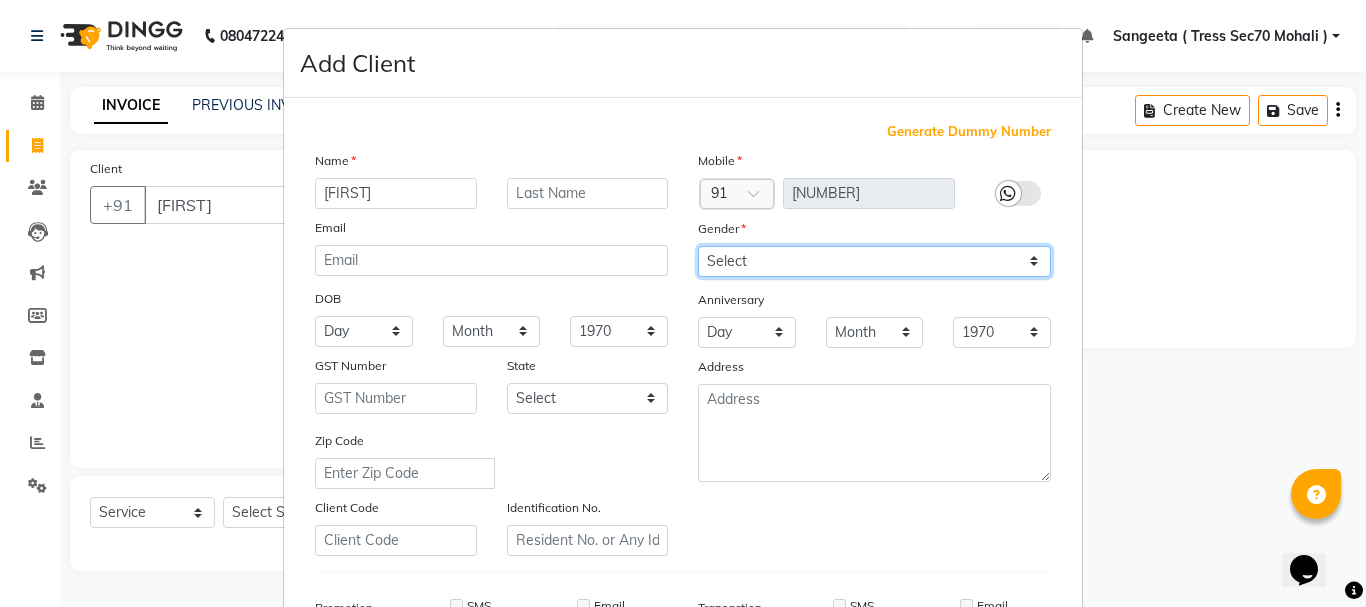 click on "Select Male Female Other Prefer Not To Say" at bounding box center [874, 261] 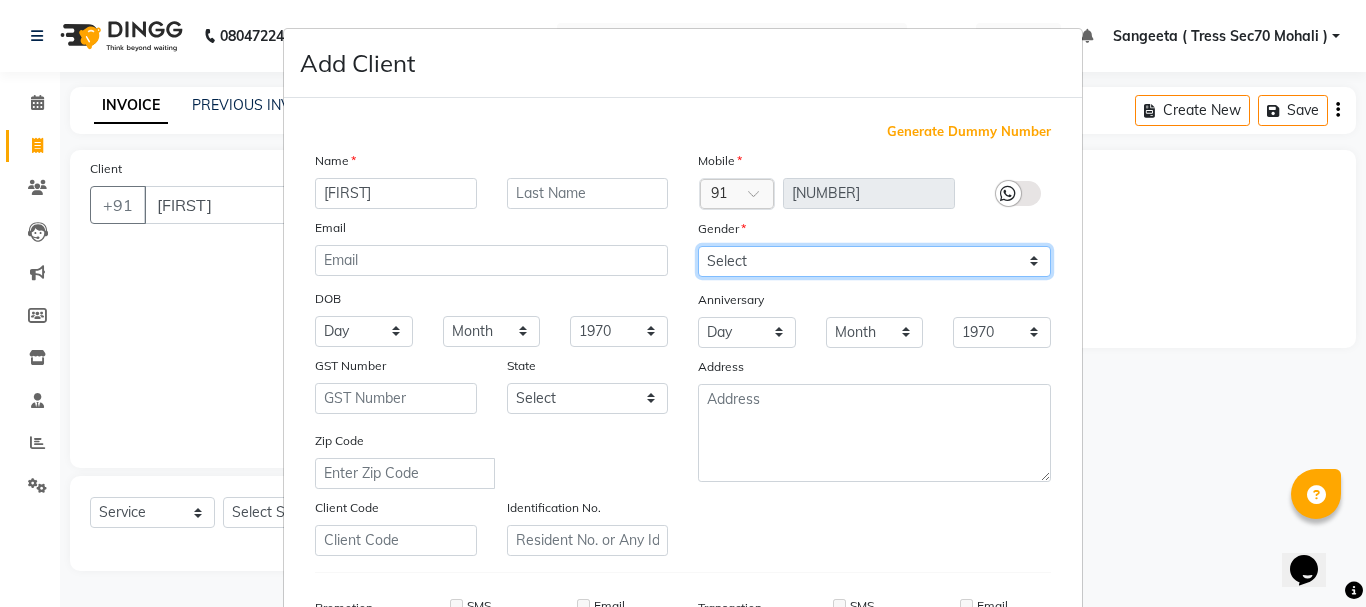 select on "male" 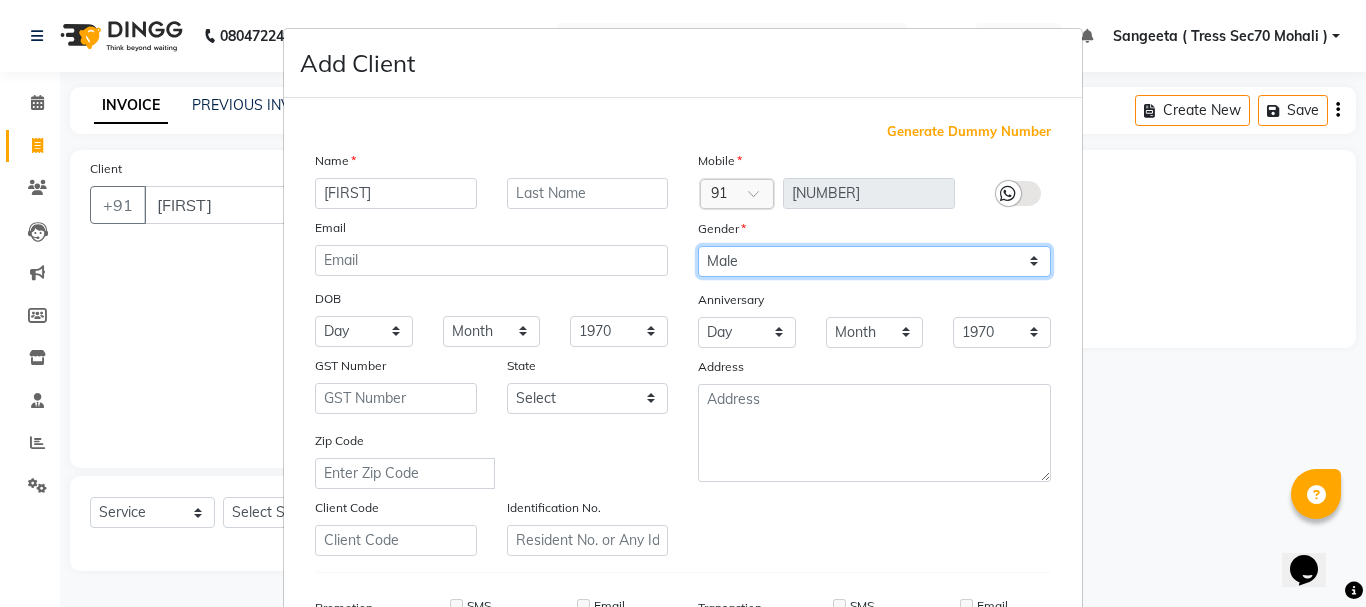 click on "Select Male Female Other Prefer Not To Say" at bounding box center (874, 261) 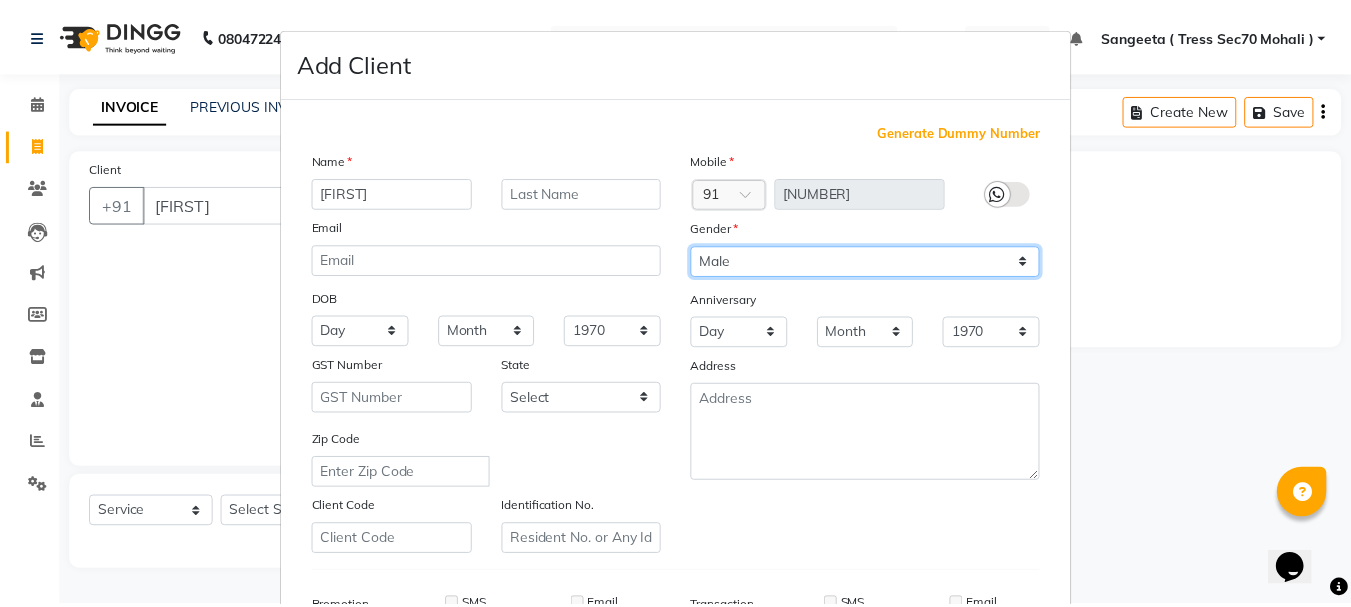 scroll, scrollTop: 316, scrollLeft: 0, axis: vertical 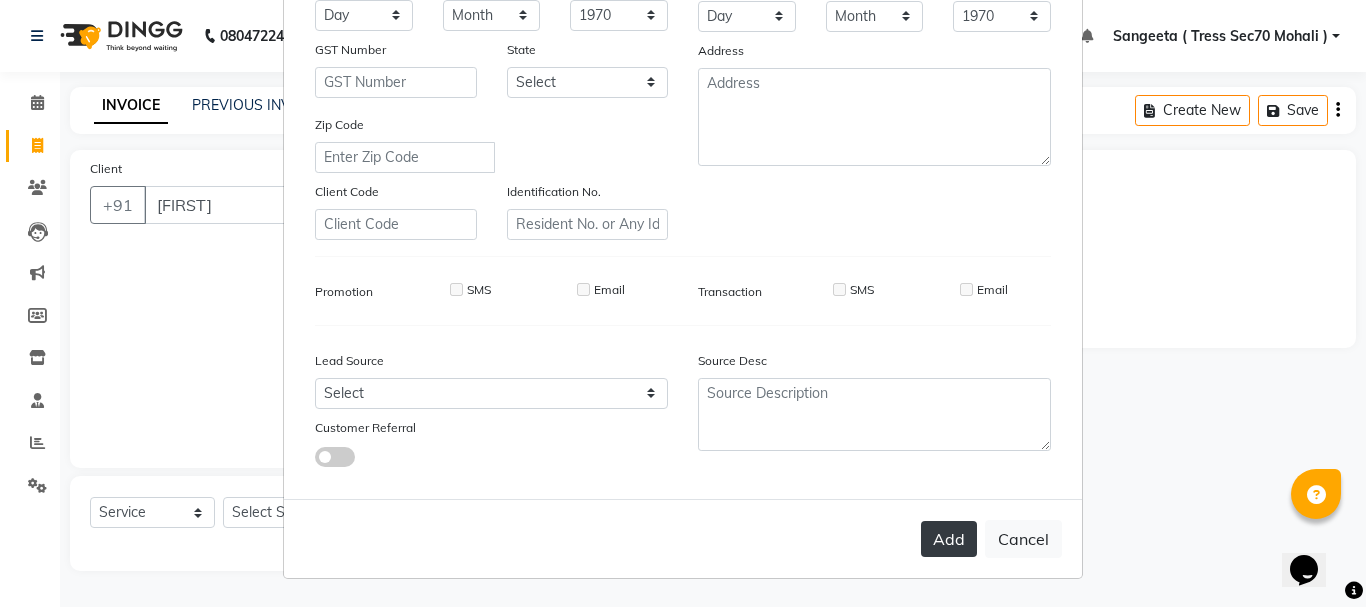 click on "Add" at bounding box center (949, 539) 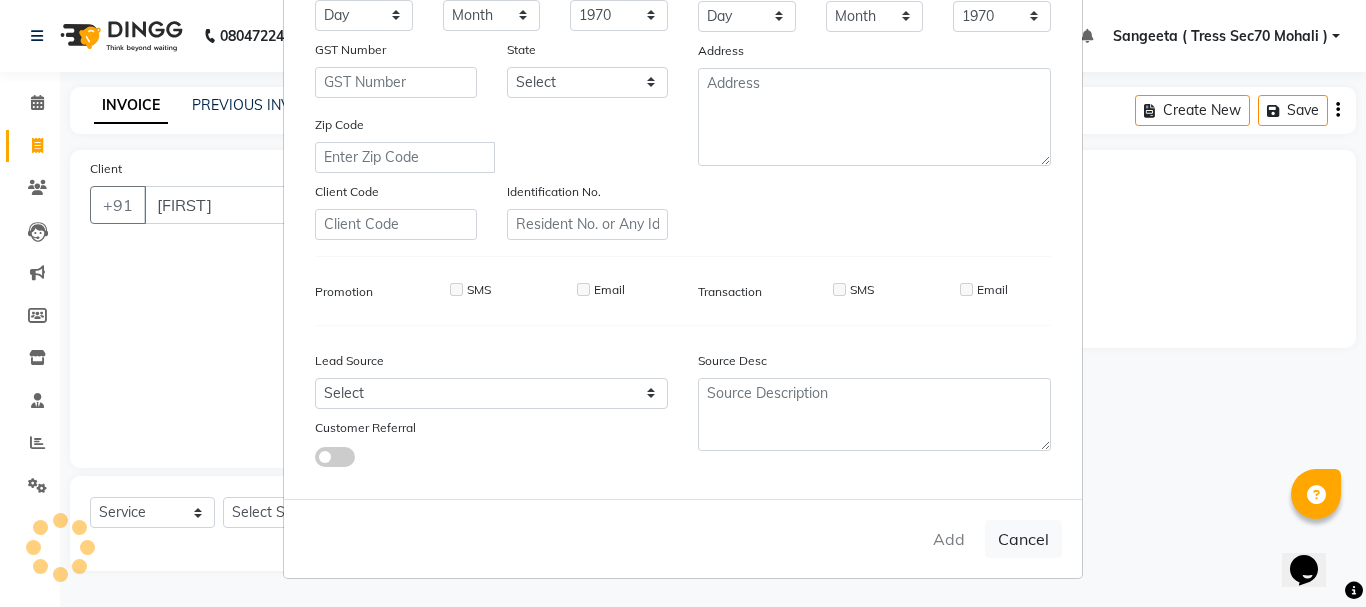 type on "[NUMBER]" 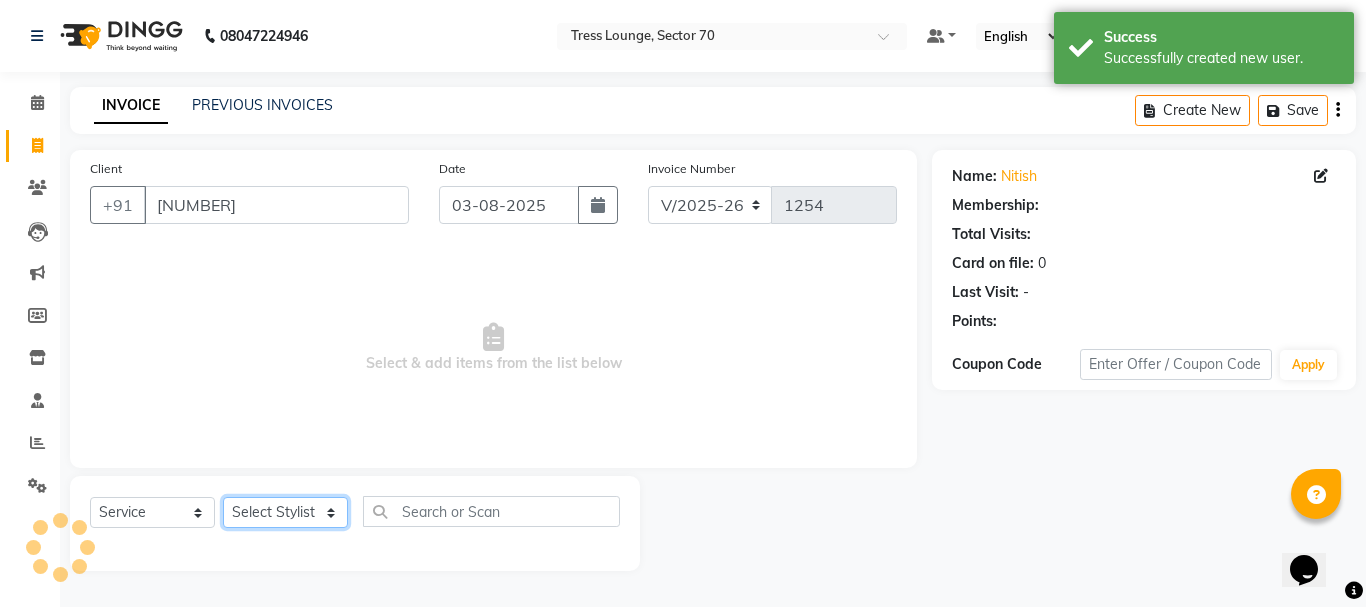 click on "Select Stylist Aman Anni Ashu Dev Gagan Laxmi Mohit Monu Rahul Sahil Shivani shruti Vikas" 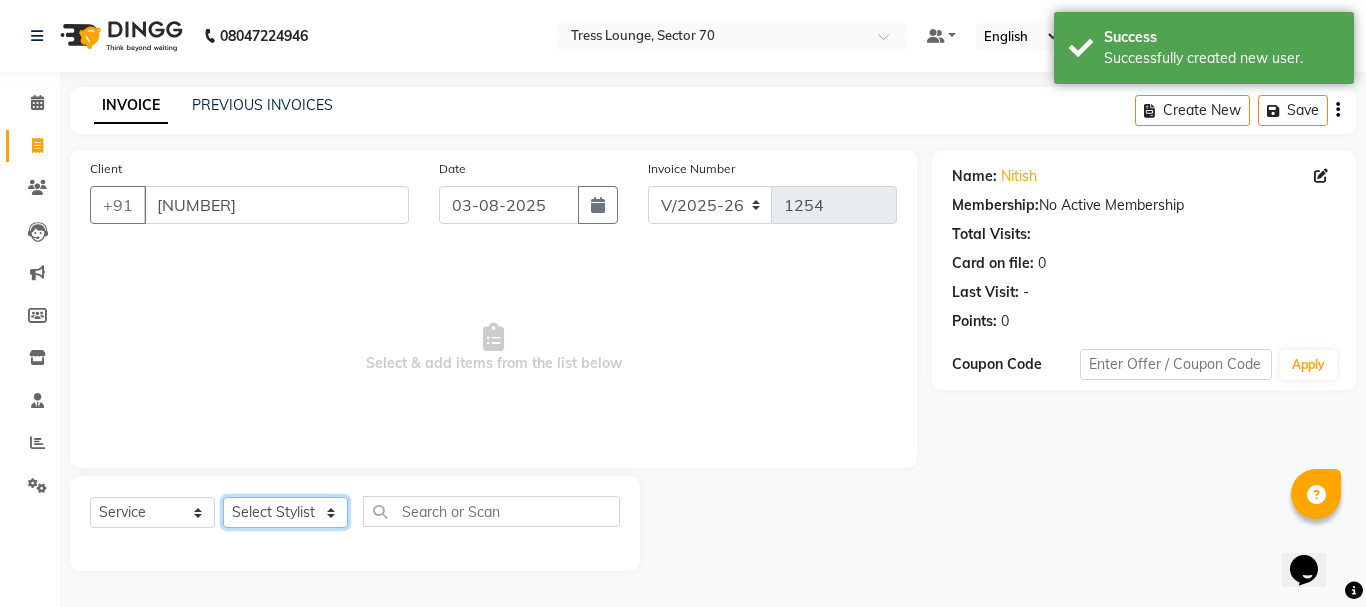 select on "[NUMBER]" 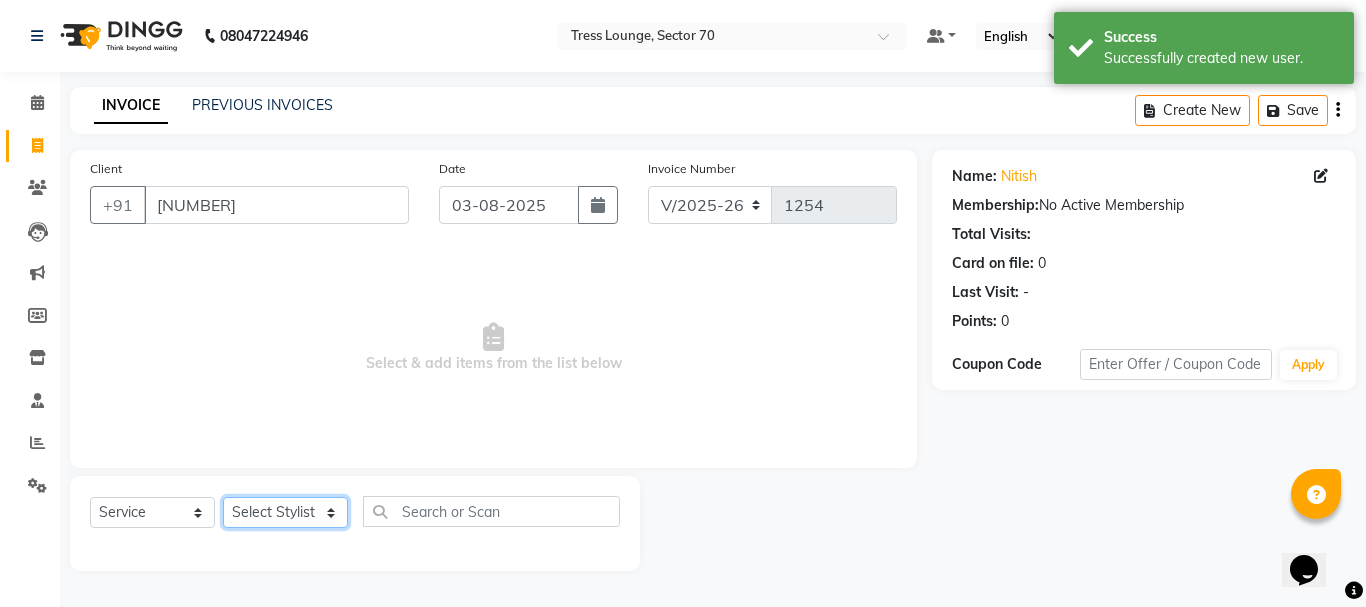 click on "Select Stylist Aman Anni Ashu Dev Gagan Laxmi Mohit Monu Rahul Sahil Shivani shruti Vikas" 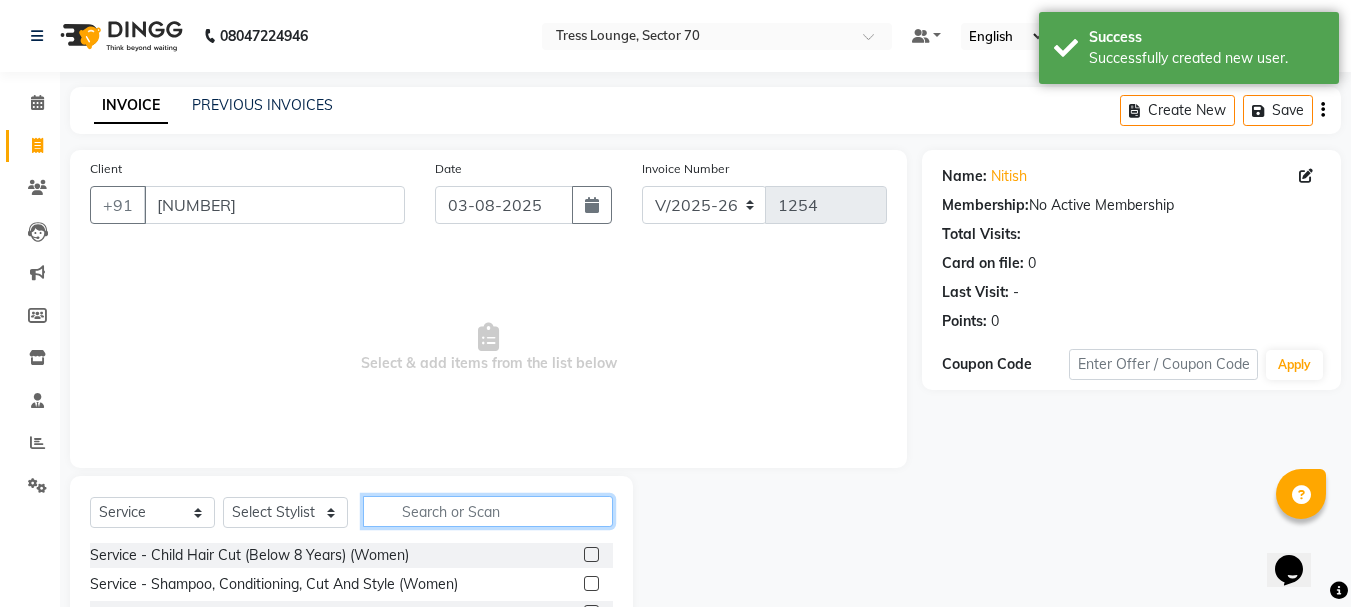 click 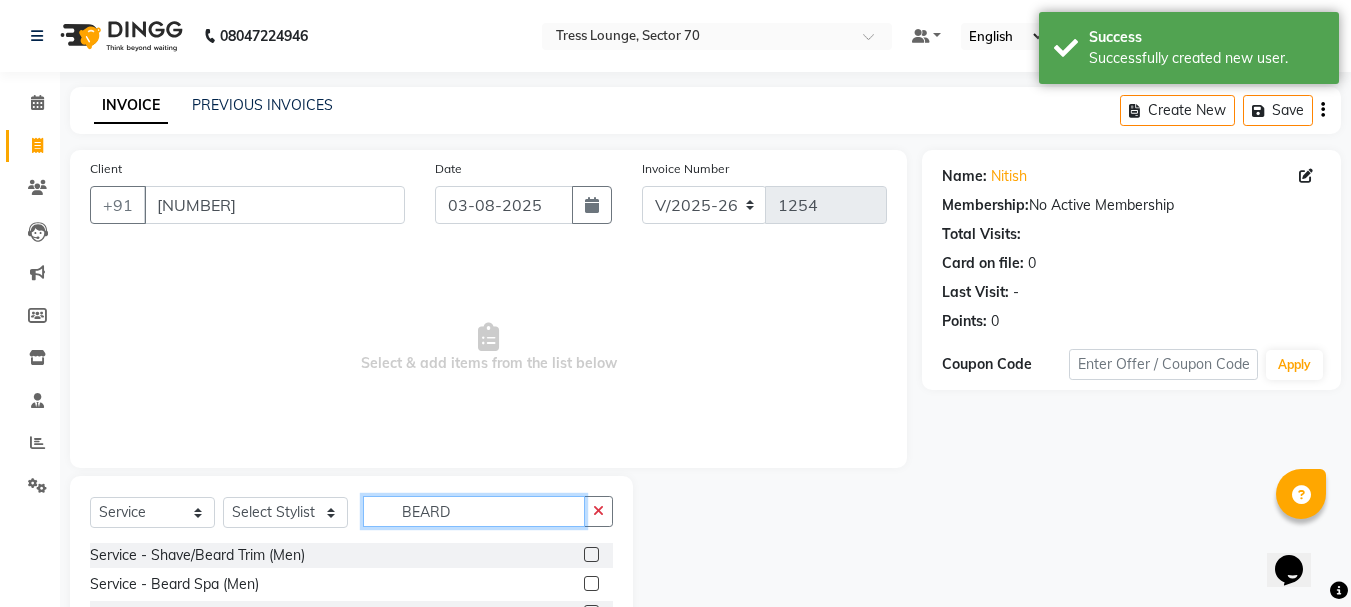 type on "BEARD" 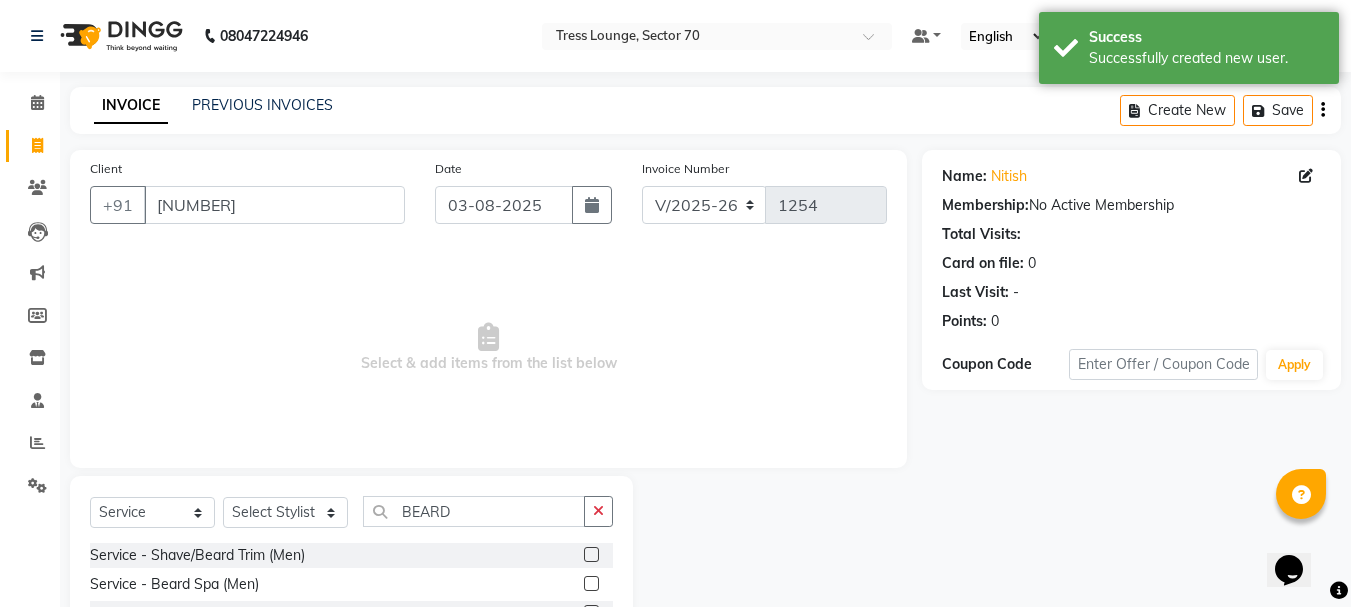 click 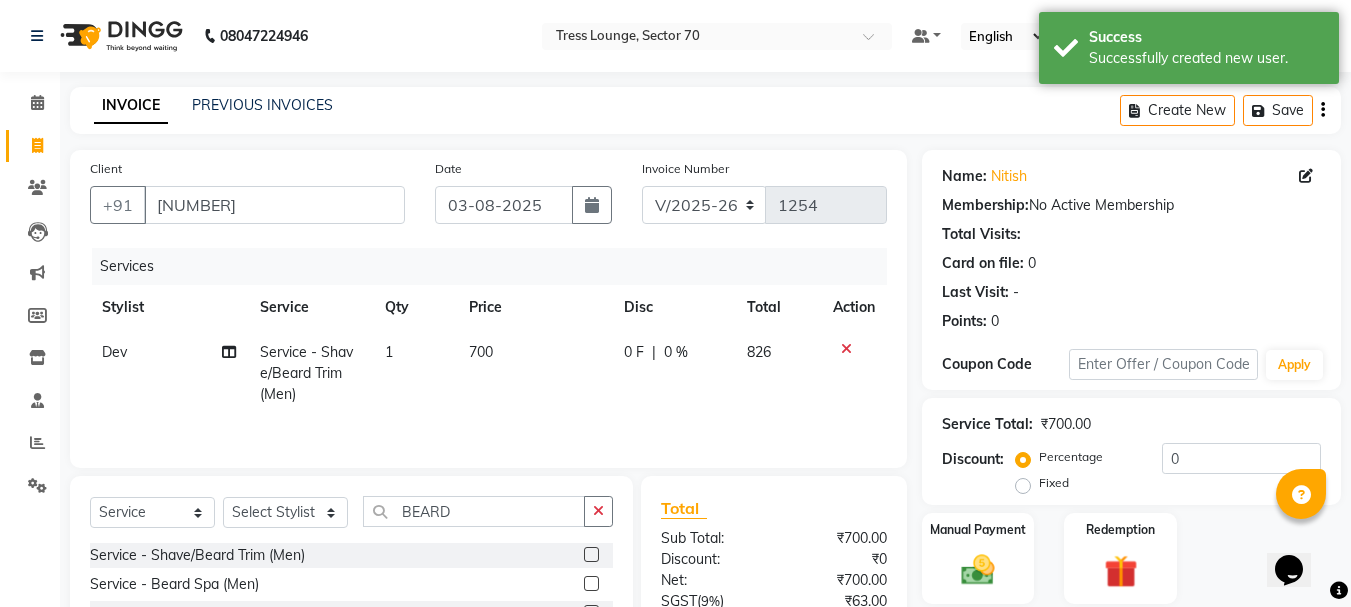 click 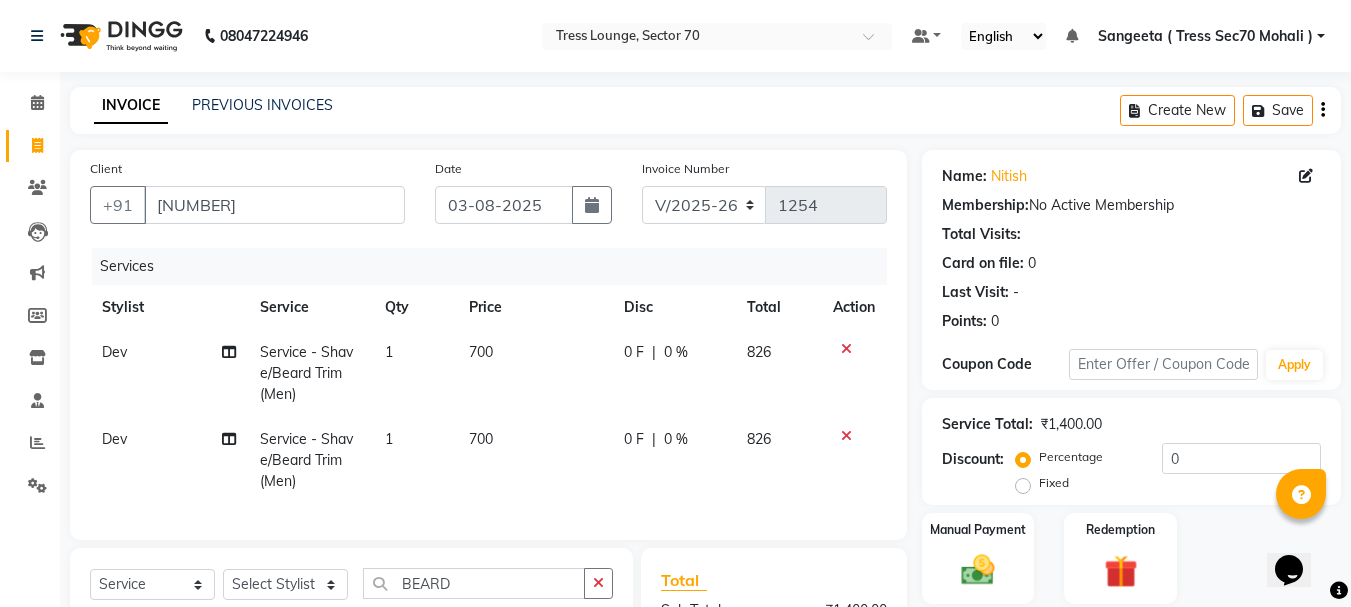 checkbox on "false" 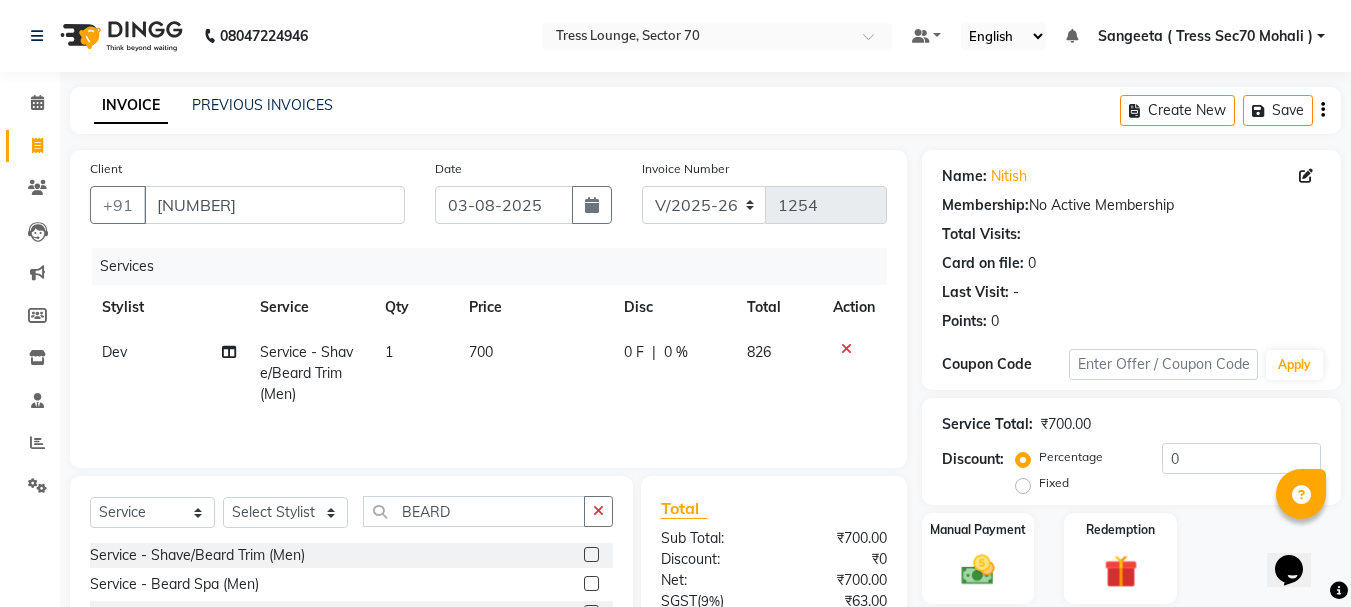 click on "700" 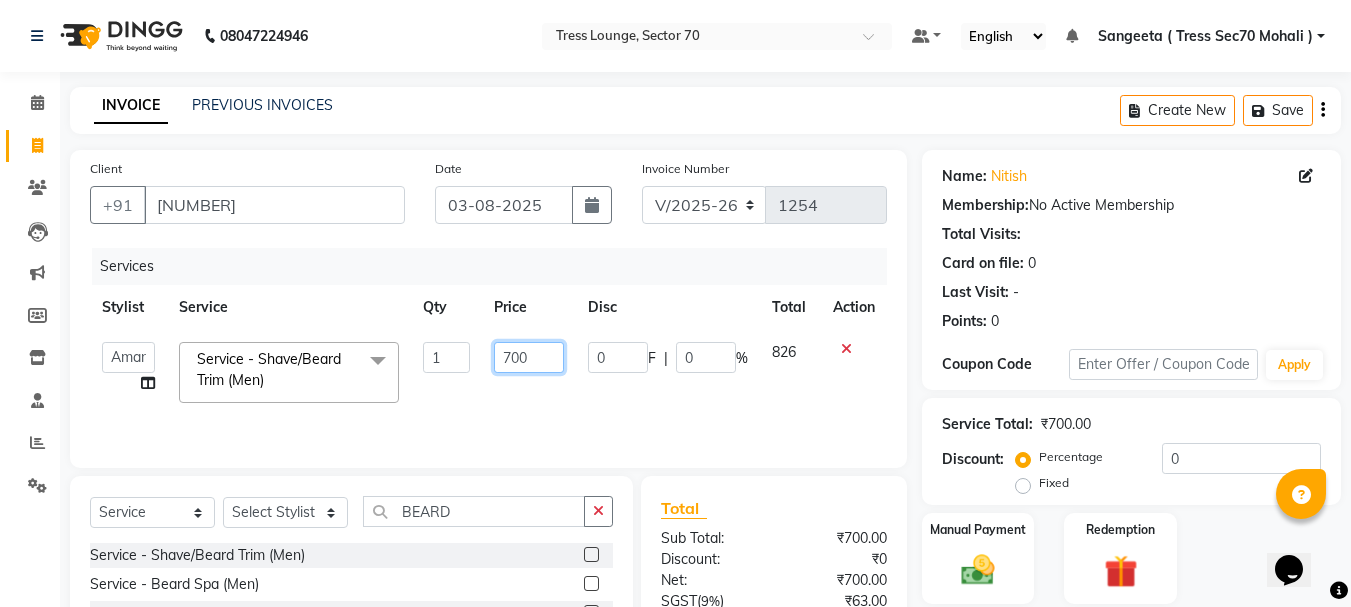 click on "700" 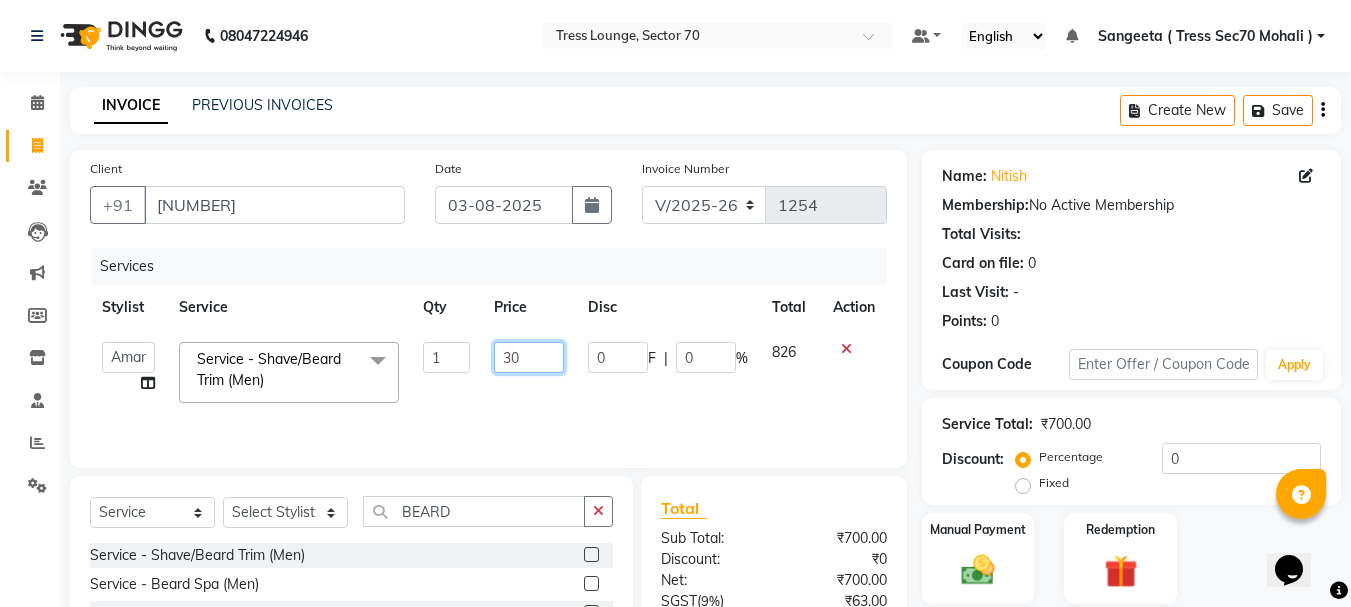 type on "300" 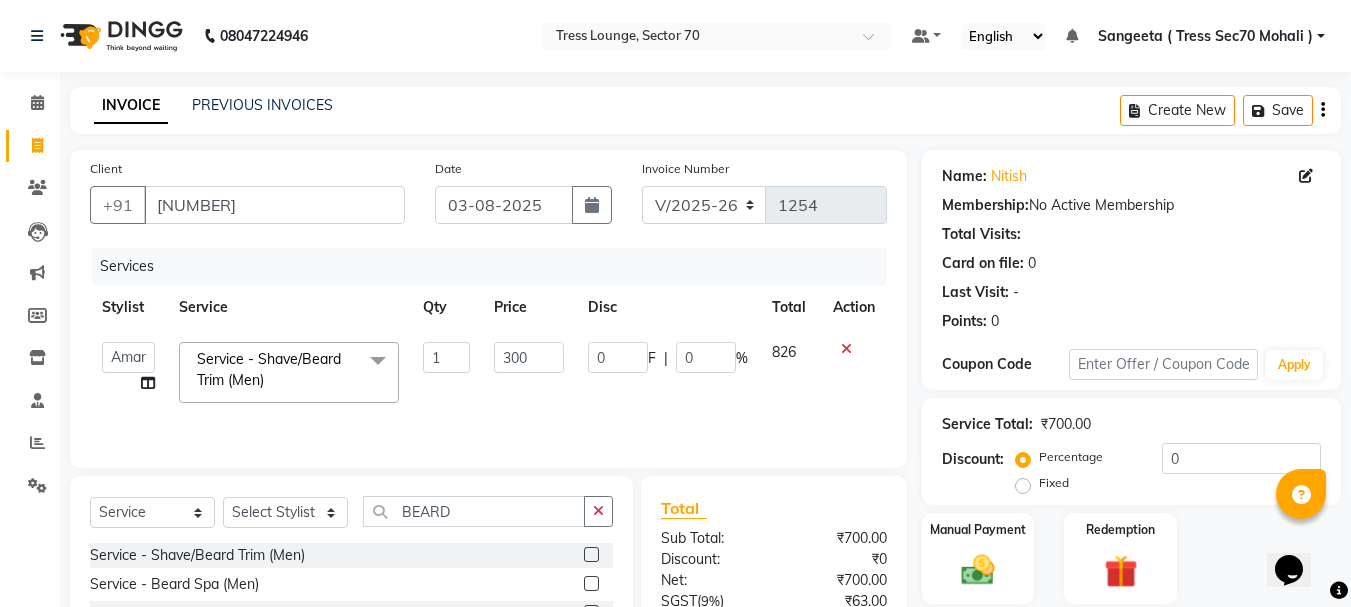 click 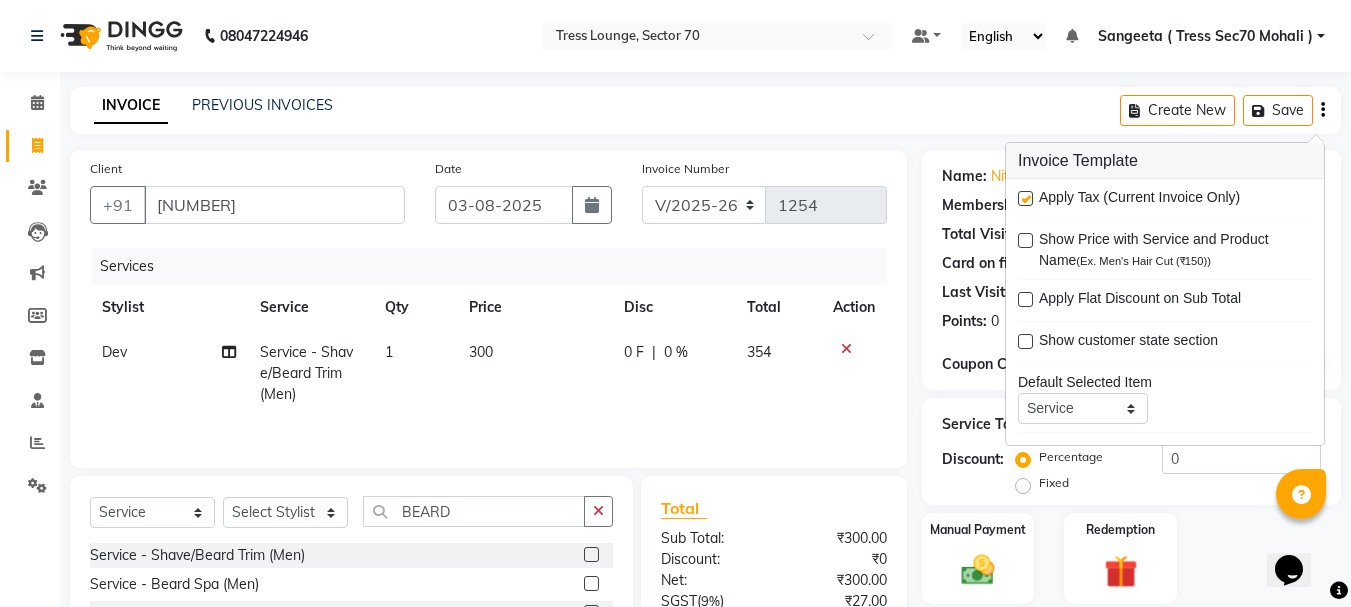click at bounding box center [1025, 198] 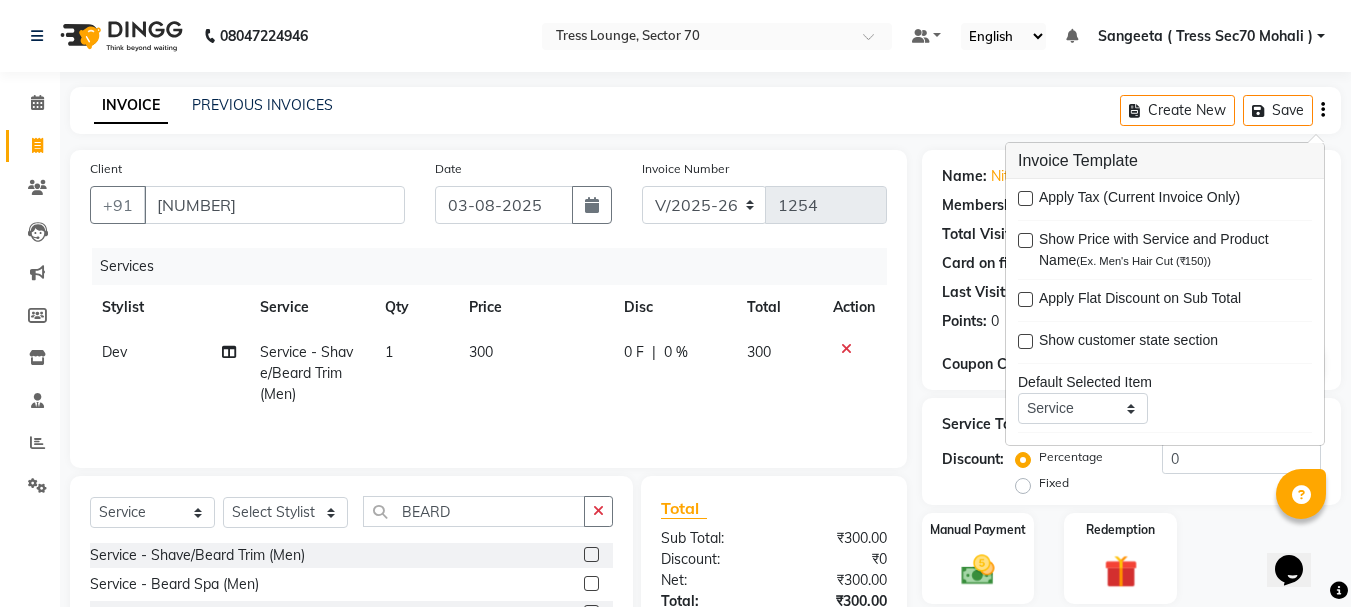 scroll, scrollTop: 151, scrollLeft: 0, axis: vertical 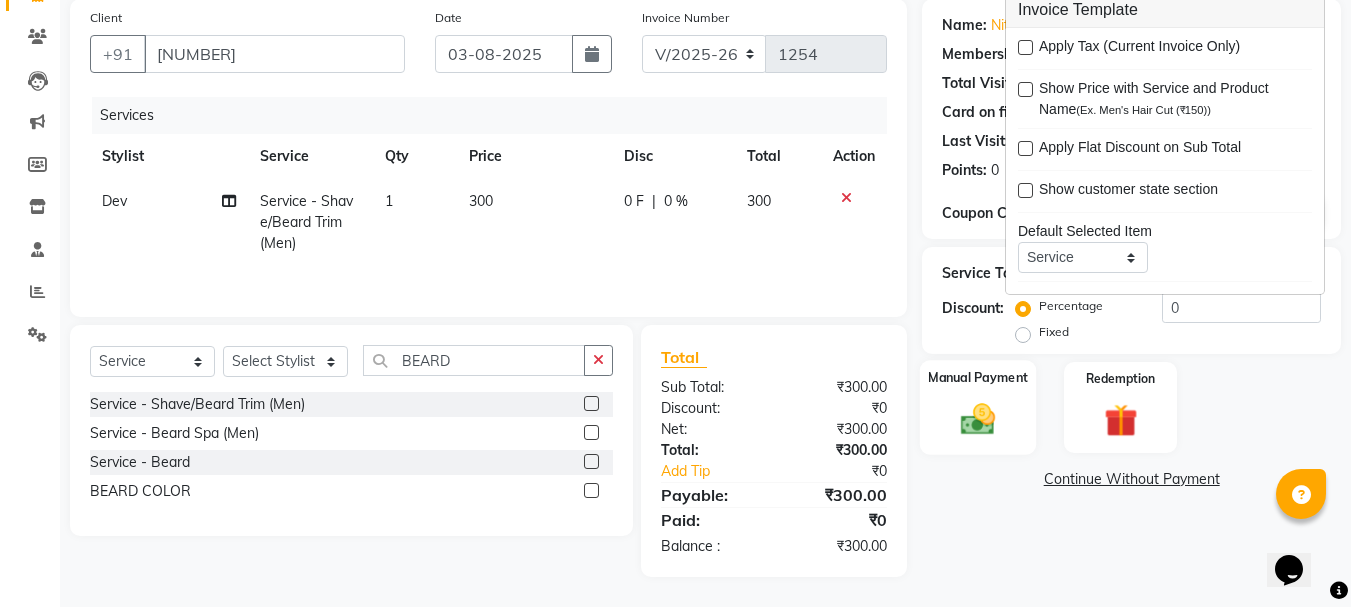 click 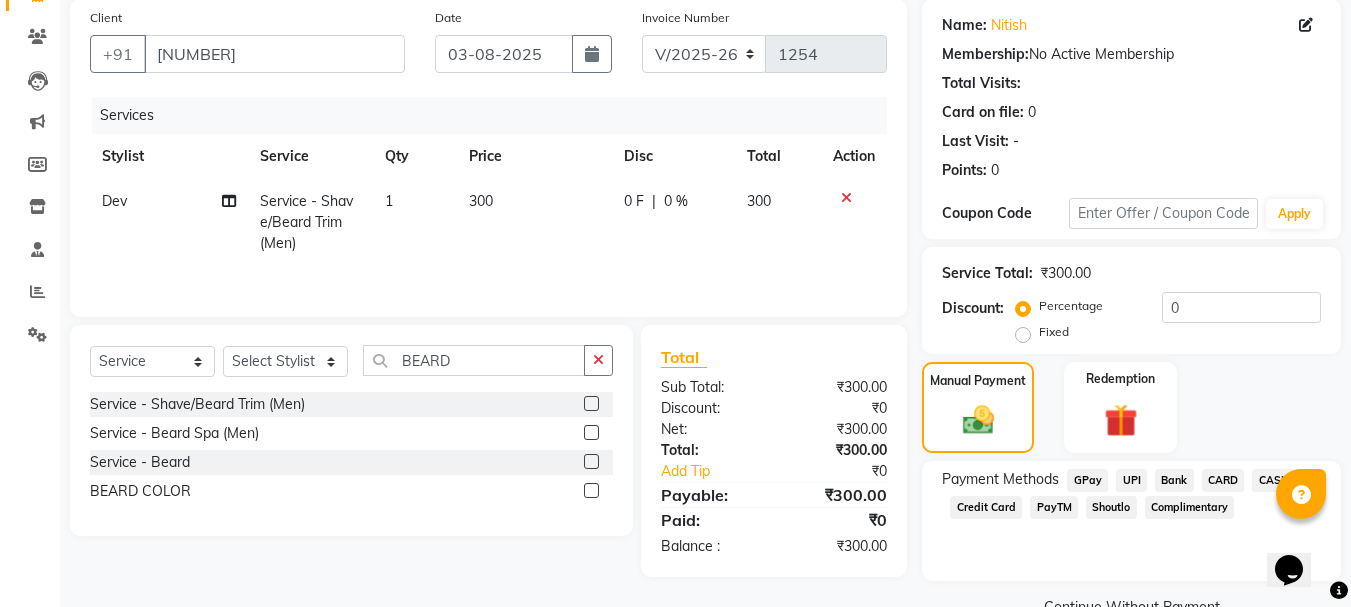click on "Payment Methods  GPay   UPI   Bank   CARD   CASH   Credit Card   PayTM   Shoutlo   Complimentary" 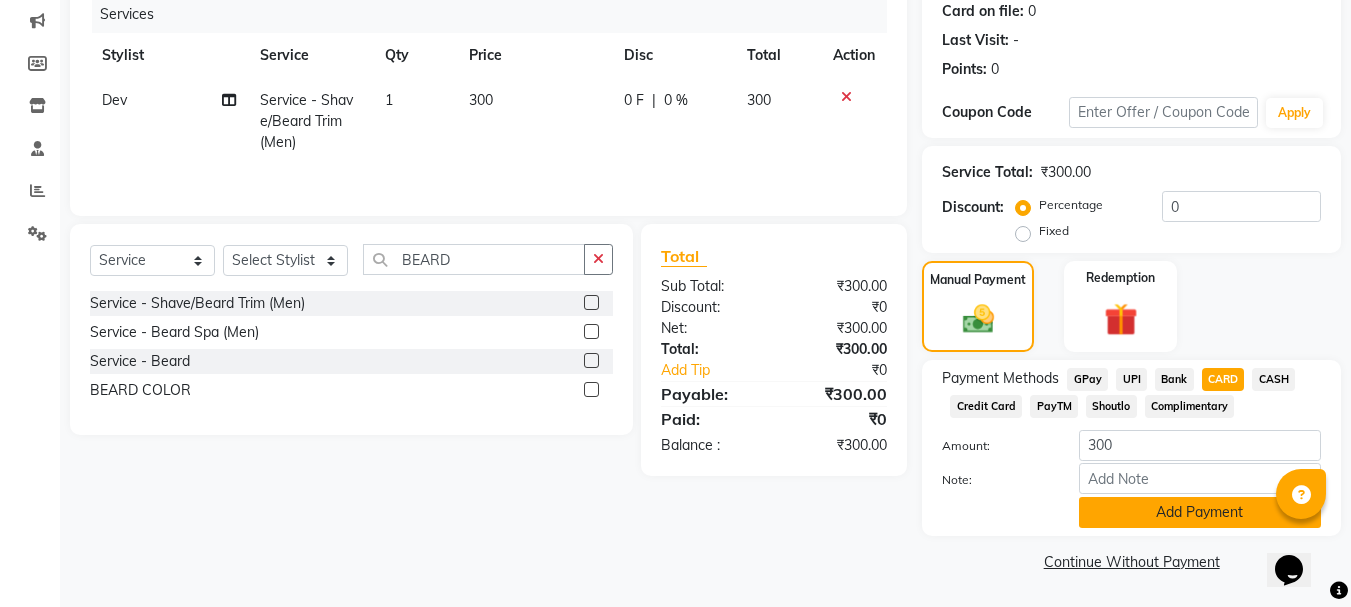 click on "Add Payment" 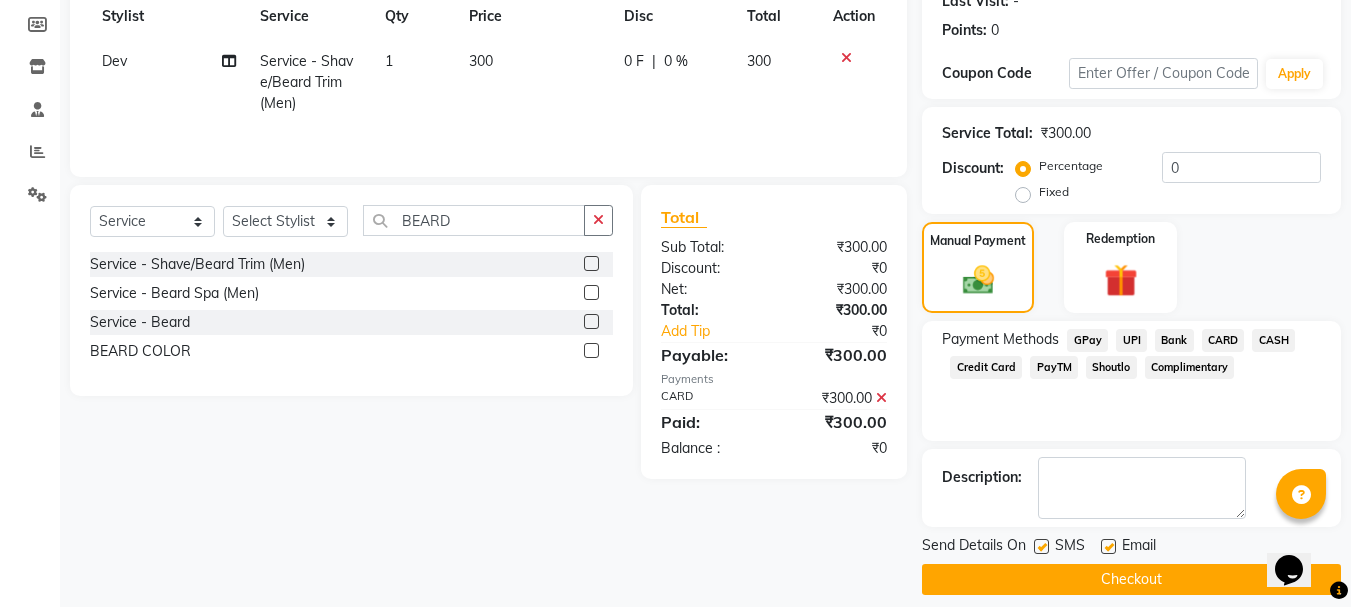 scroll, scrollTop: 309, scrollLeft: 0, axis: vertical 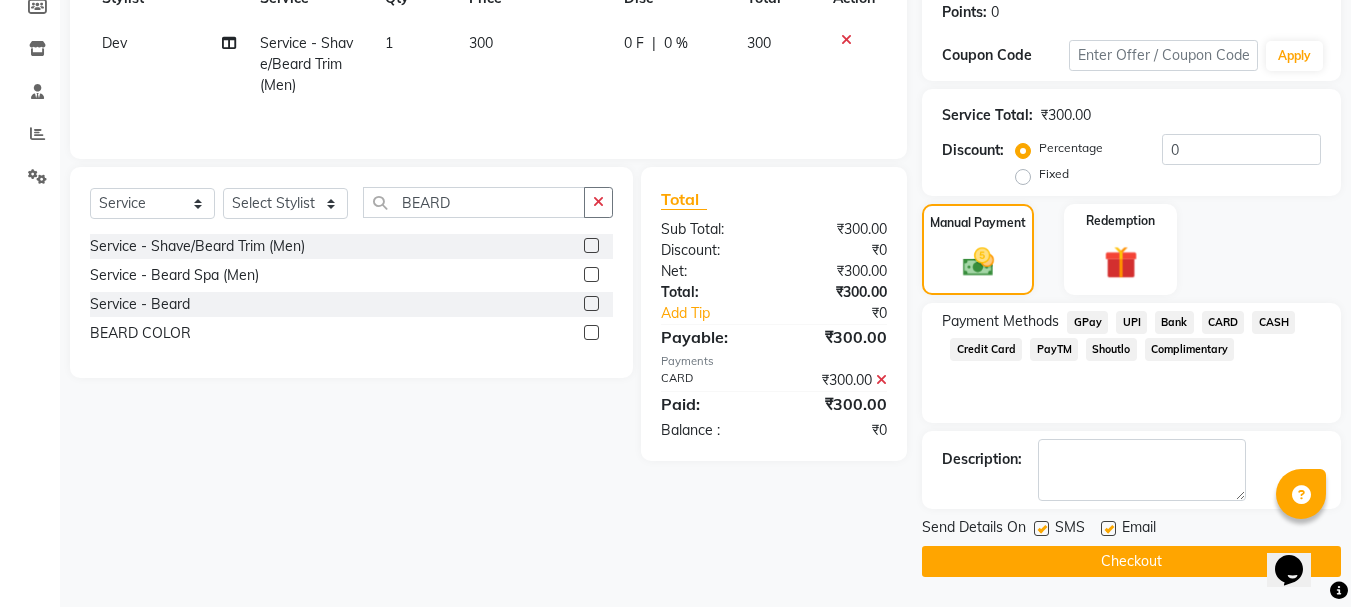 click 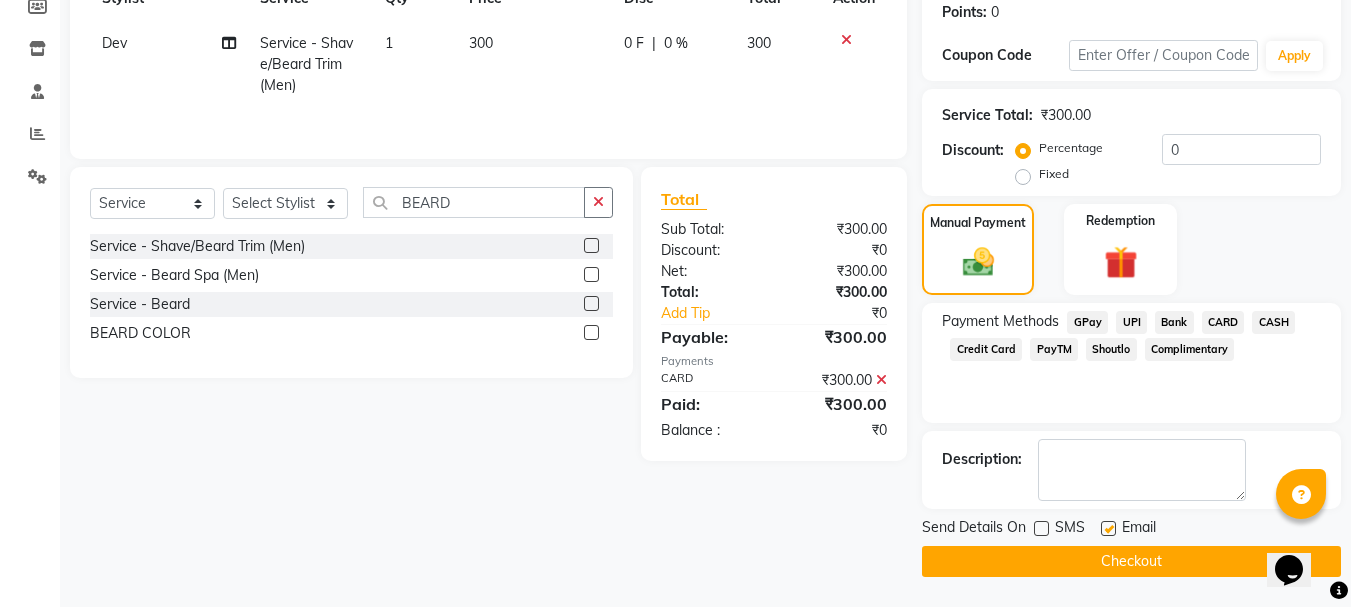 click on "Checkout" 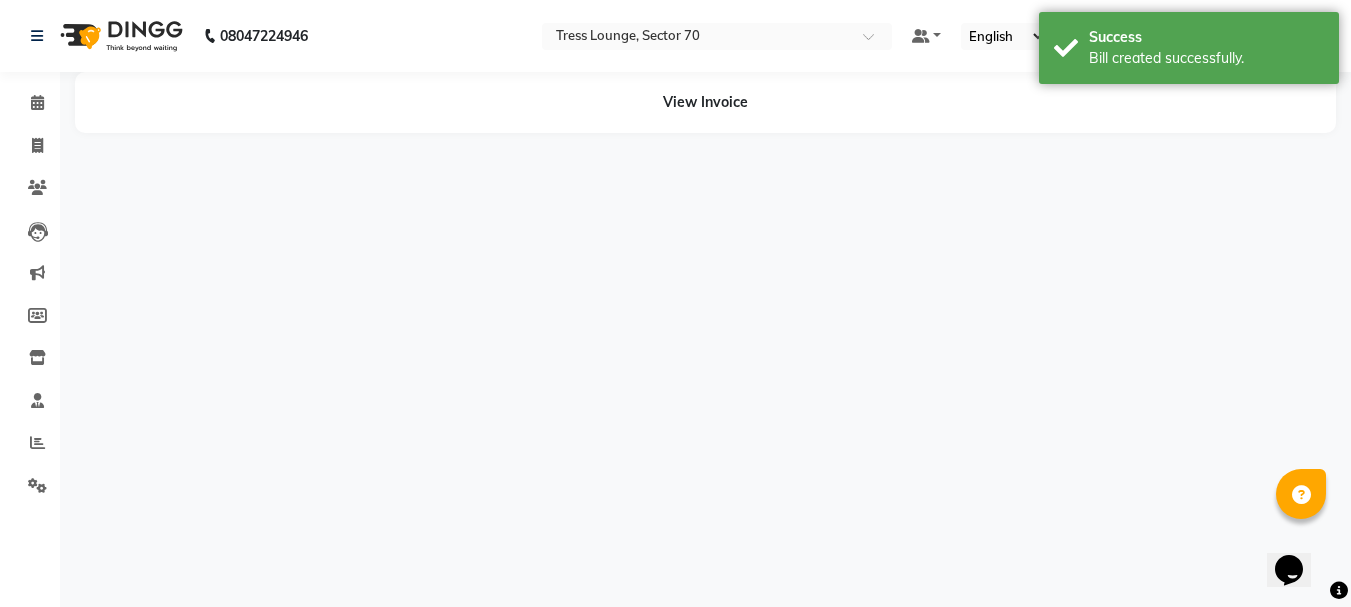 scroll, scrollTop: 0, scrollLeft: 0, axis: both 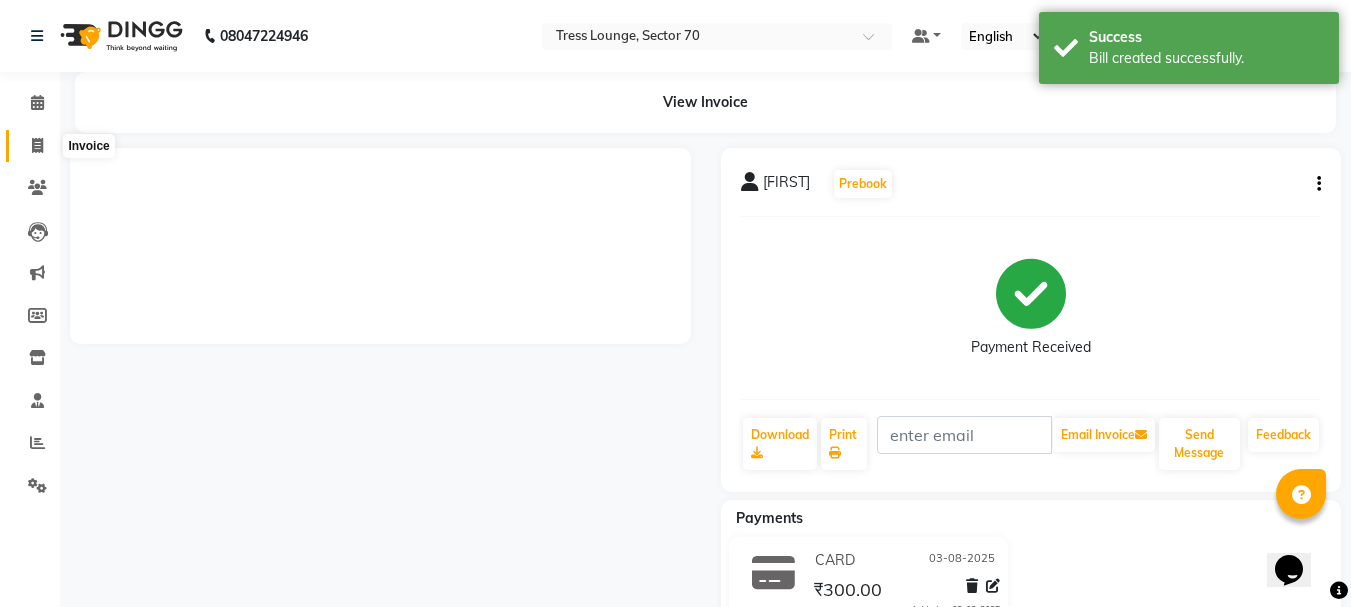 click 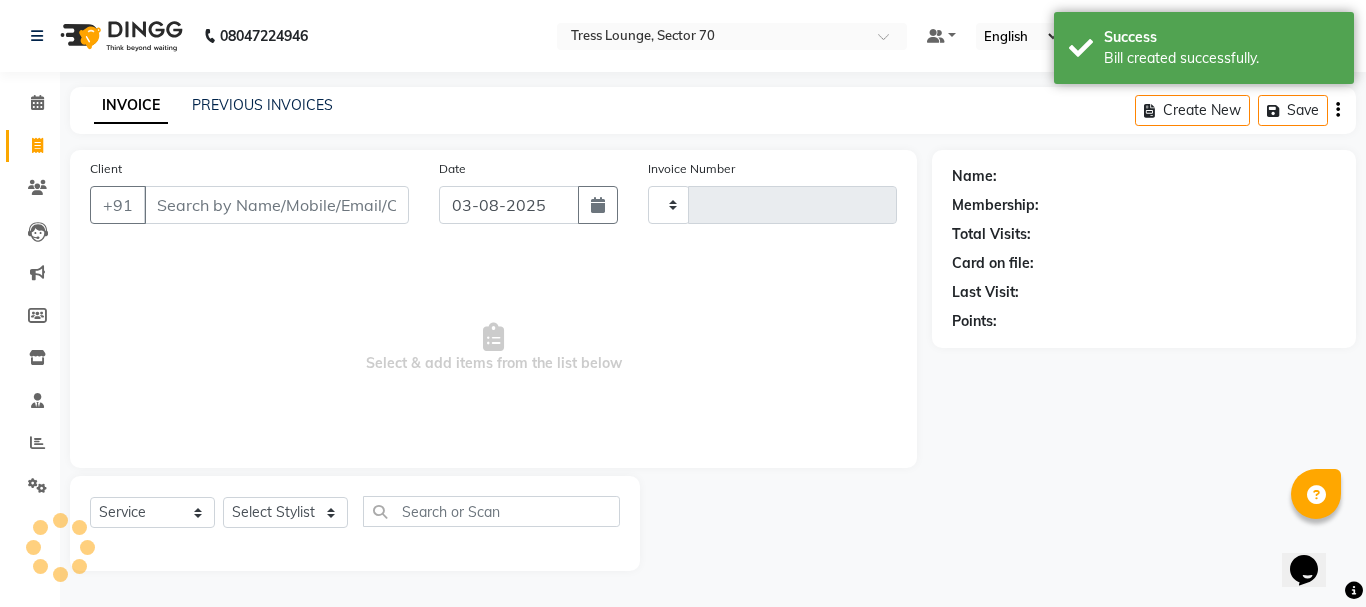 type on "1255" 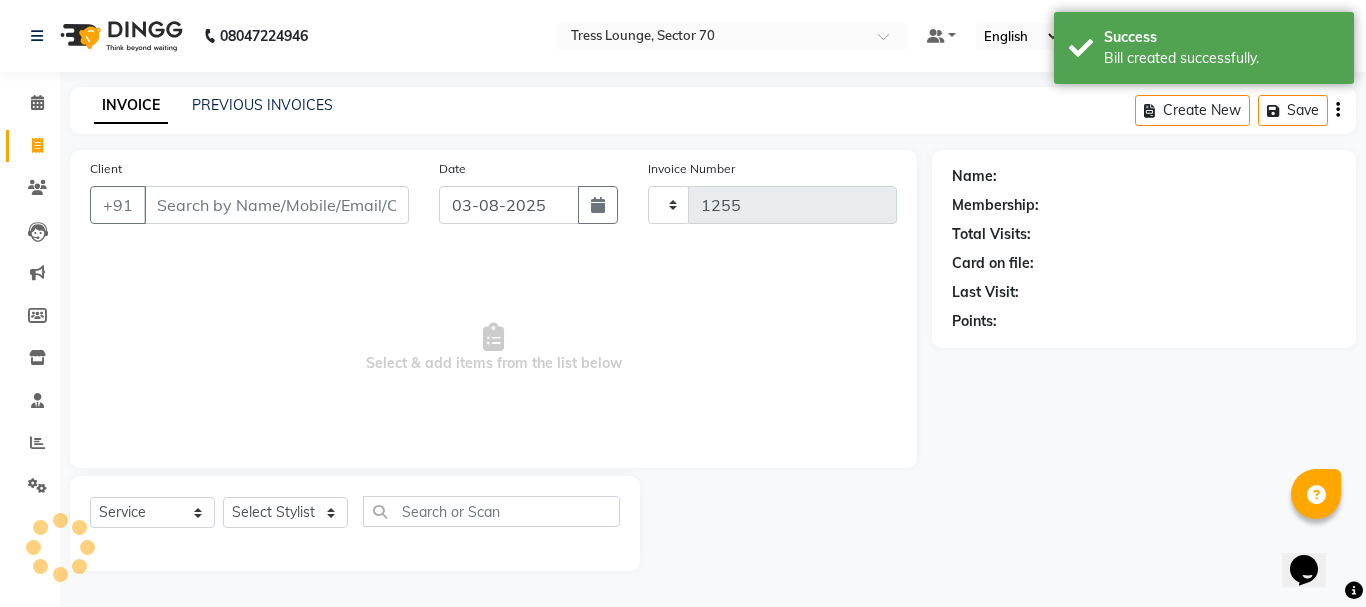 select on "6241" 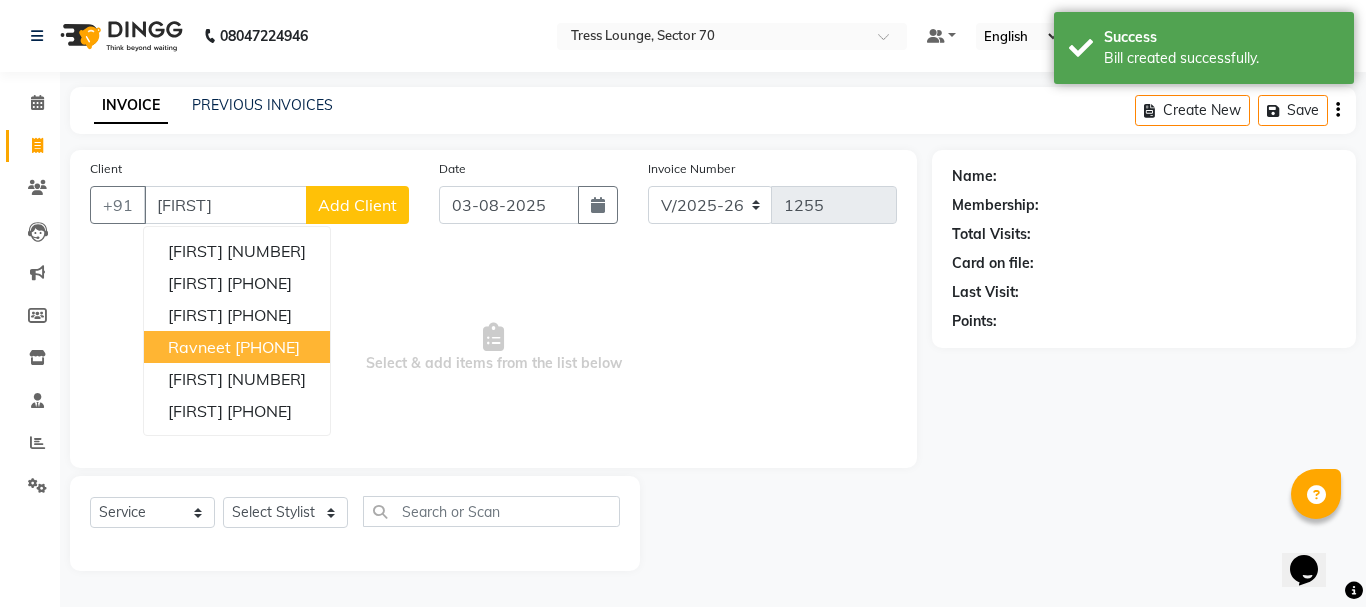 click on "[FIRST] [PHONE]" at bounding box center [237, 347] 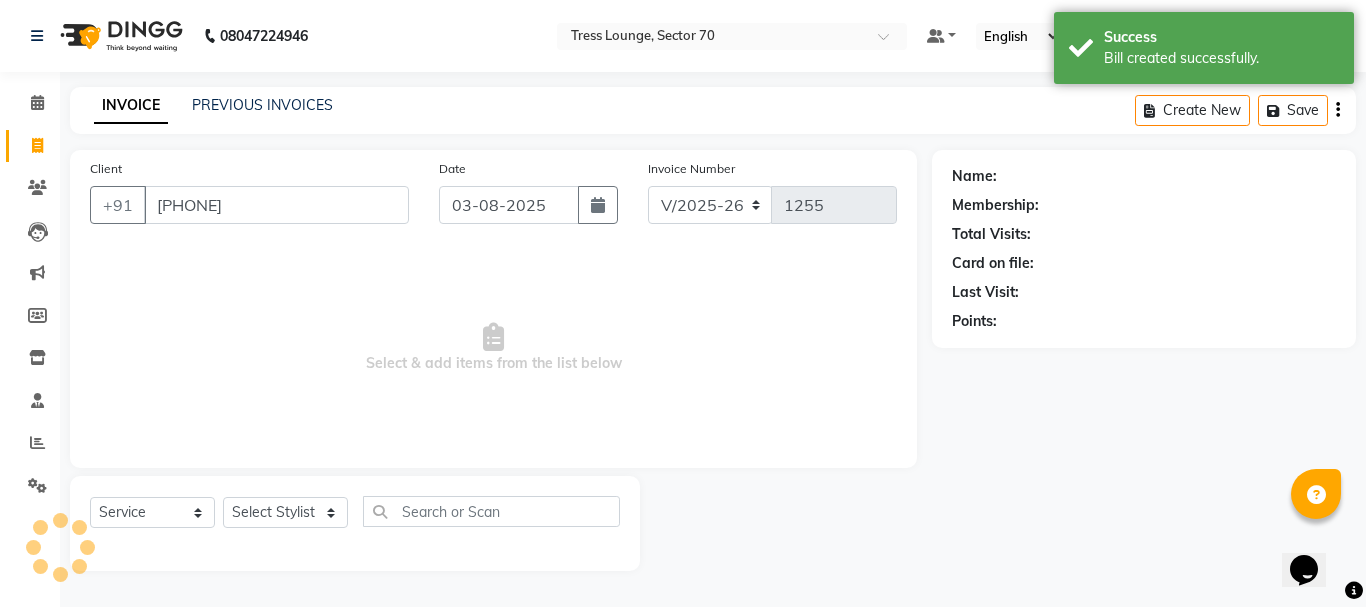 type on "[PHONE]" 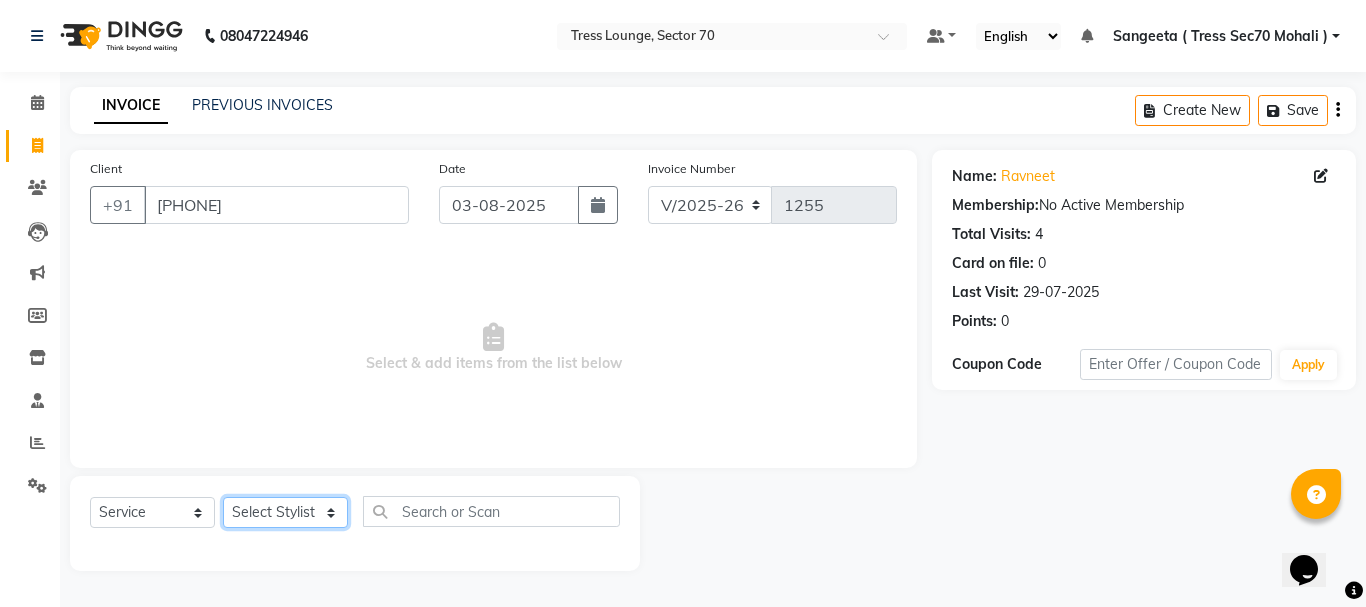click on "Select Stylist Aman Anni Ashu Dev Gagan Laxmi Mohit Monu Rahul Sahil Shivani shruti Vikas" 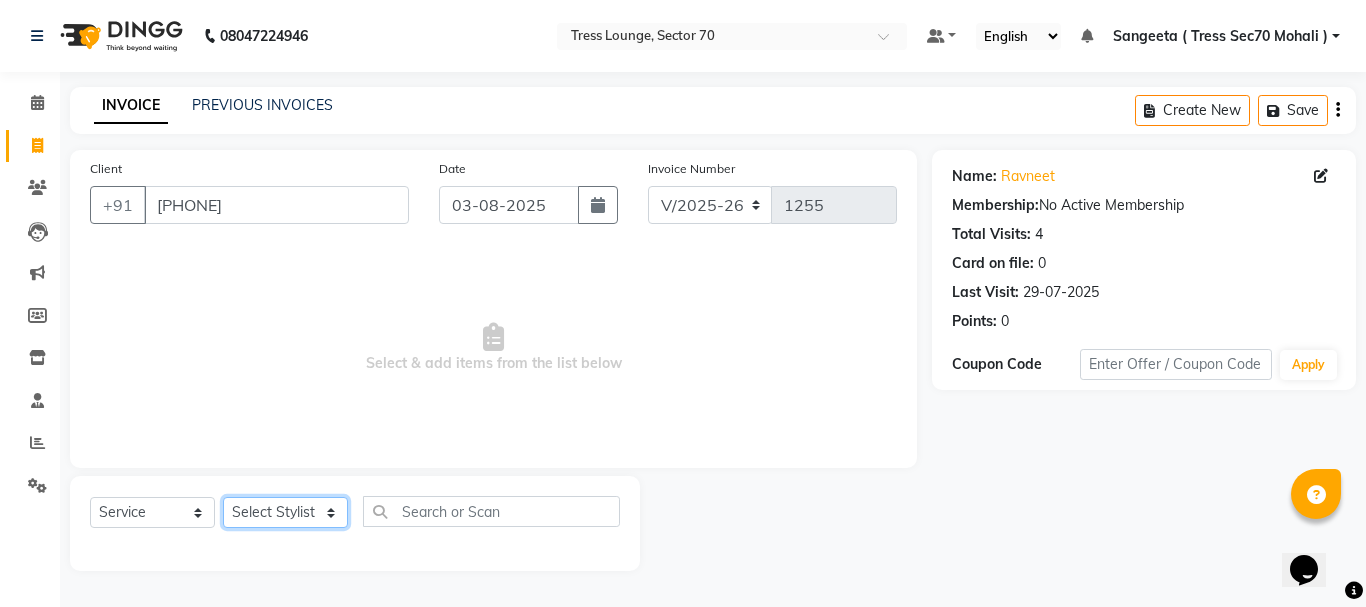 select on "[NUMBER]" 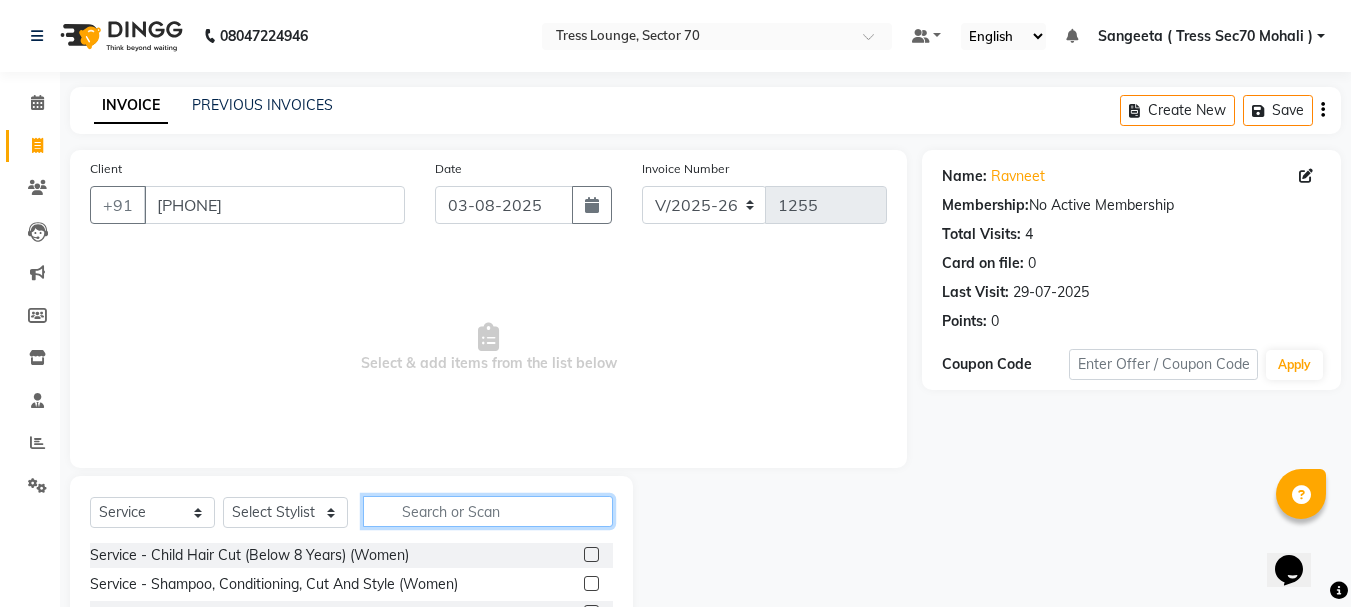 click 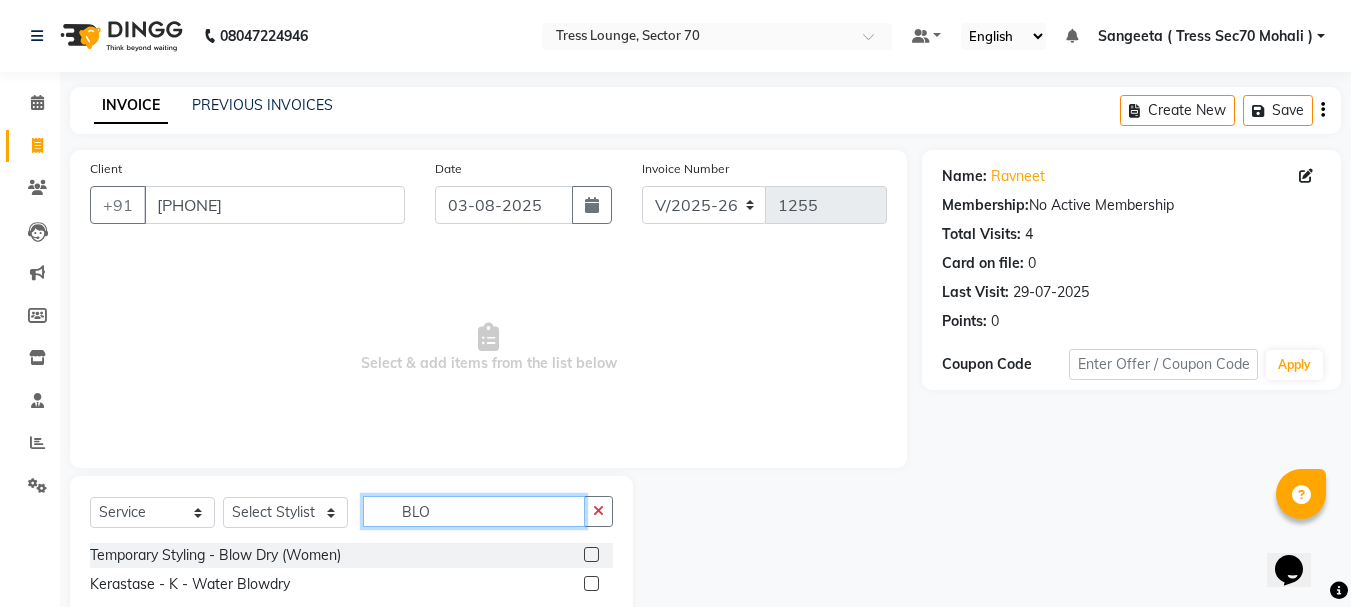 type on "BLO" 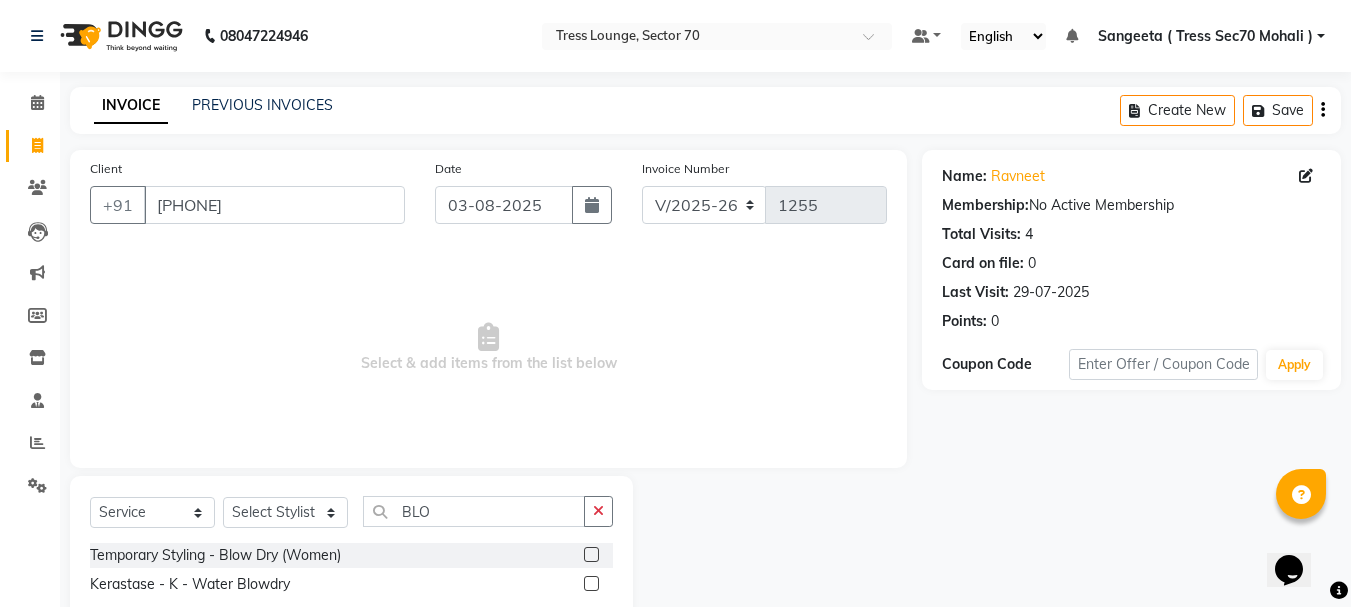 click 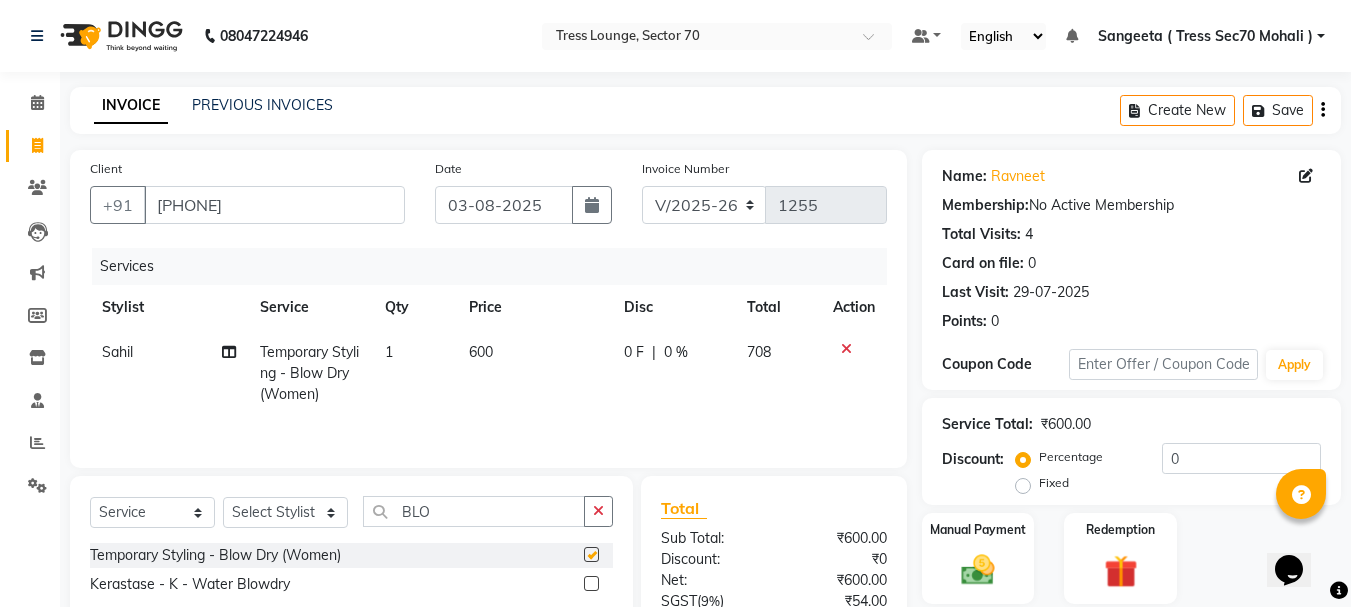 checkbox on "false" 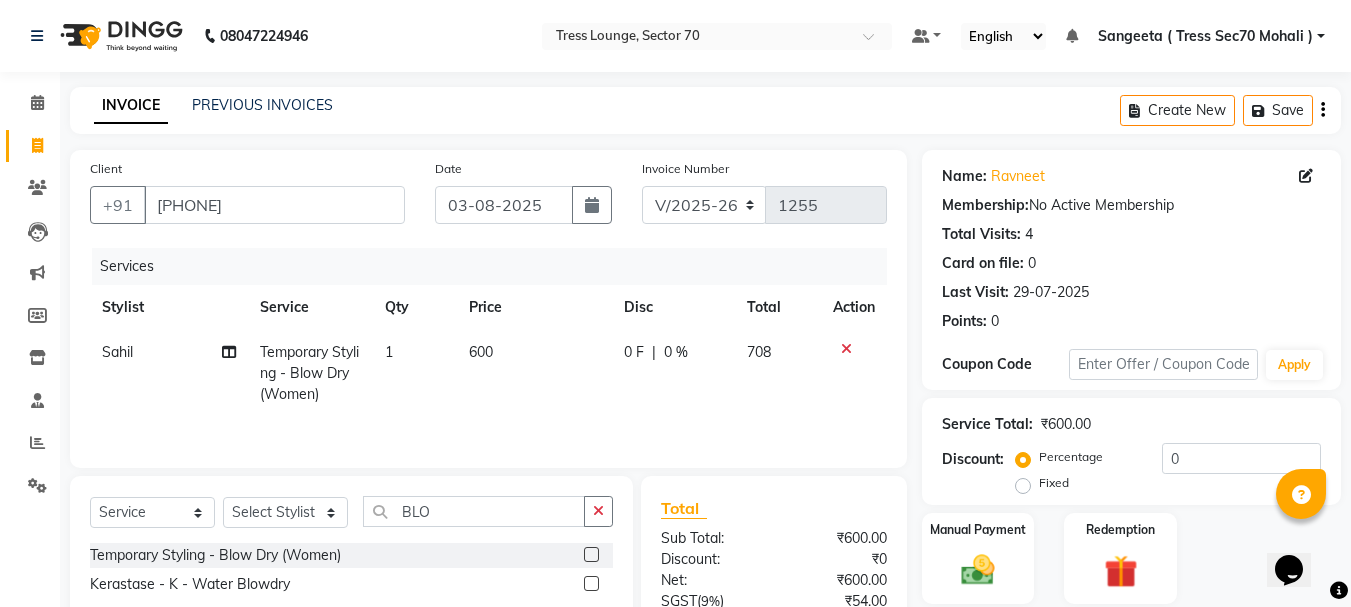 click on "600" 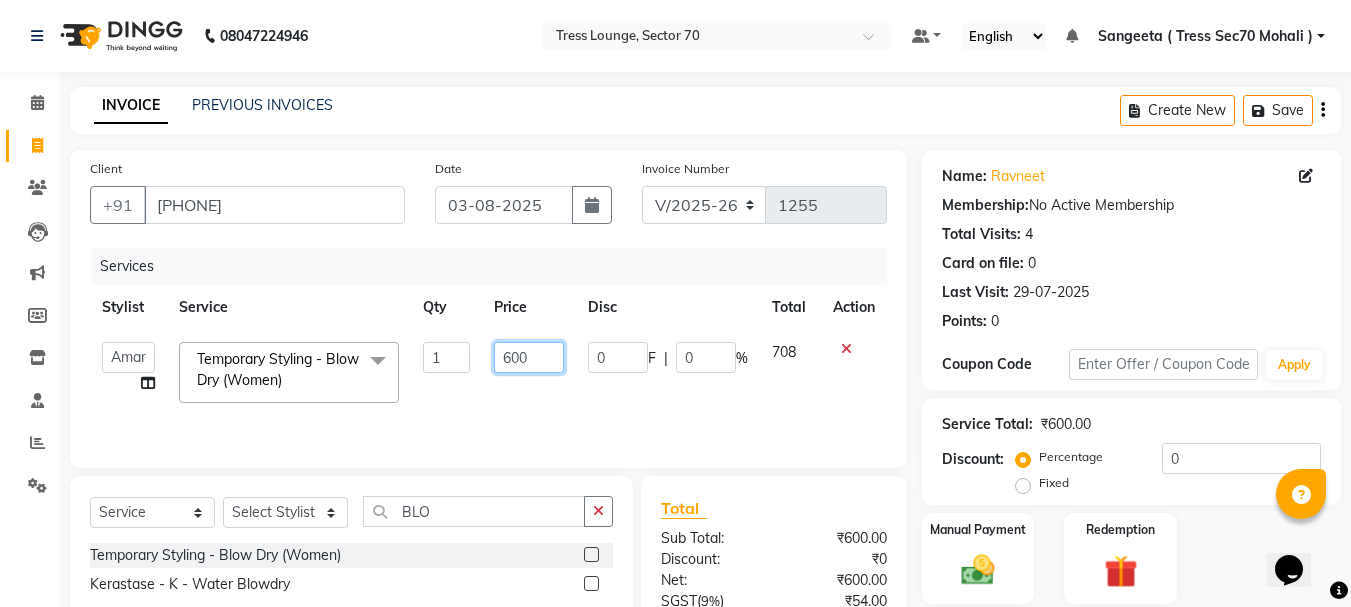click on "600" 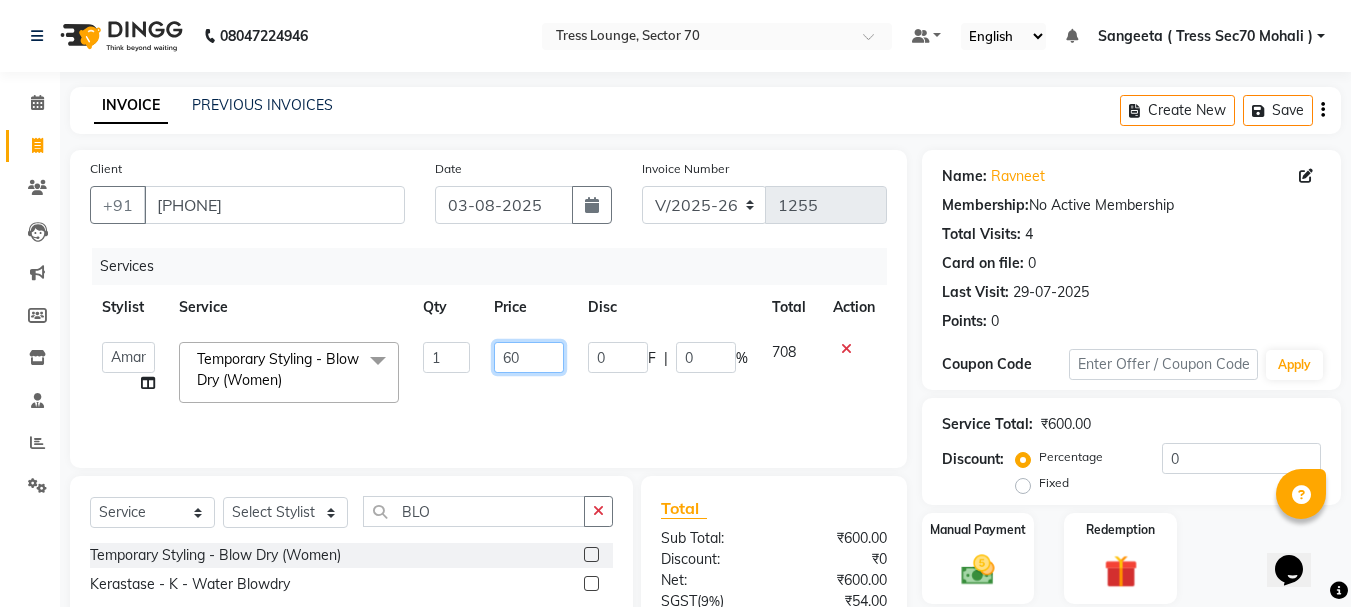 type on "6" 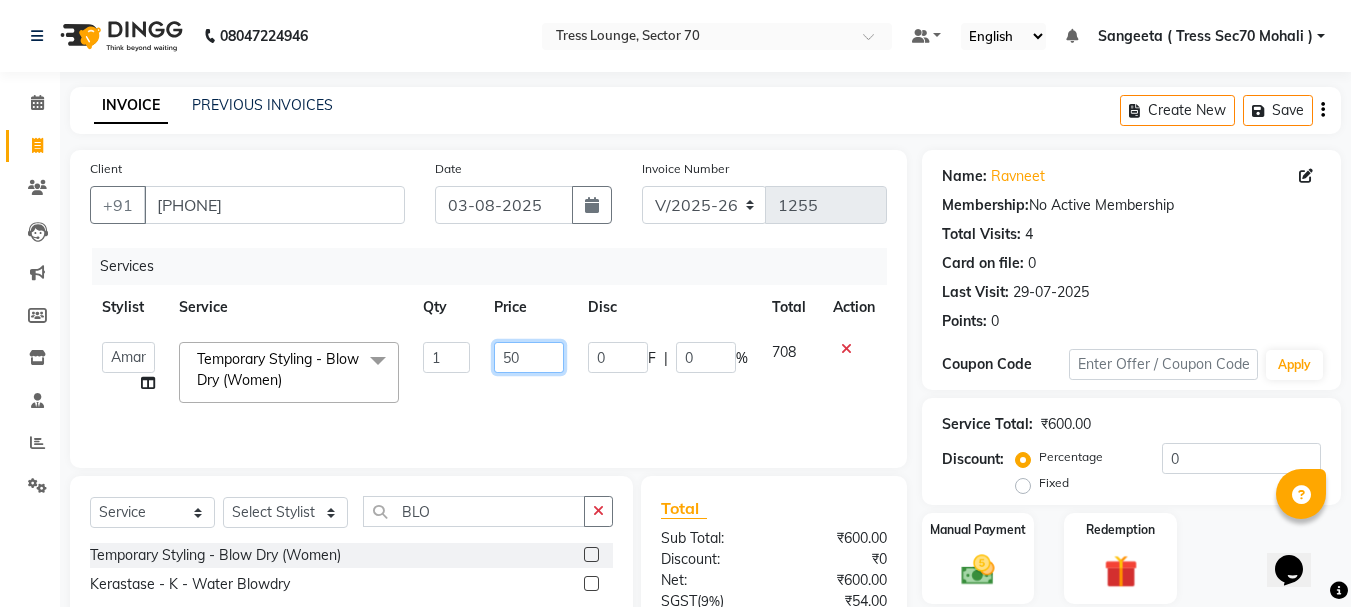 type on "500" 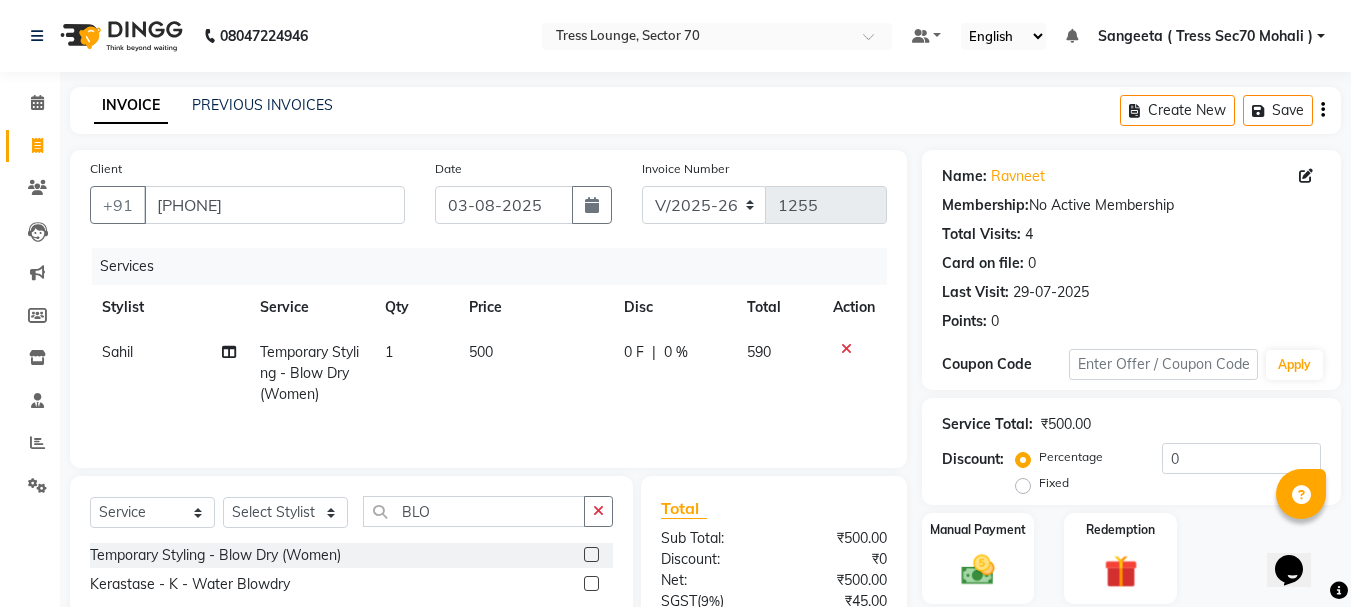 click 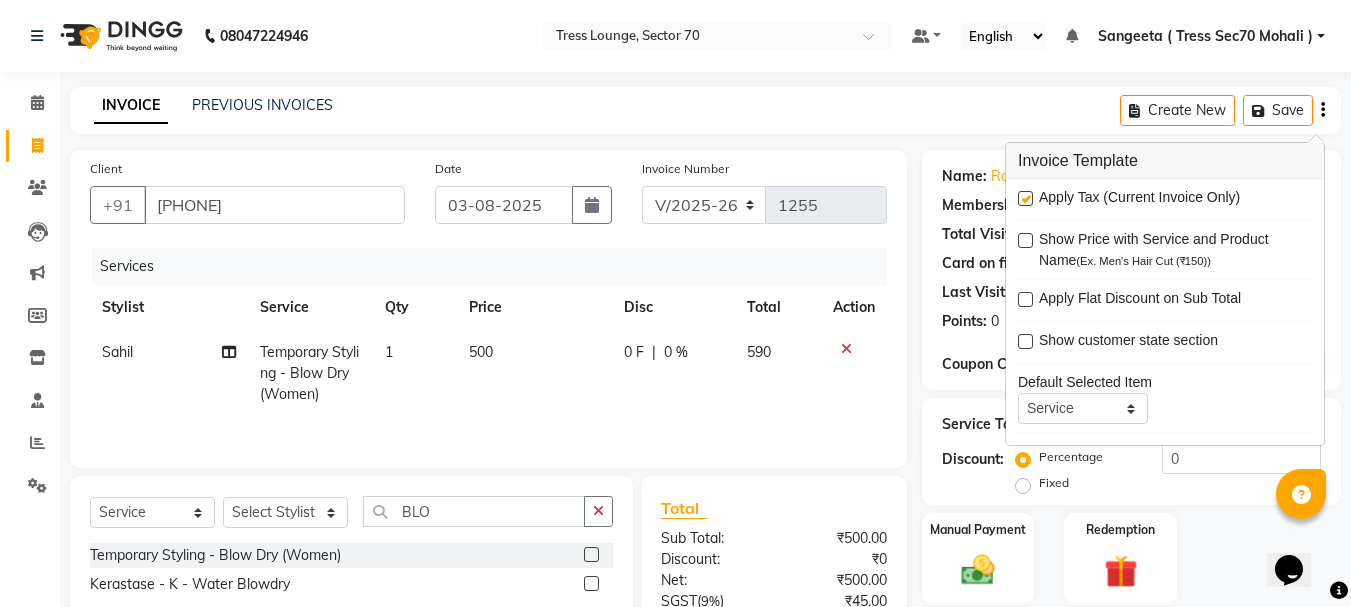 click at bounding box center [1025, 198] 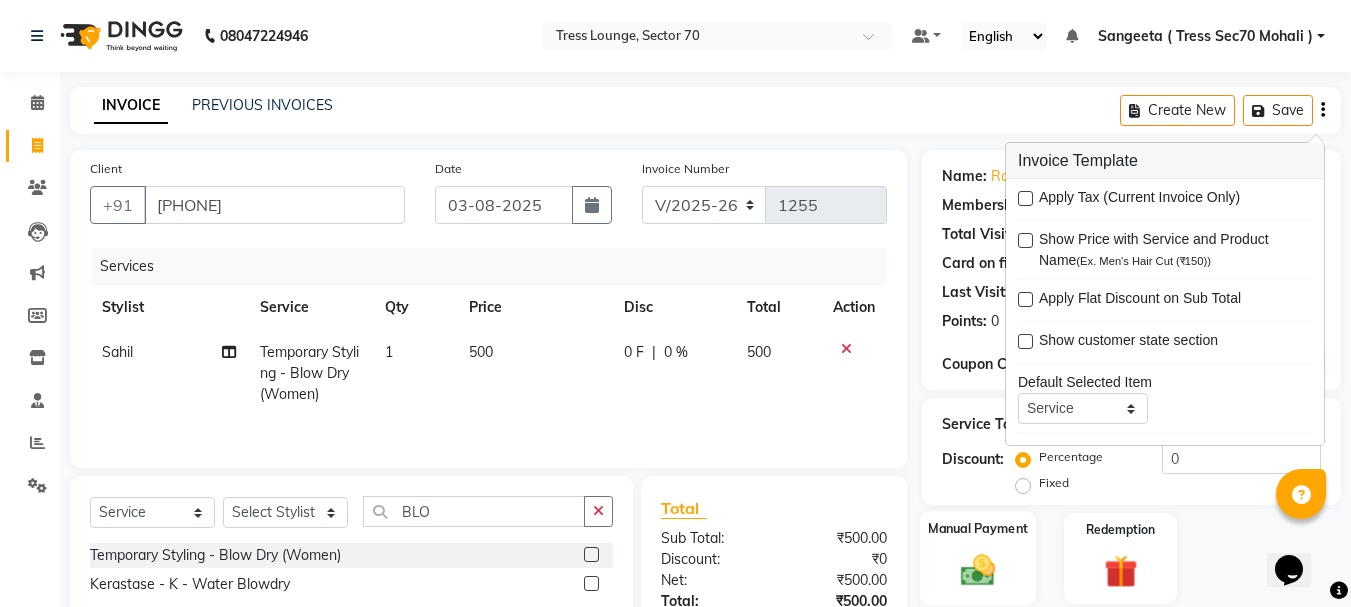 scroll, scrollTop: 151, scrollLeft: 0, axis: vertical 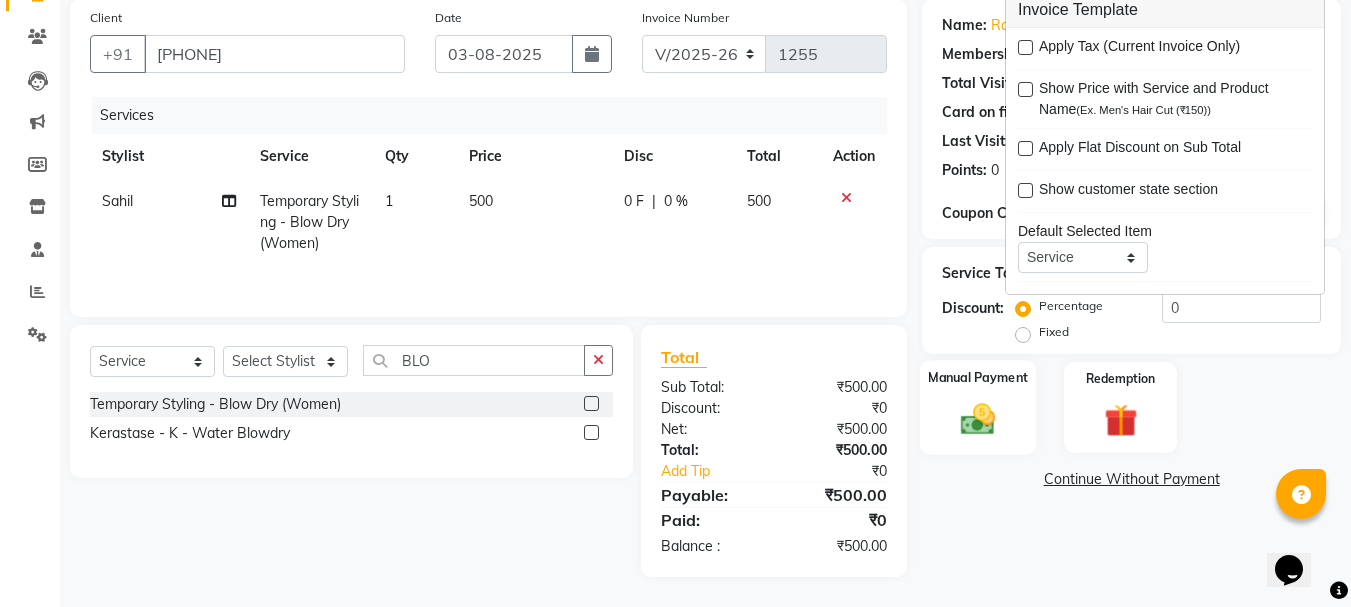 click 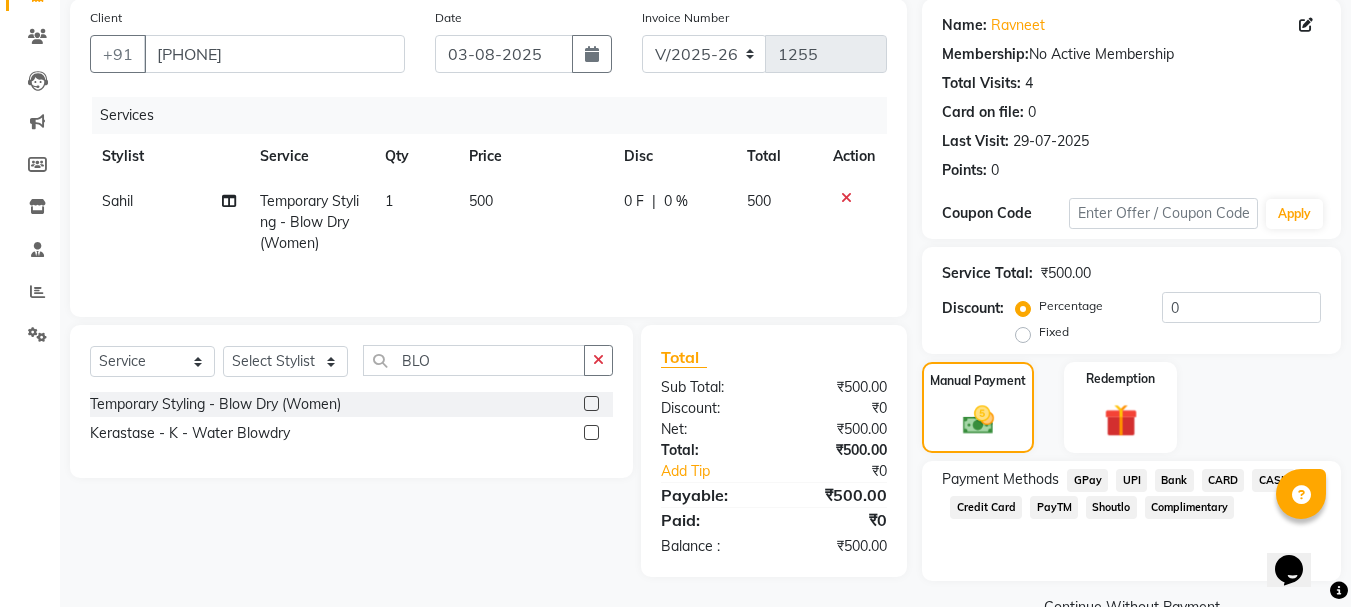 click on "CARD" 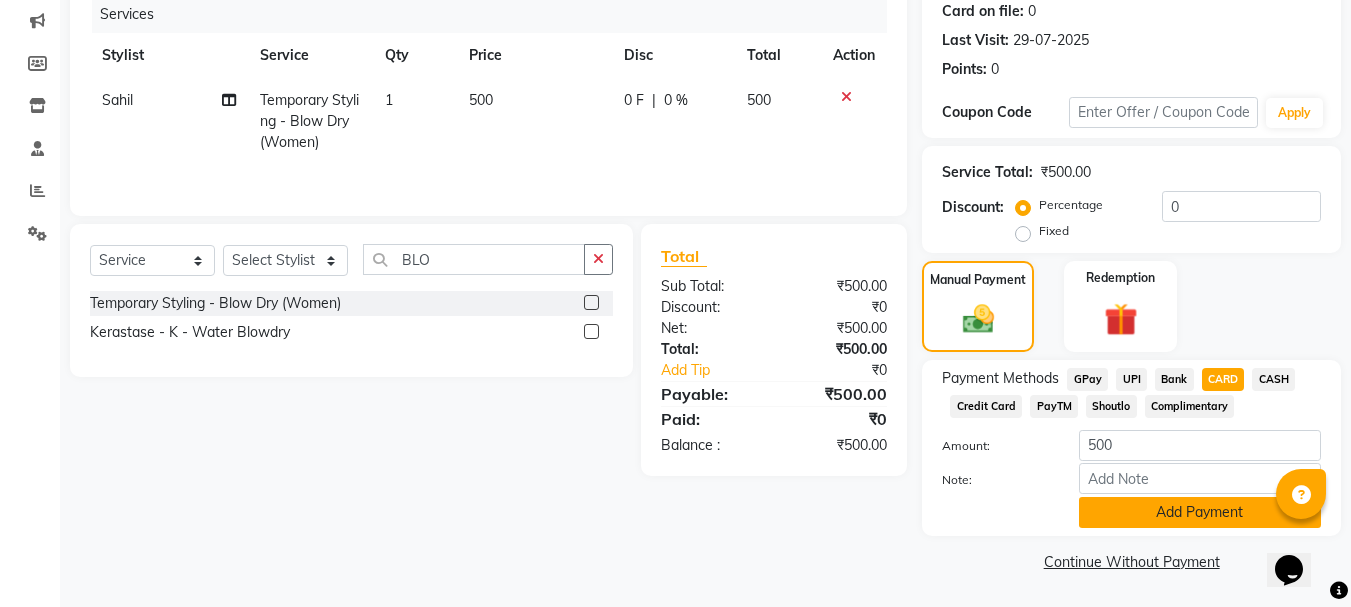 click on "Add Payment" 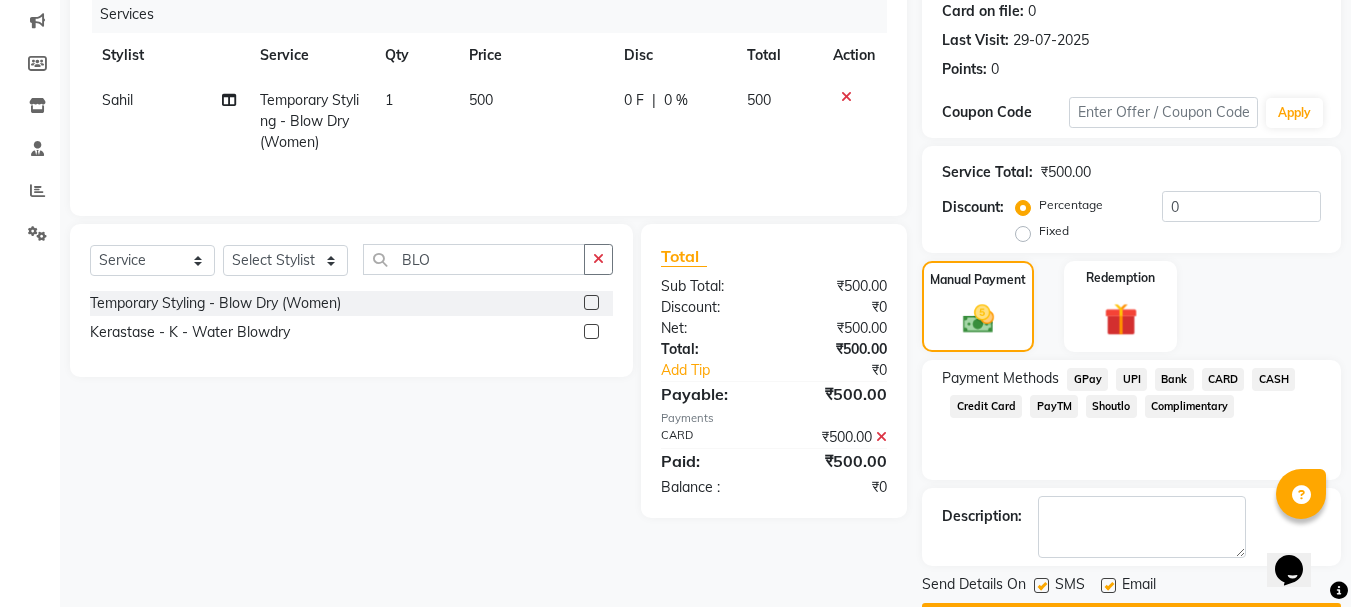 scroll, scrollTop: 309, scrollLeft: 0, axis: vertical 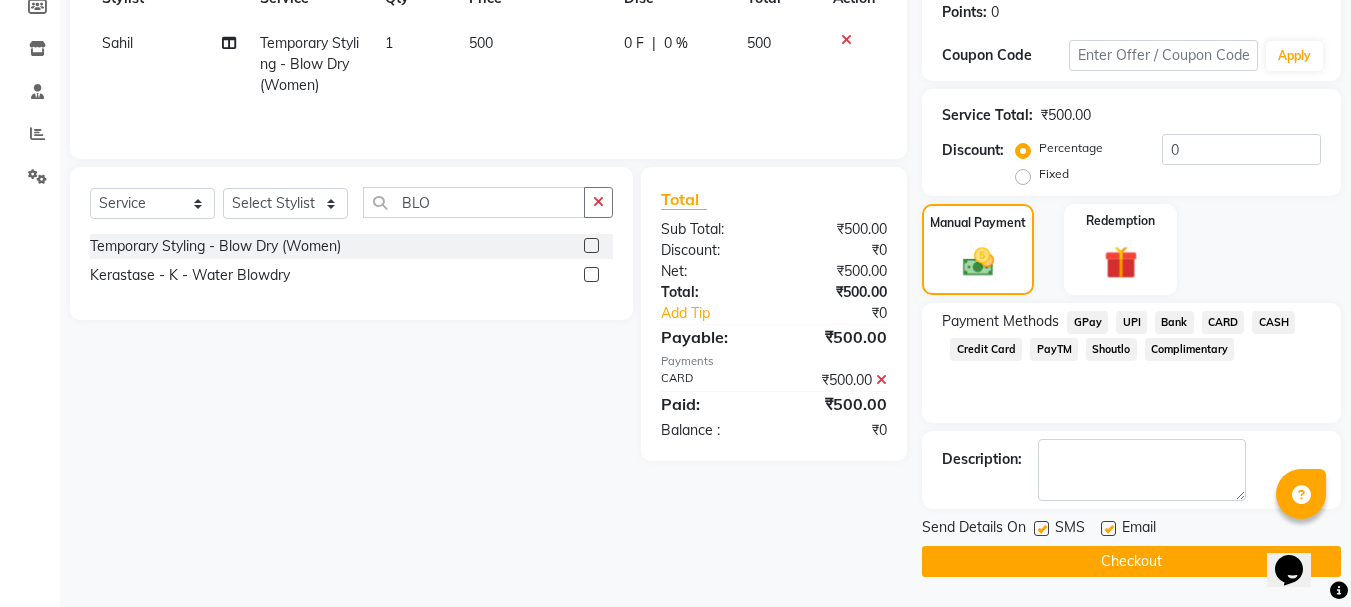 click 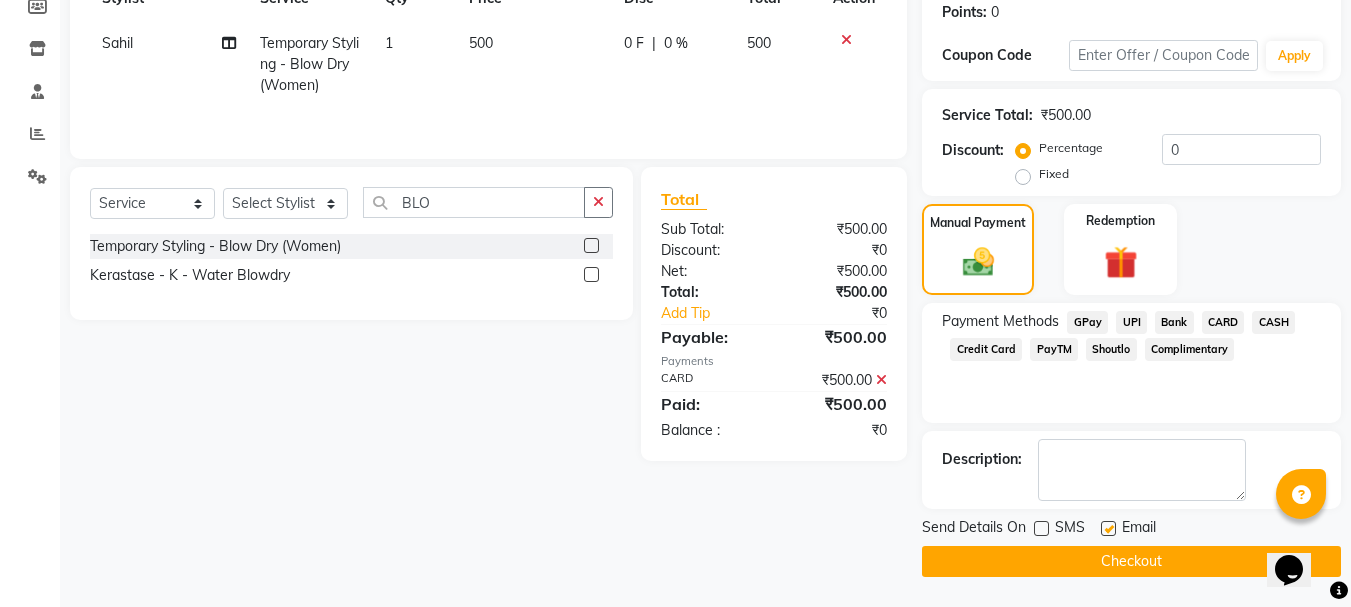 click on "Checkout" 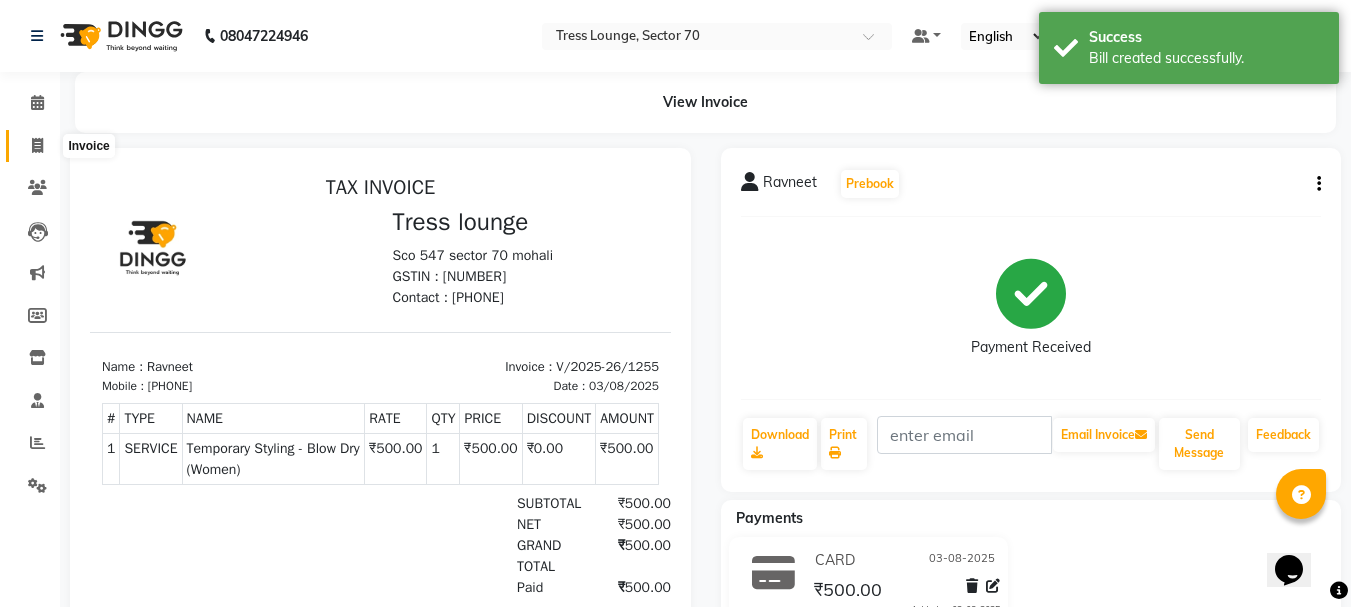 scroll, scrollTop: 0, scrollLeft: 0, axis: both 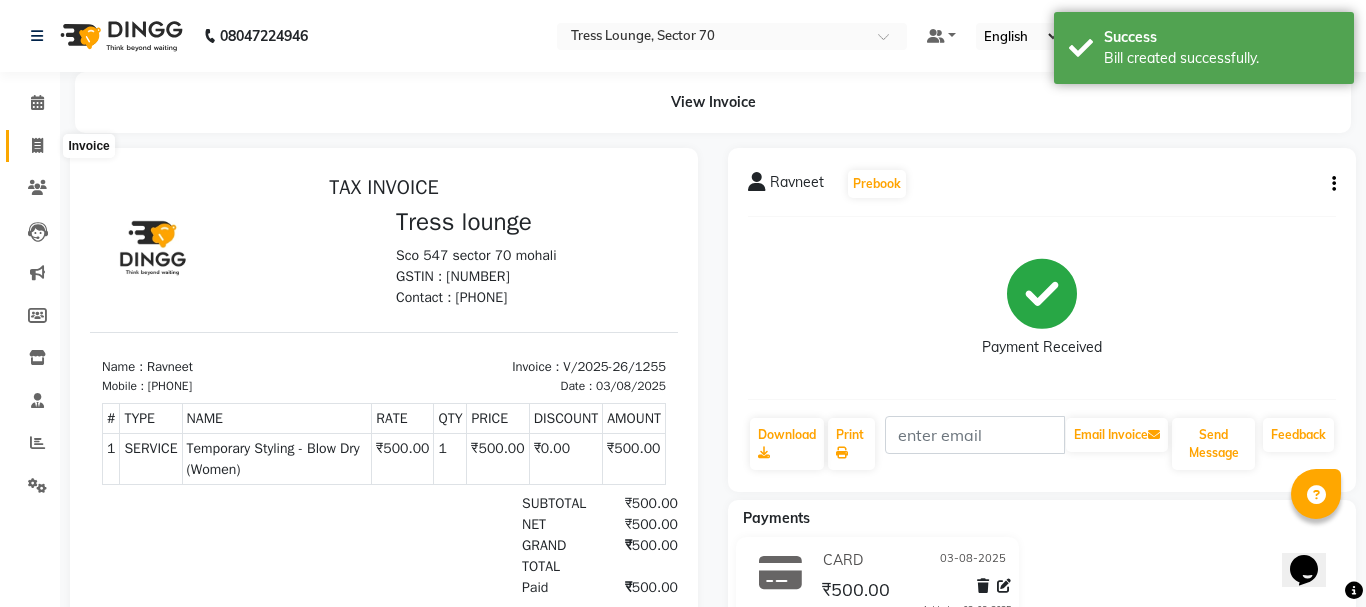 select on "service" 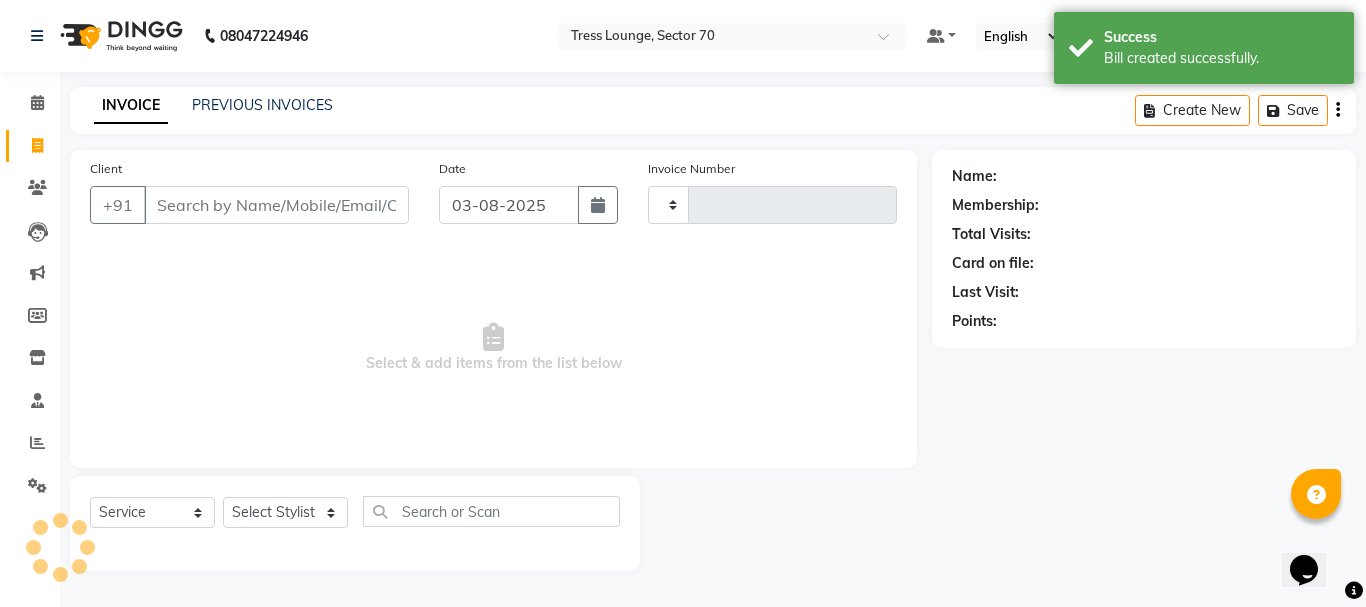 type on "1256" 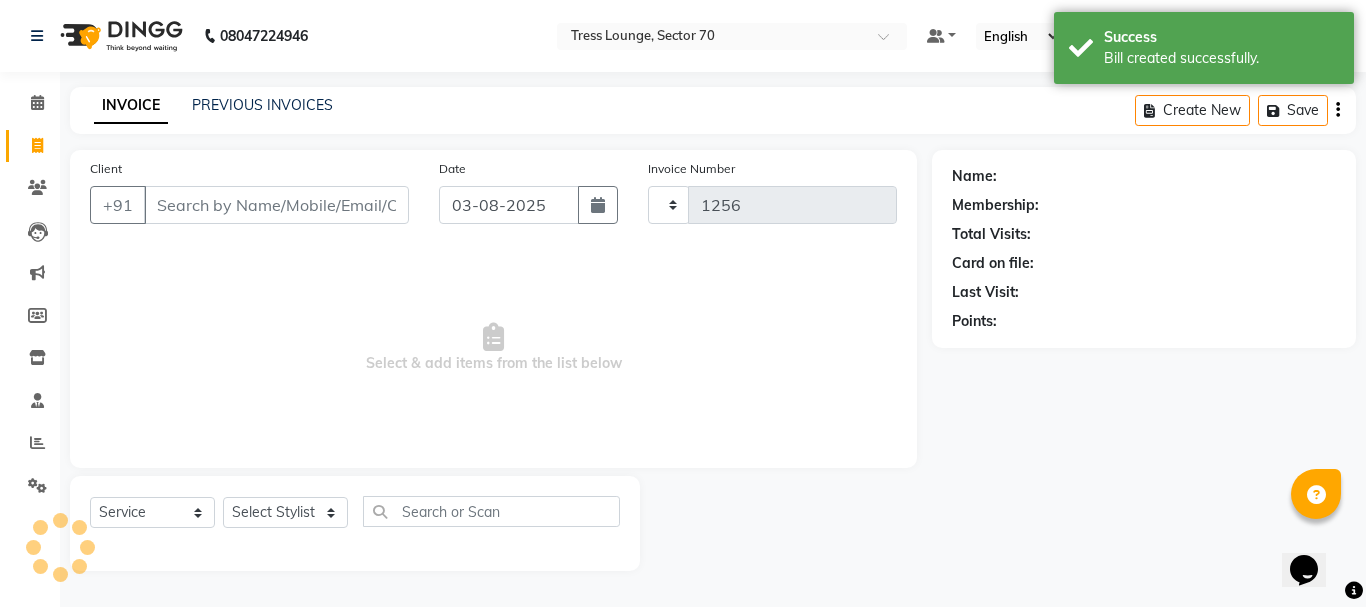 select on "6241" 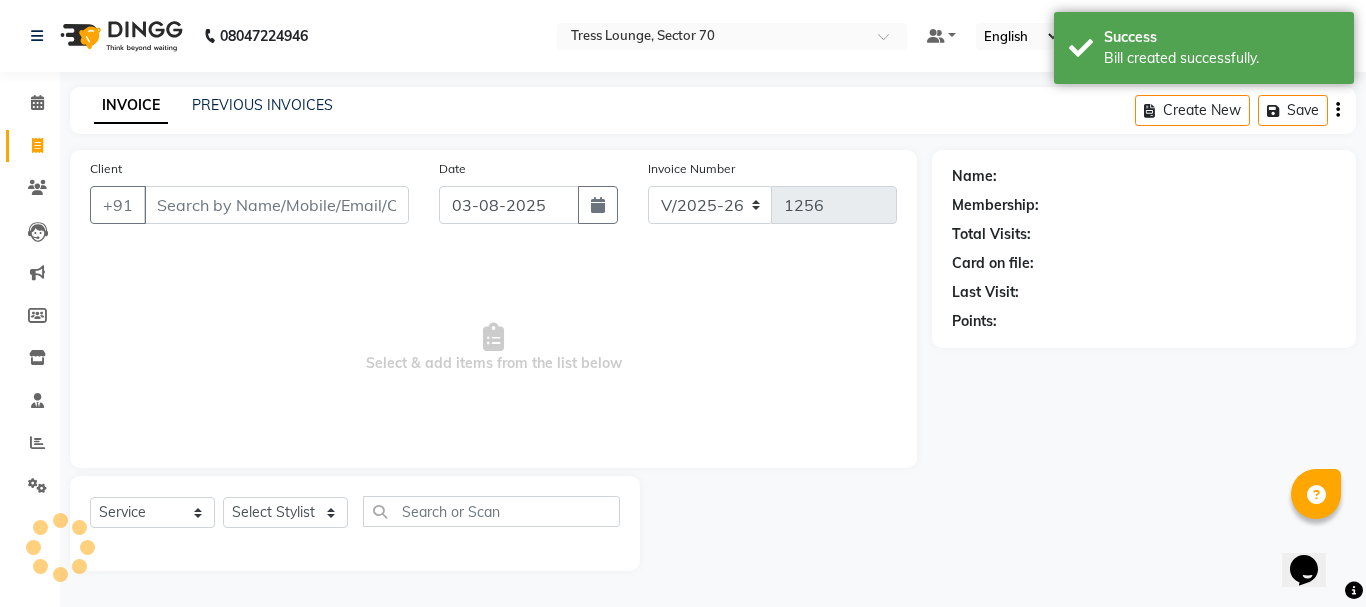 click on "Client" at bounding box center [276, 205] 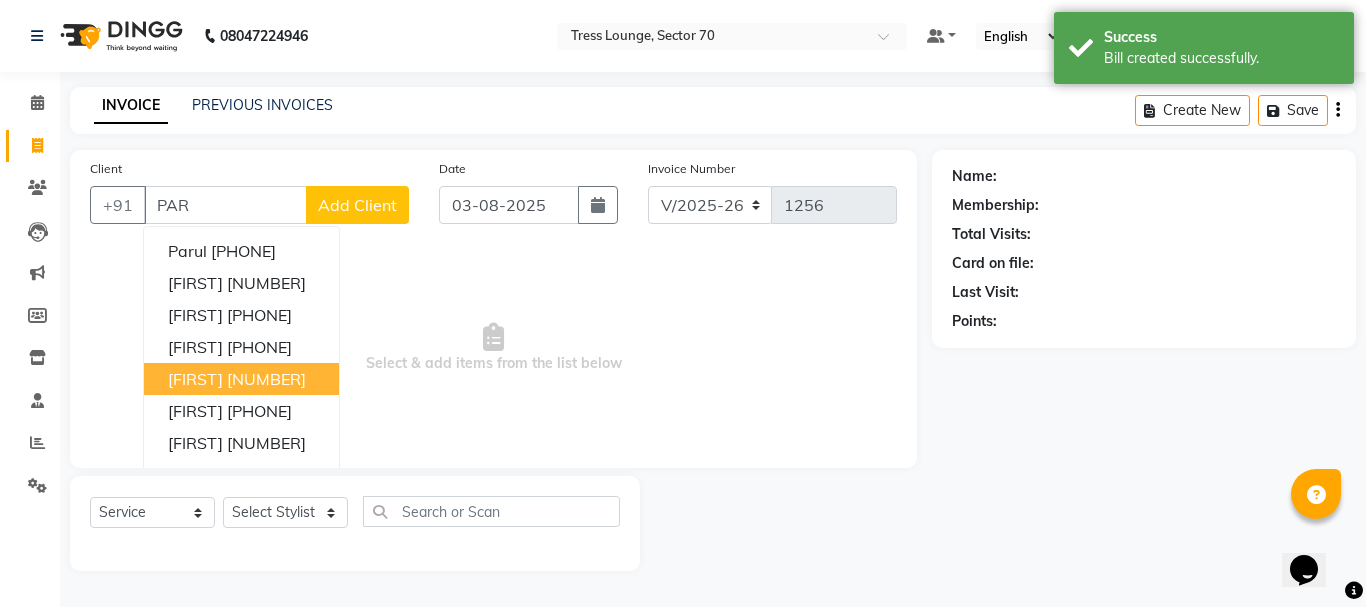 click on "[NUMBER]" at bounding box center (266, 379) 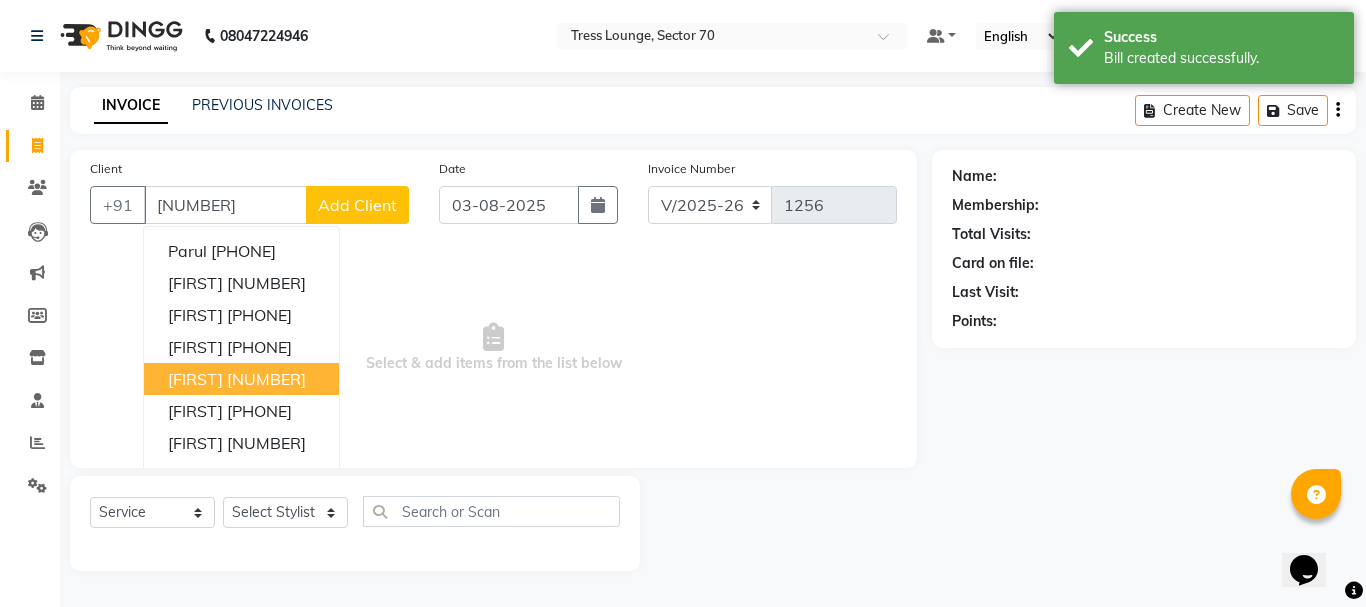 type on "[NUMBER]" 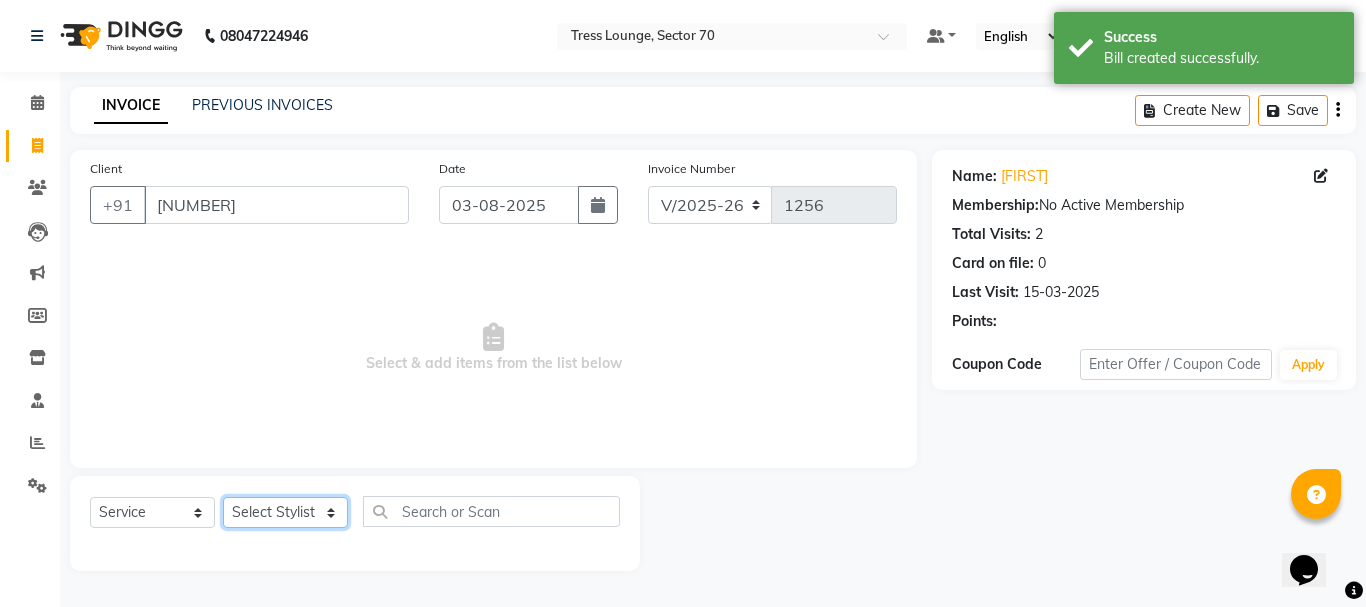 click on "Select Stylist Aman Anni Ashu Dev Gagan Laxmi Mohit Monu Rahul Sahil Shivani shruti Vikas" 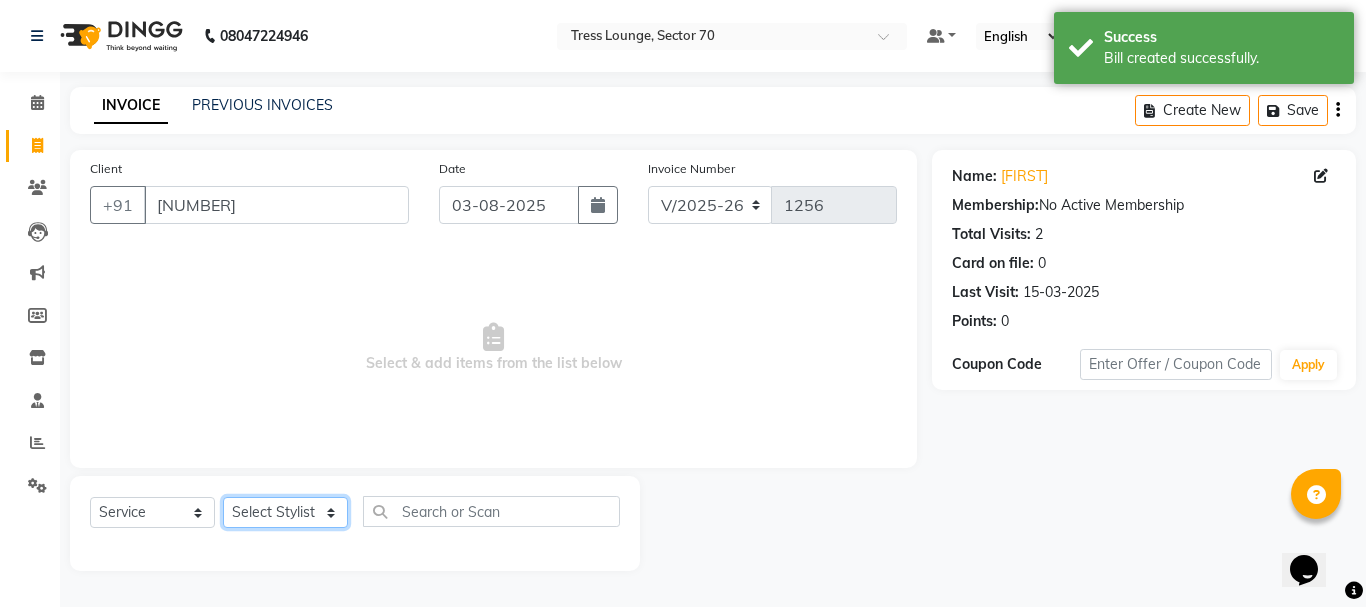 select on "46191" 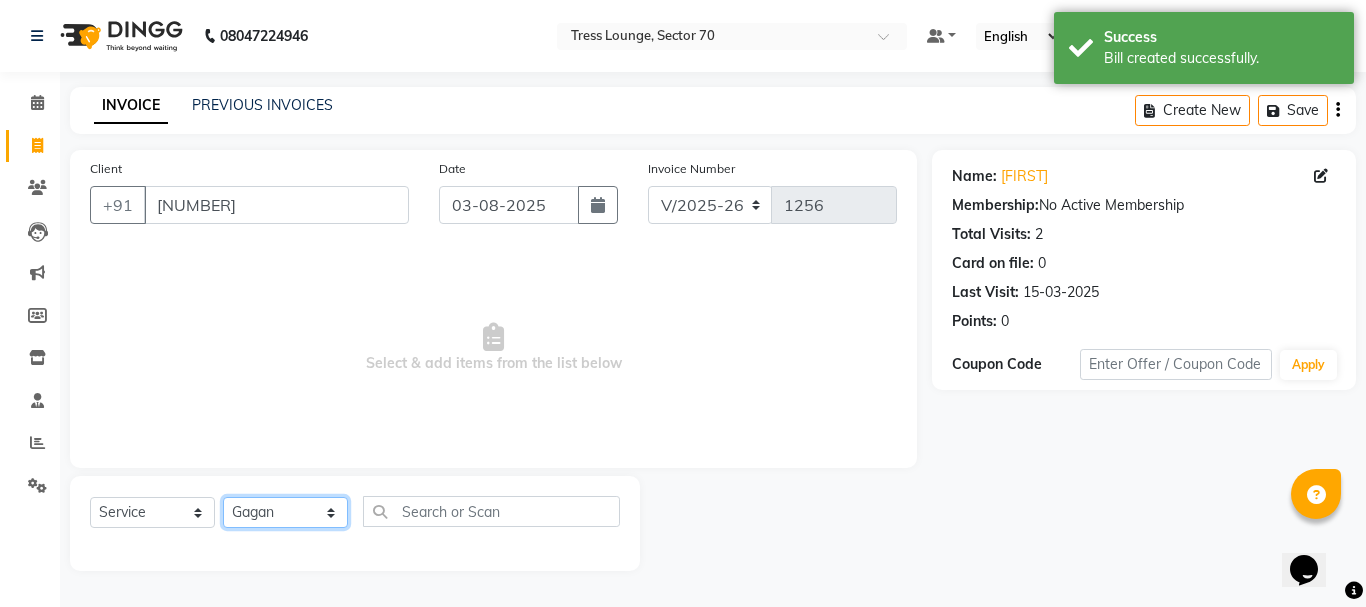 click on "Select Stylist Aman Anni Ashu Dev Gagan Laxmi Mohit Monu Rahul Sahil Shivani shruti Vikas" 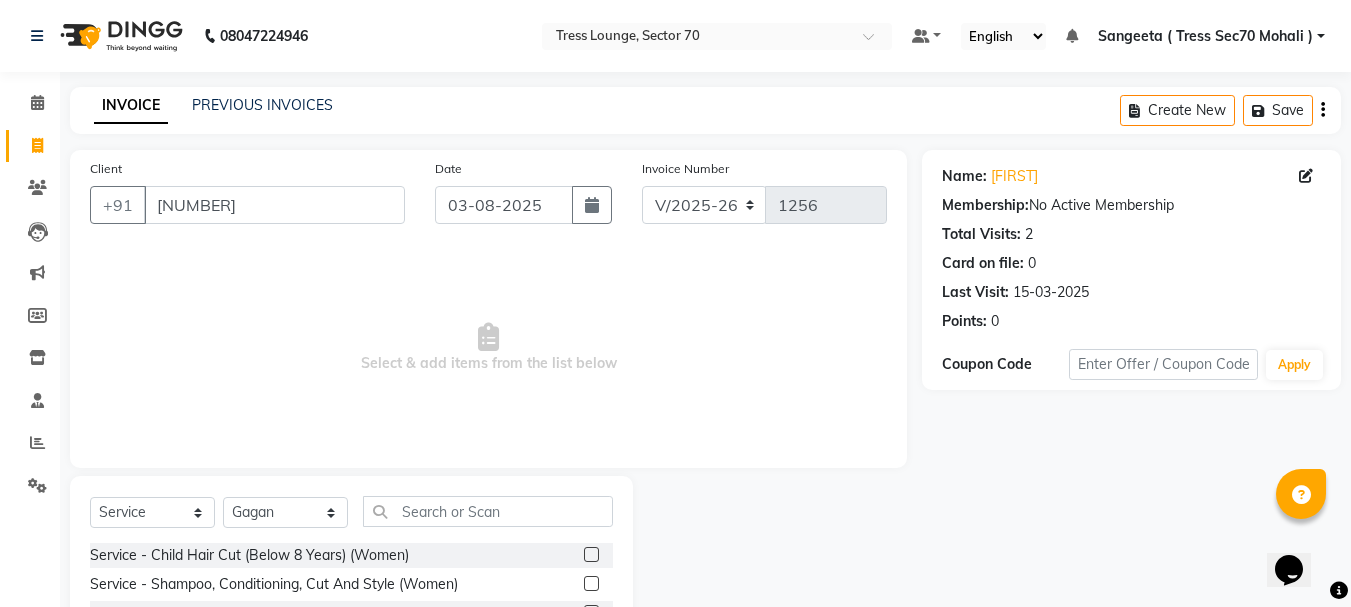 click 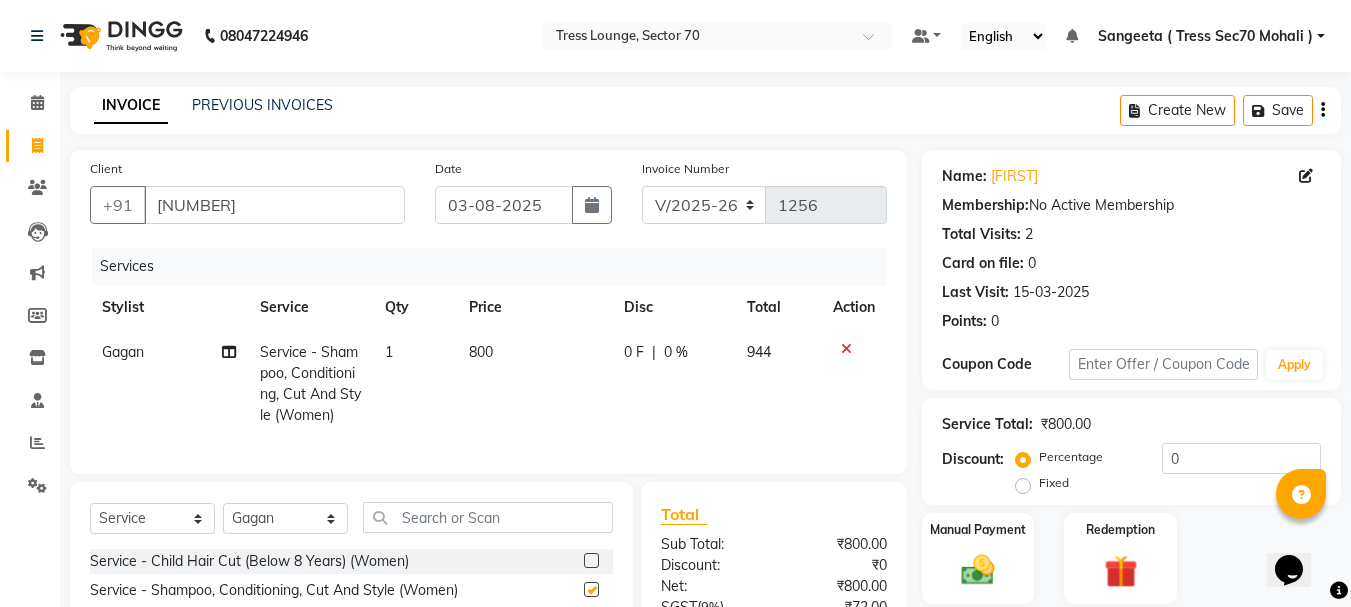 checkbox on "false" 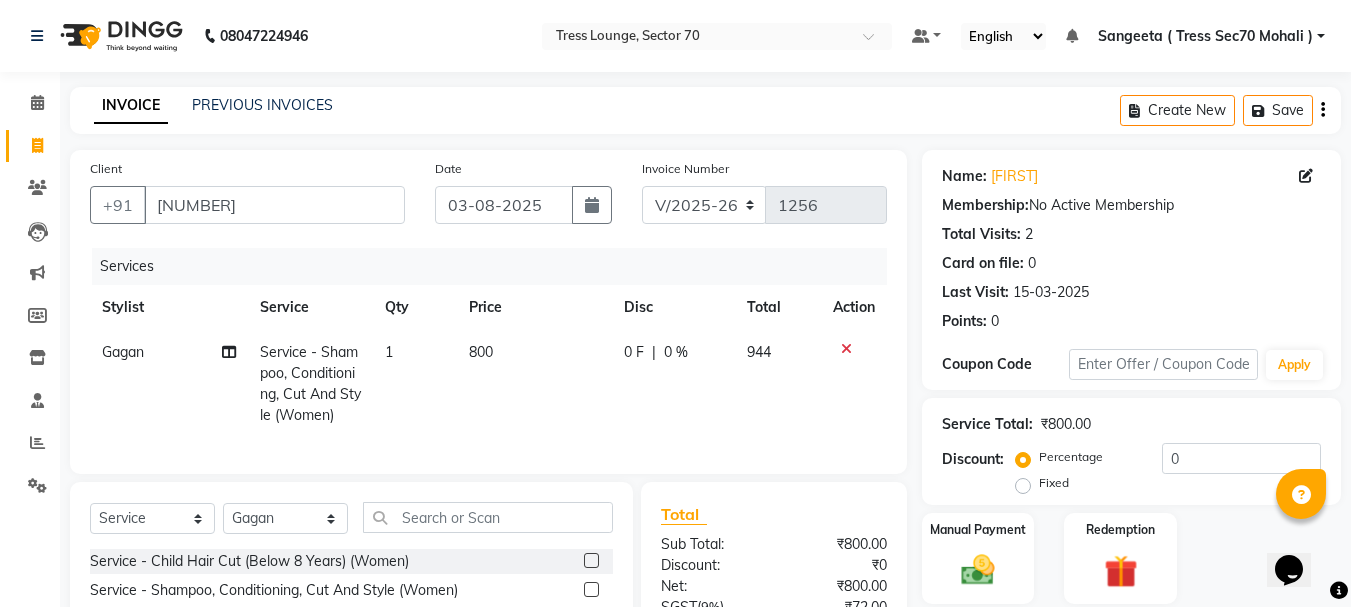 click on "Create New   Save" 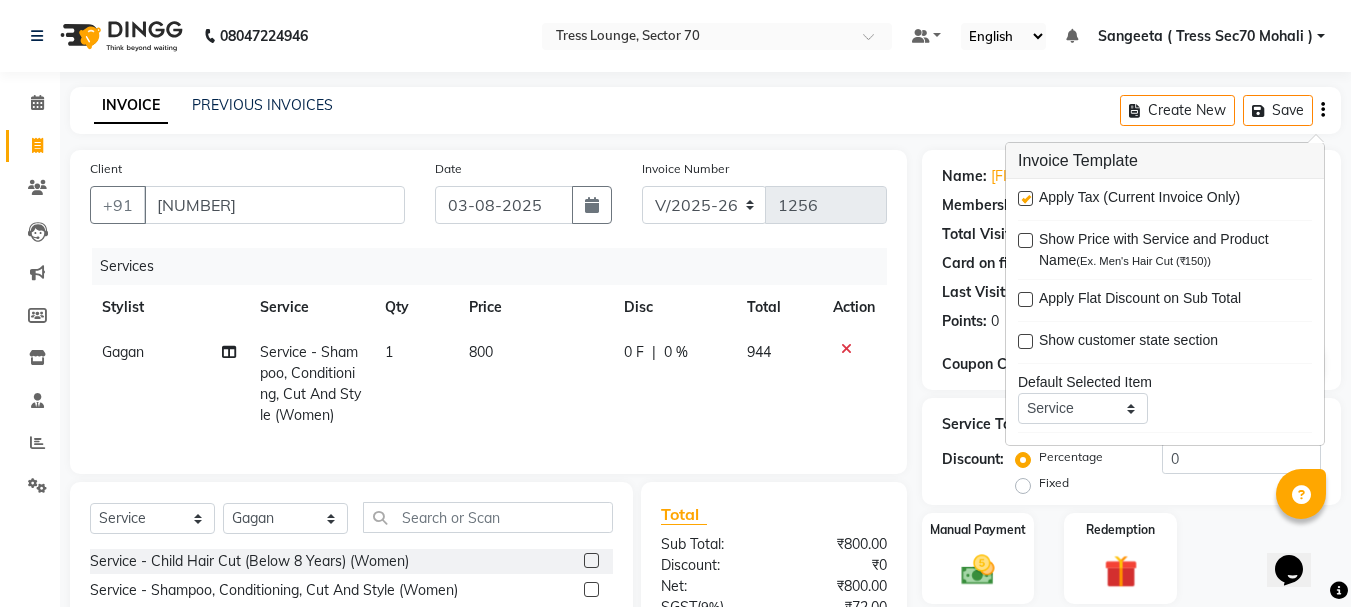 click at bounding box center [1025, 198] 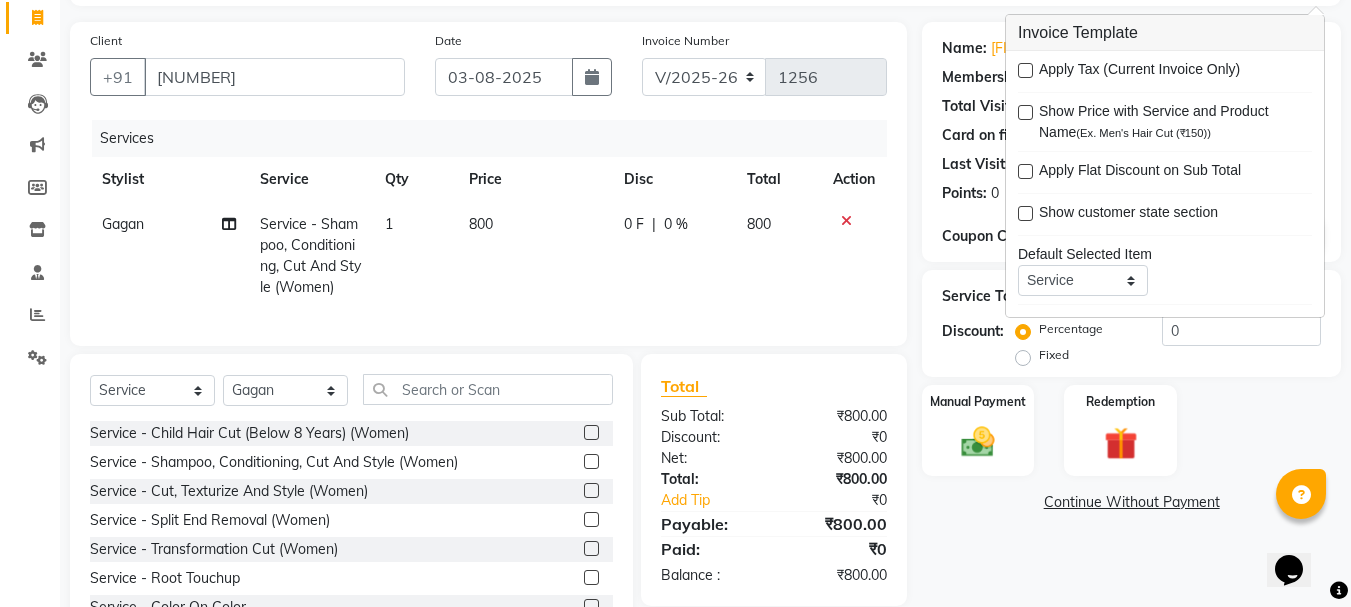 scroll, scrollTop: 215, scrollLeft: 0, axis: vertical 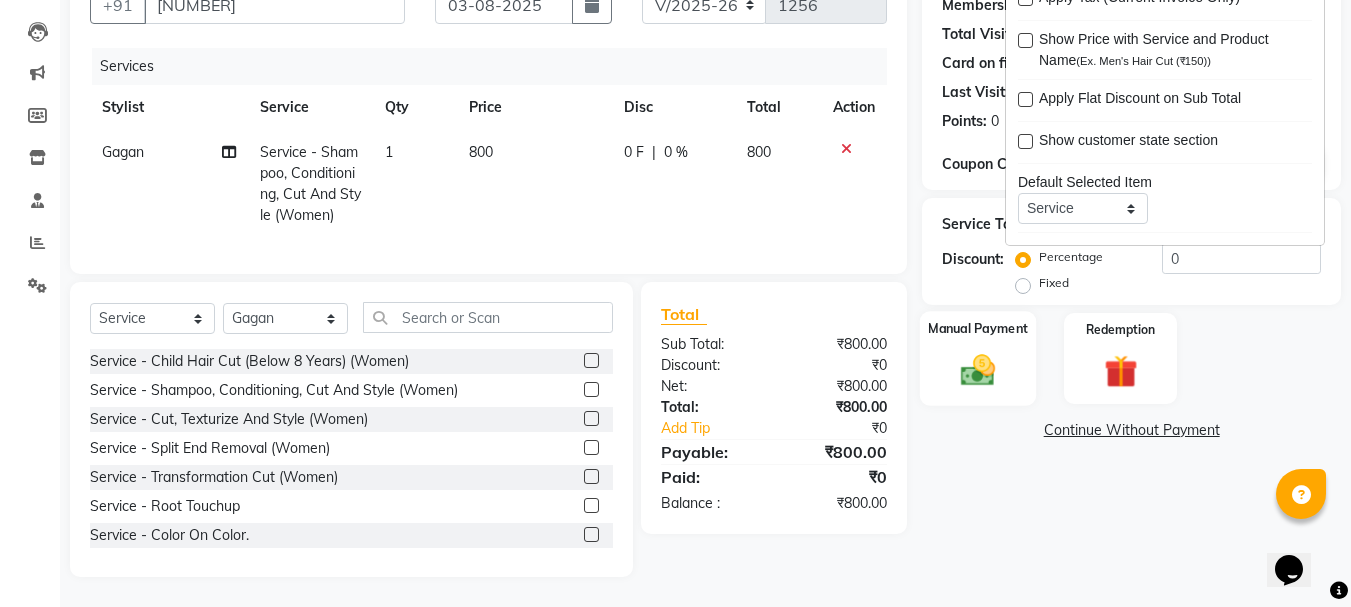 click 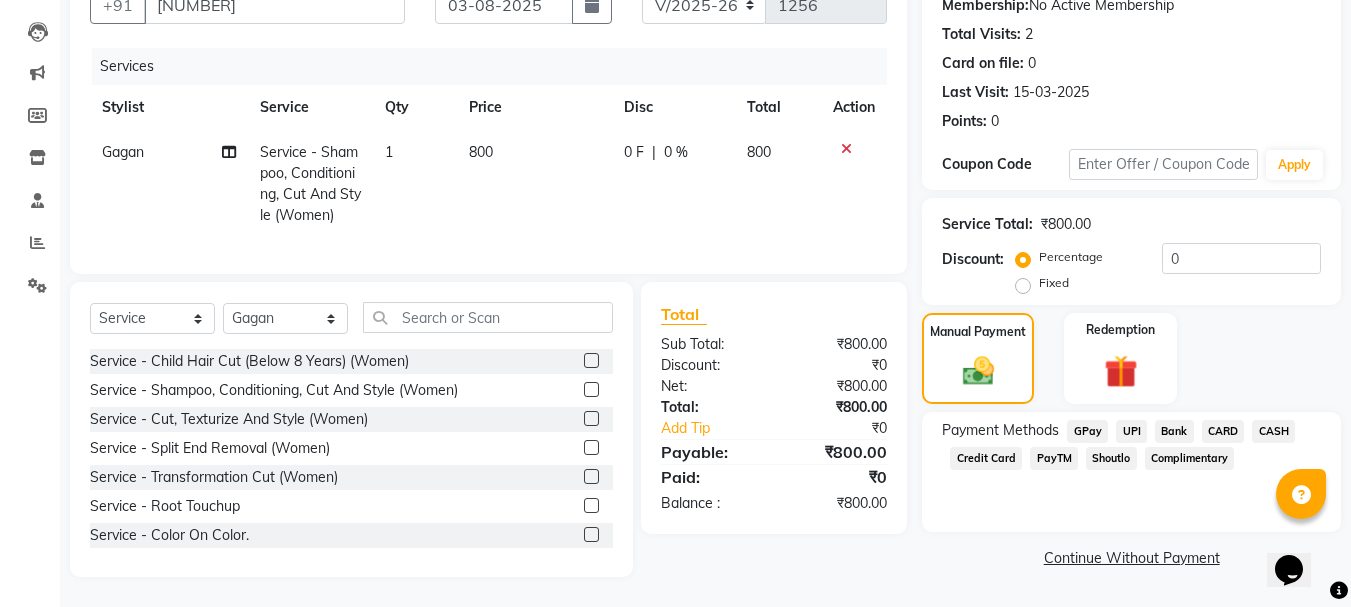 click on "CARD" 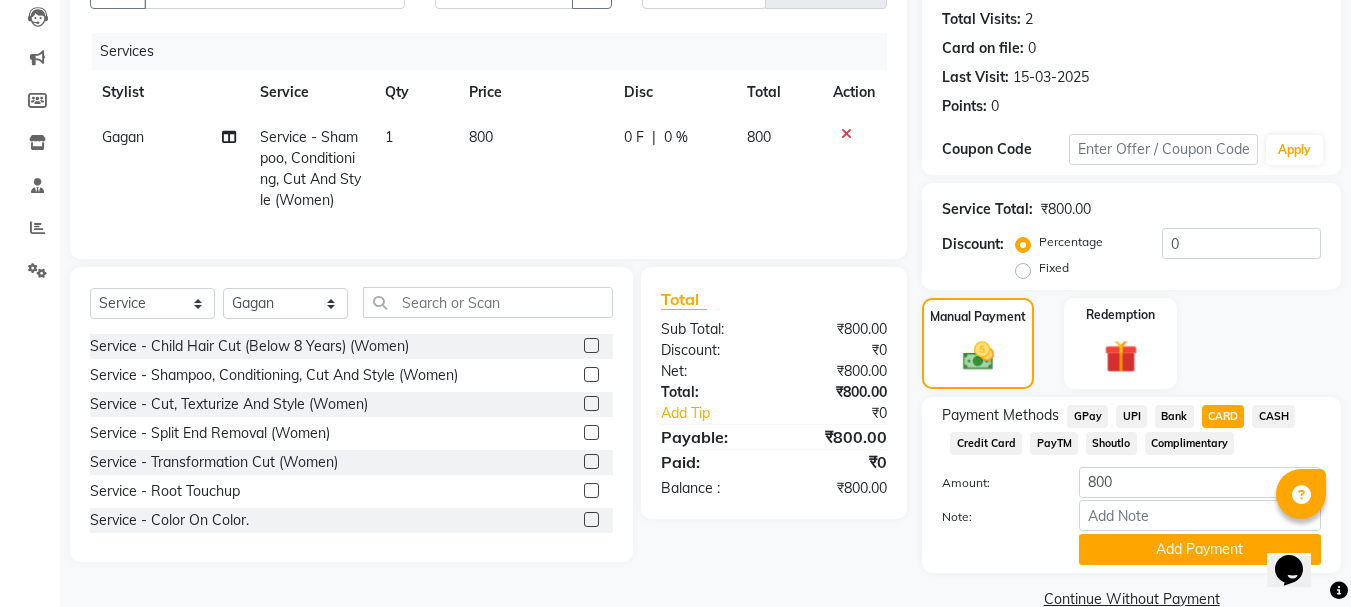 scroll, scrollTop: 252, scrollLeft: 0, axis: vertical 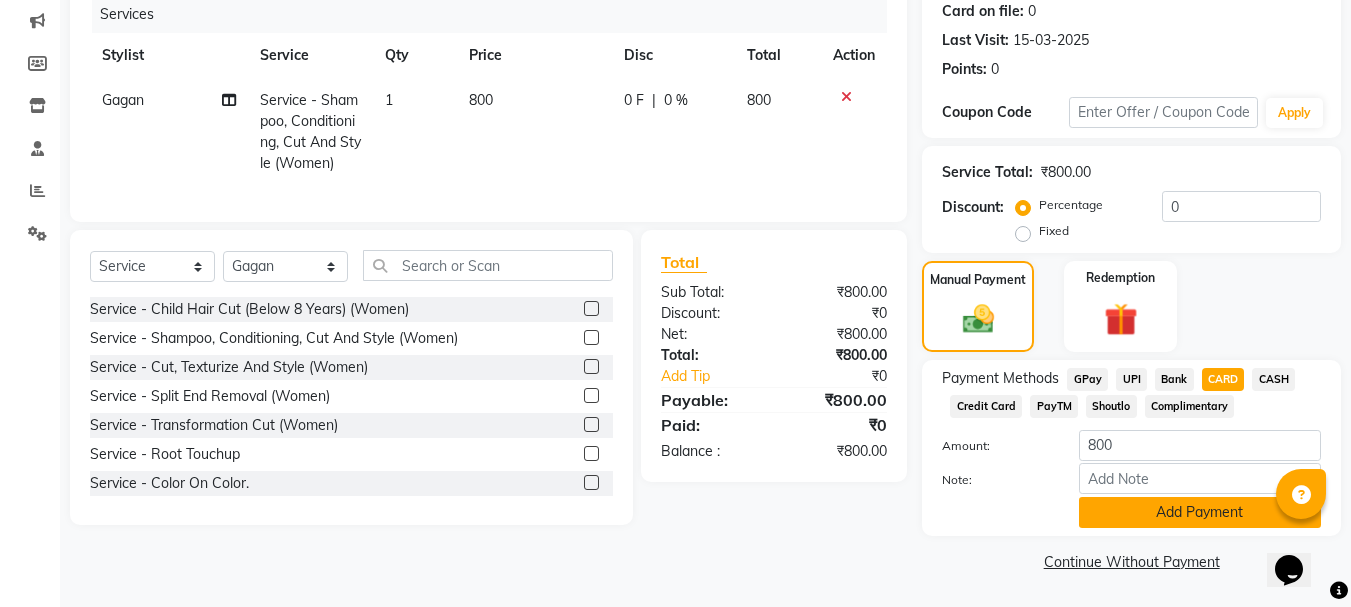 click on "Add Payment" 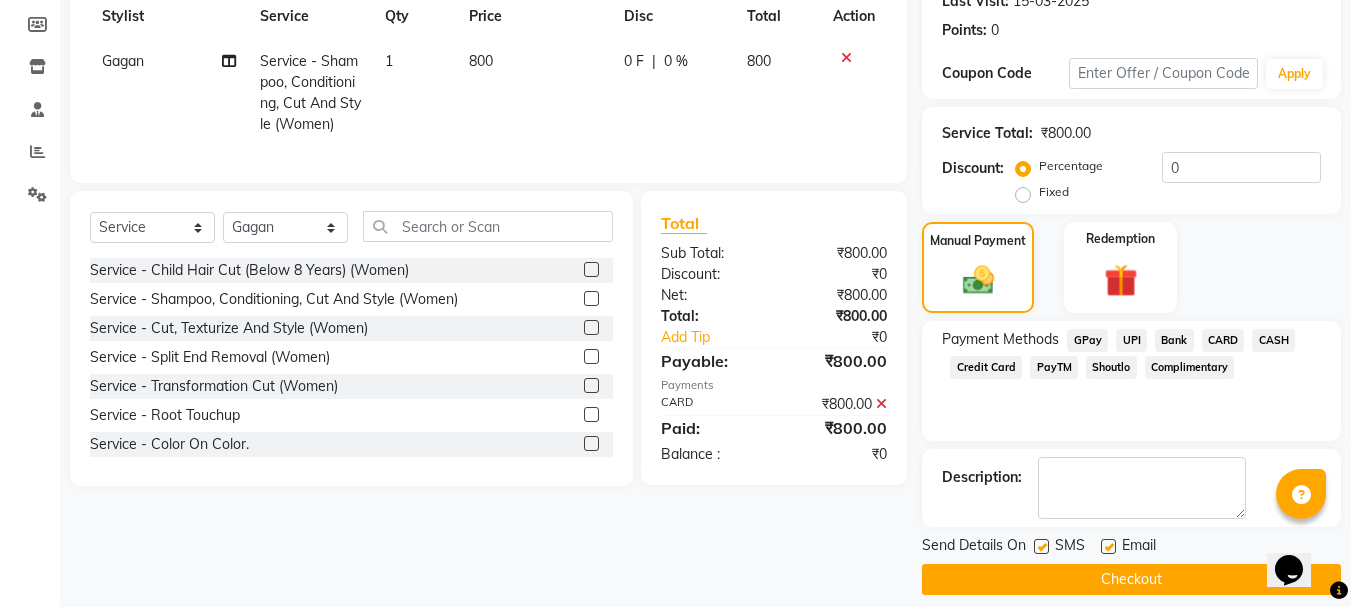 scroll, scrollTop: 309, scrollLeft: 0, axis: vertical 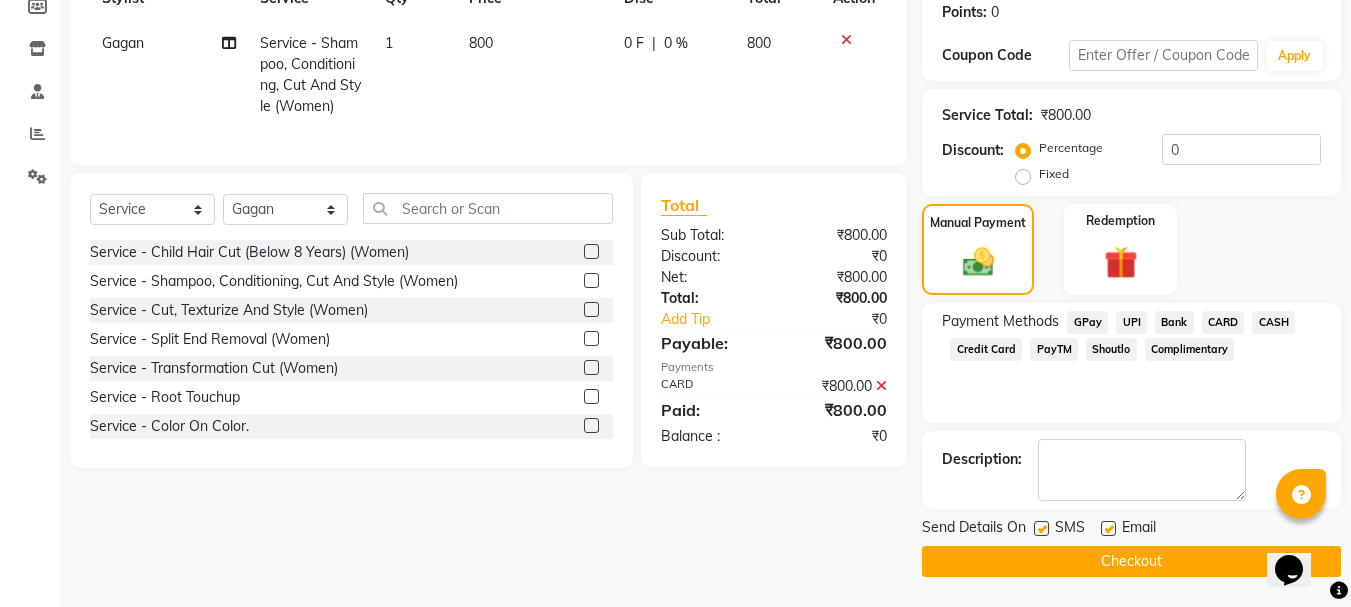 click 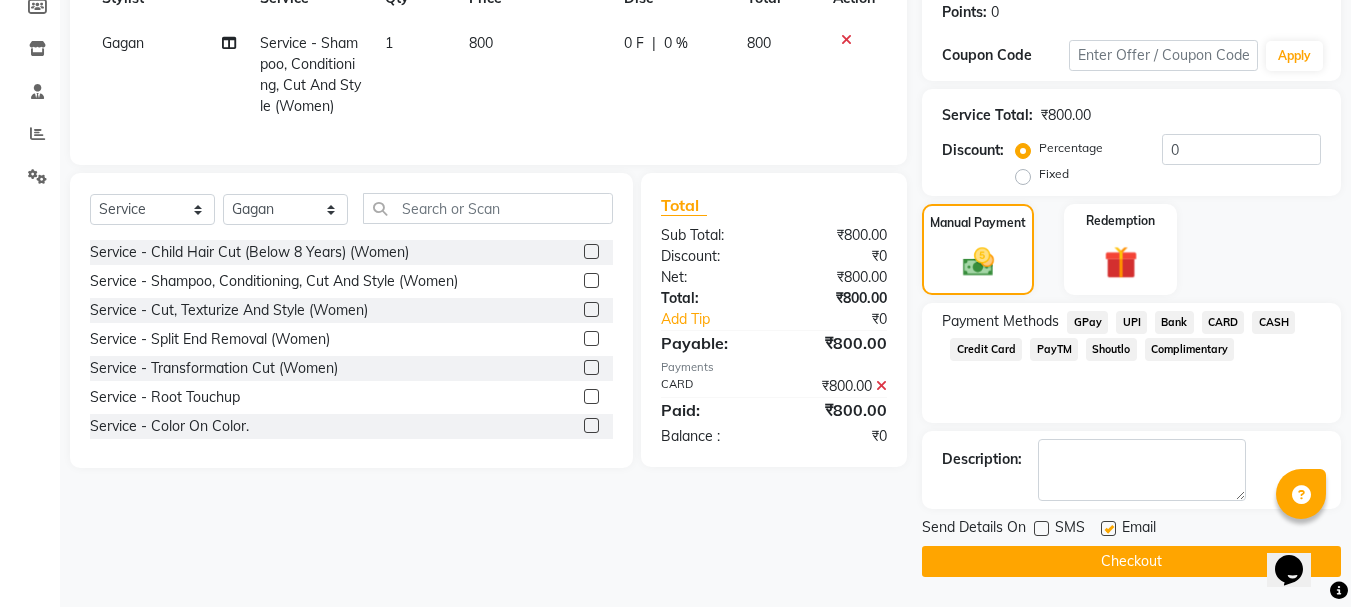 click on "Checkout" 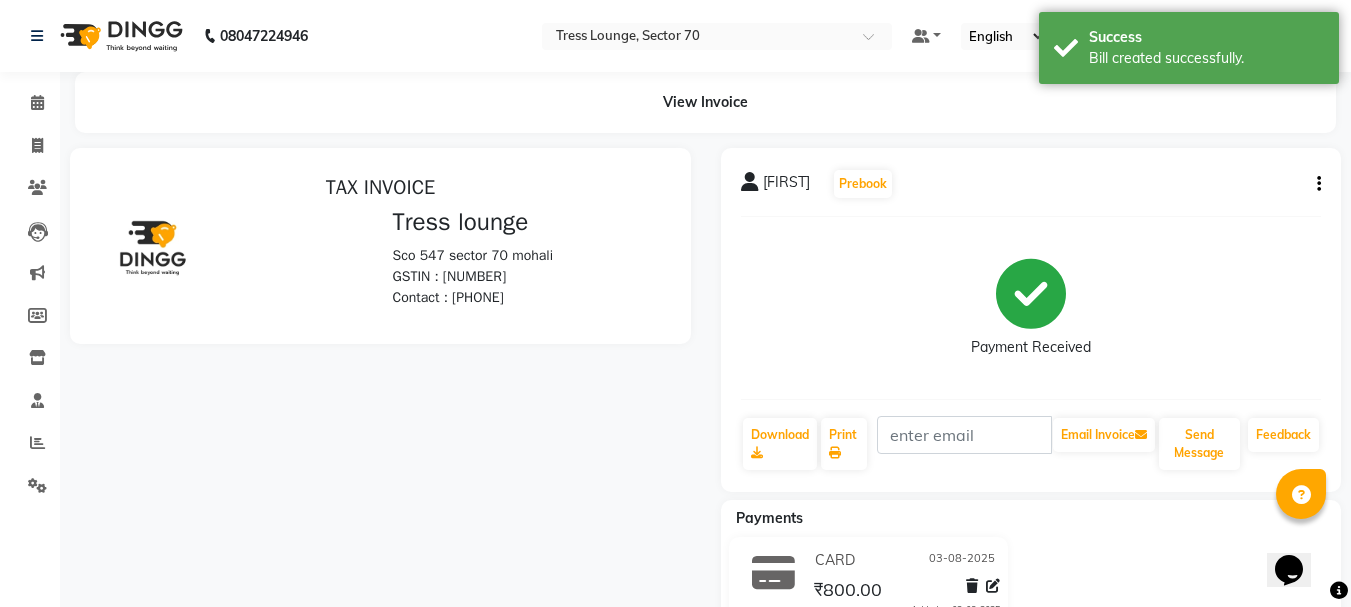 scroll, scrollTop: 0, scrollLeft: 0, axis: both 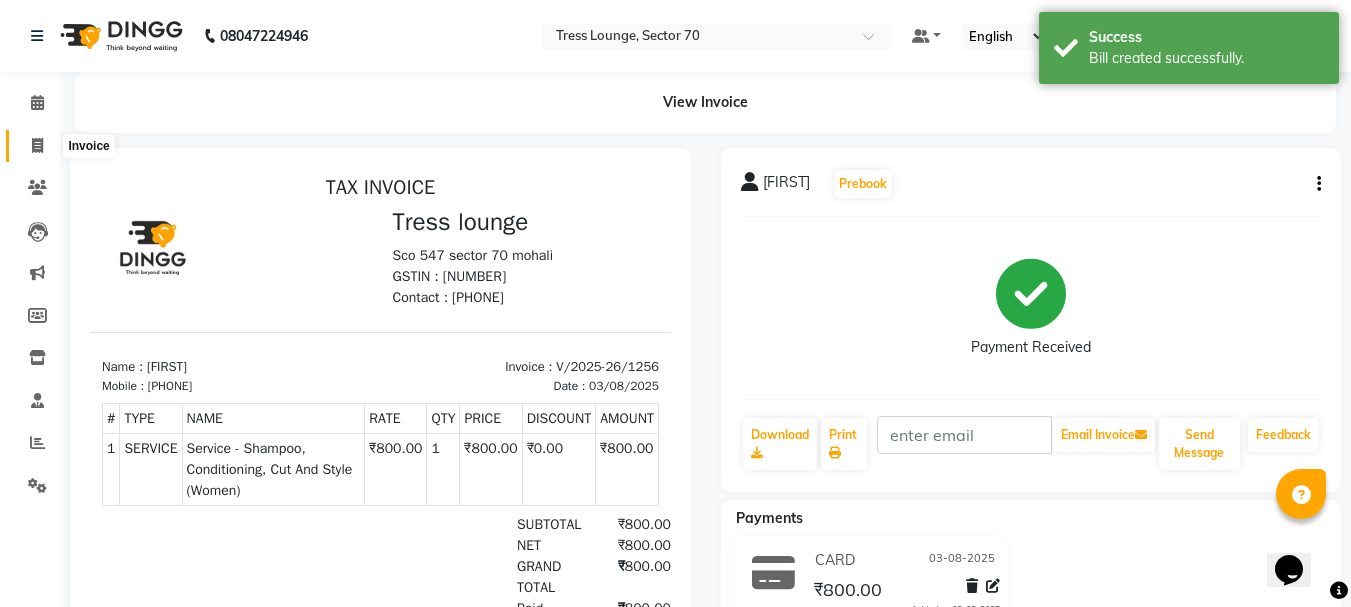 click 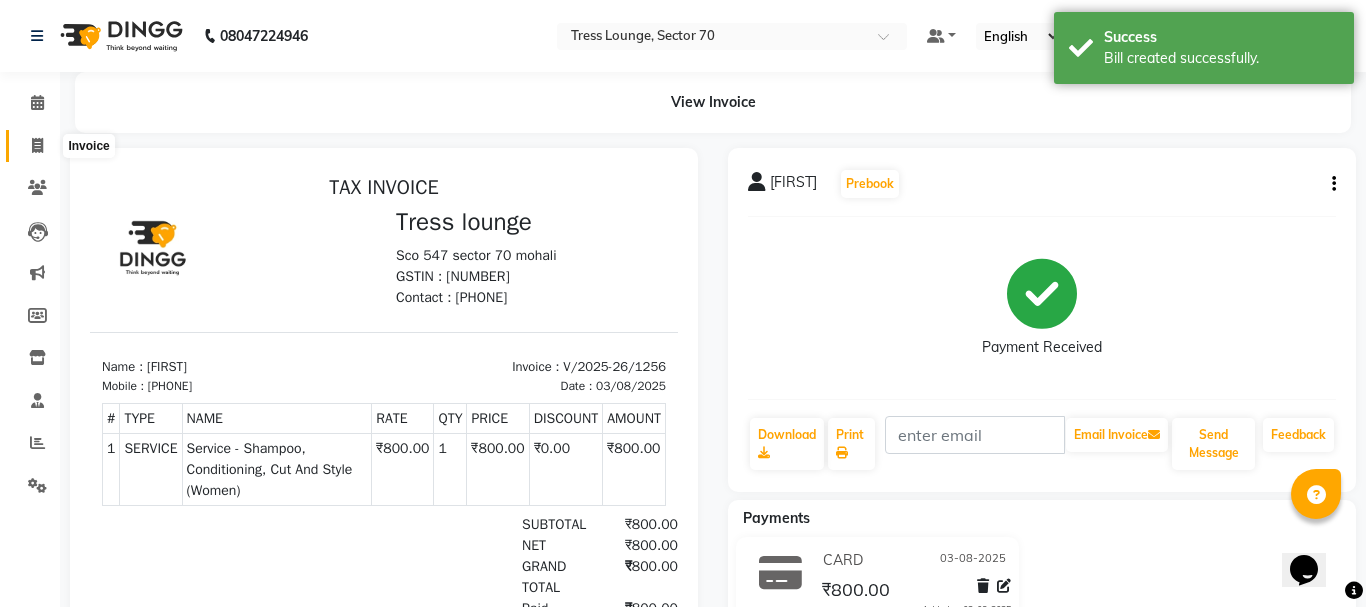 select on "service" 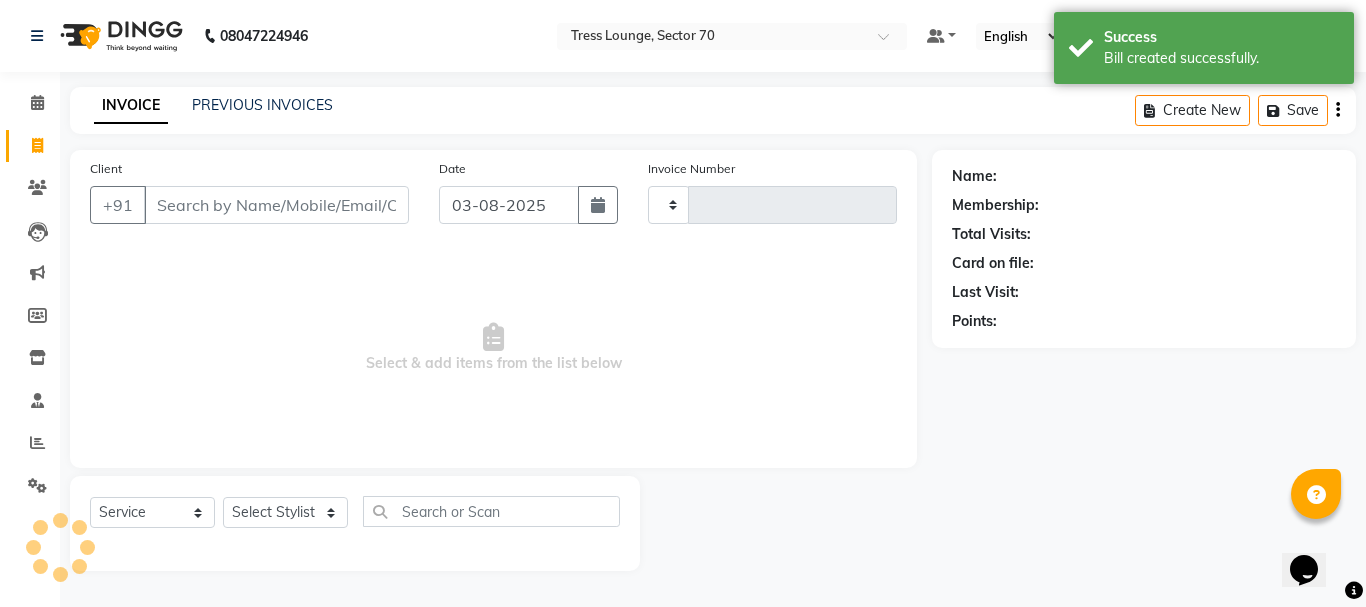 type on "1257" 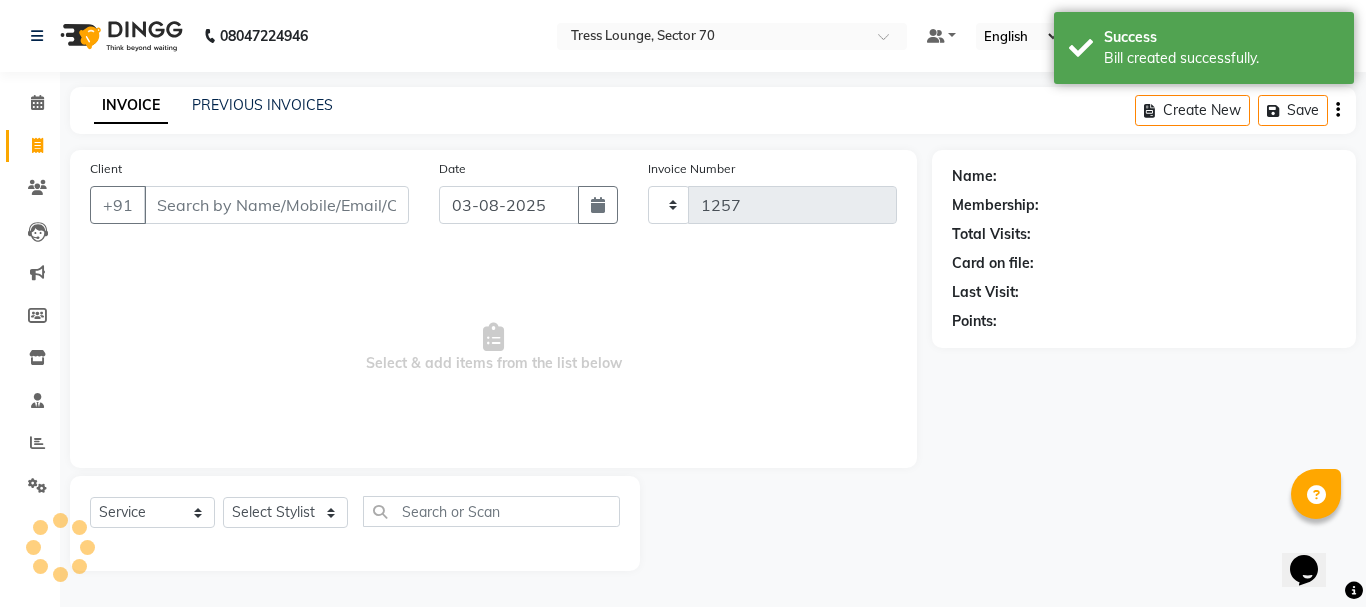 select on "6241" 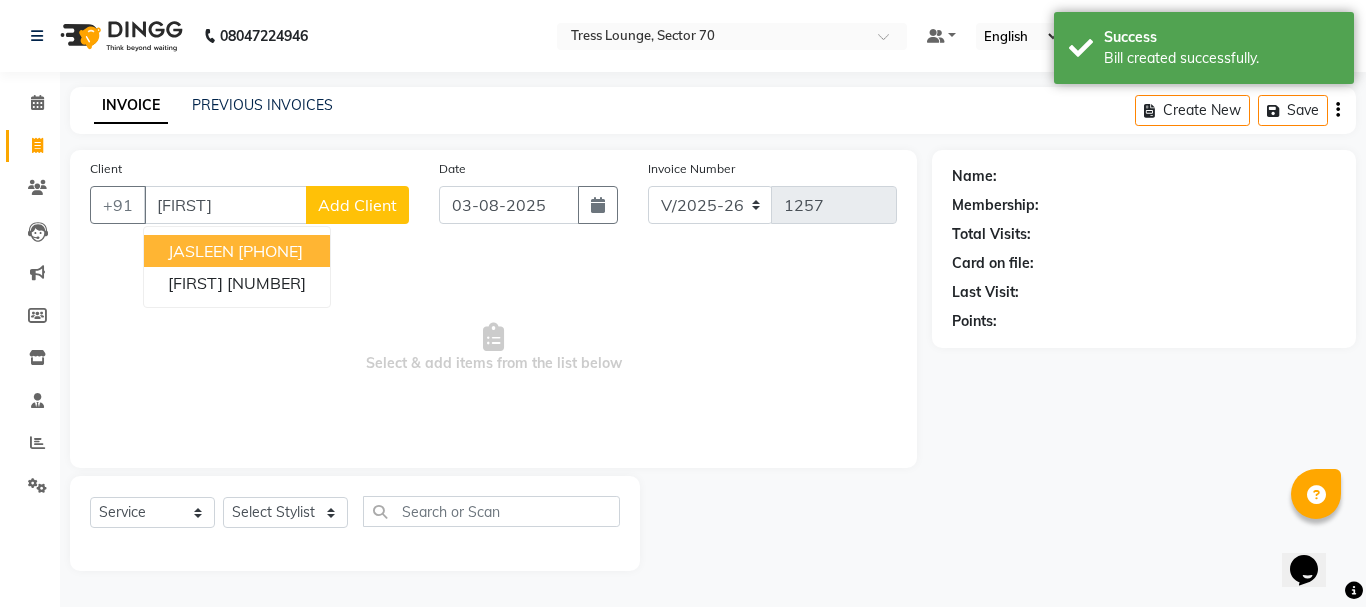 click on "[FIRST] [PHONE]" at bounding box center [237, 251] 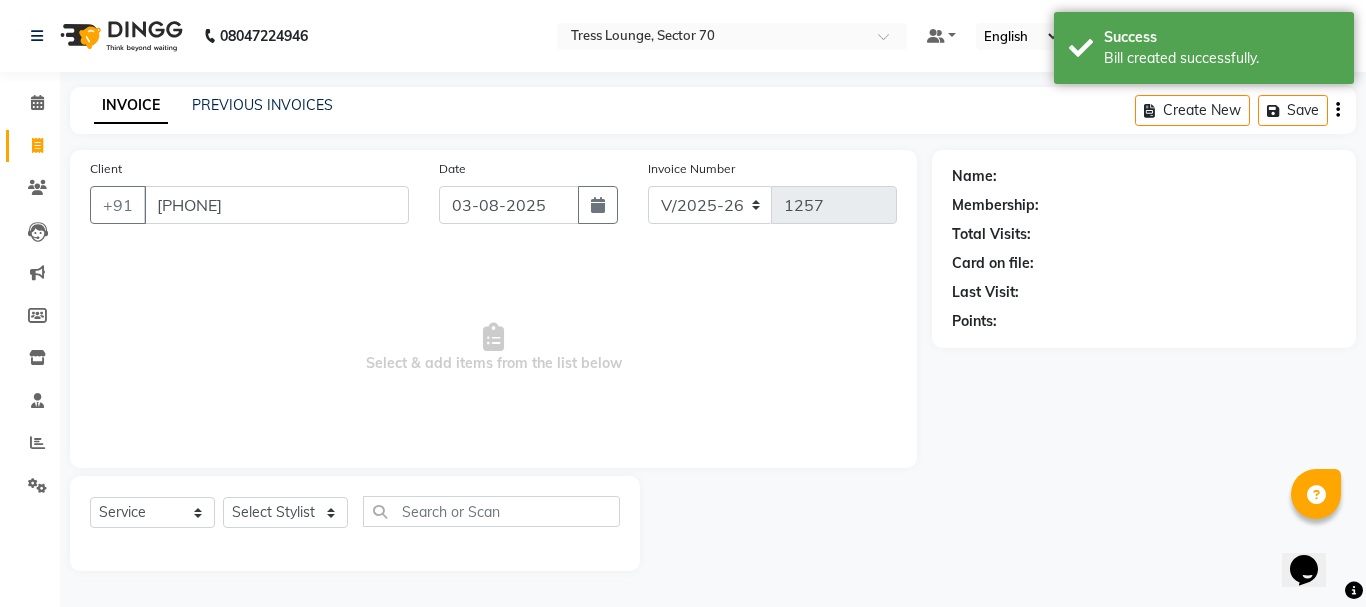 type on "[PHONE]" 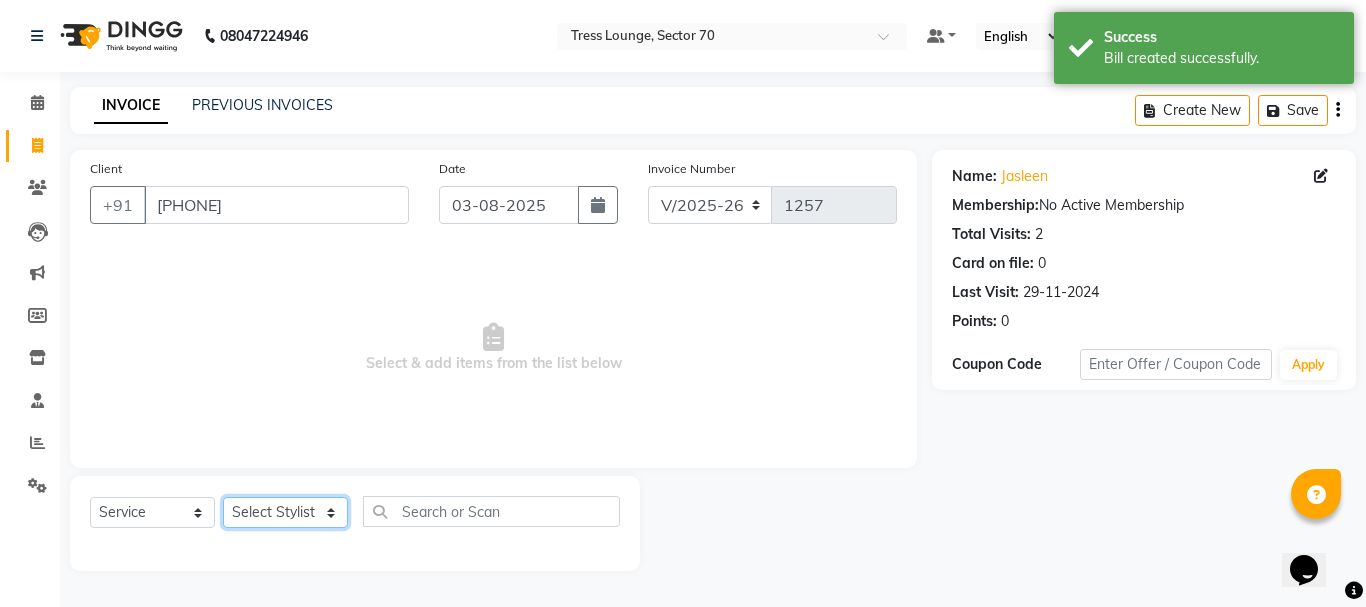 click on "Select Stylist Aman Anni Ashu Dev Gagan Laxmi Mohit Monu Rahul Sahil Shivani shruti Vikas" 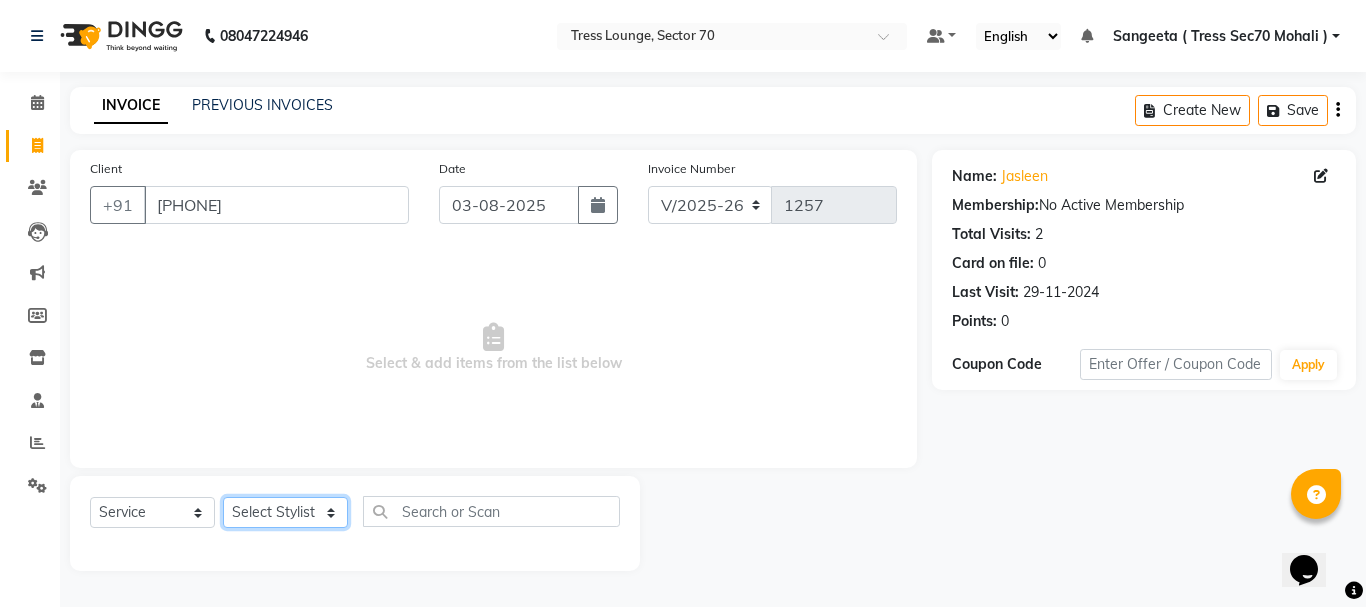 select on "[NUMBER]" 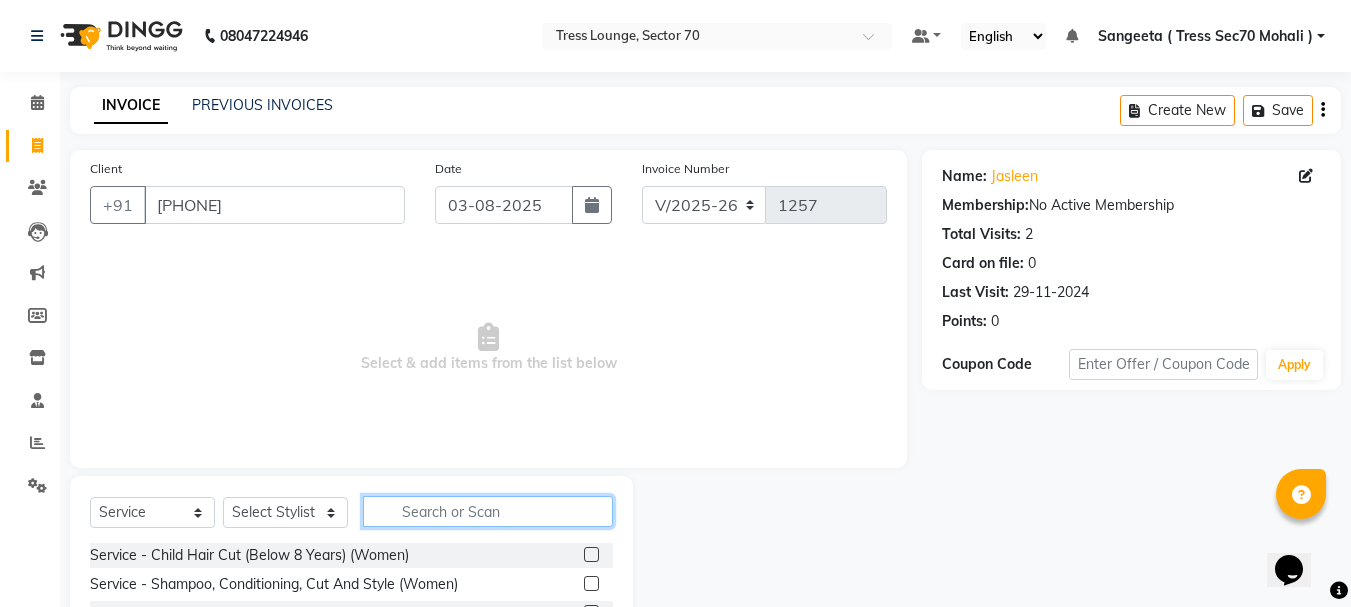 click 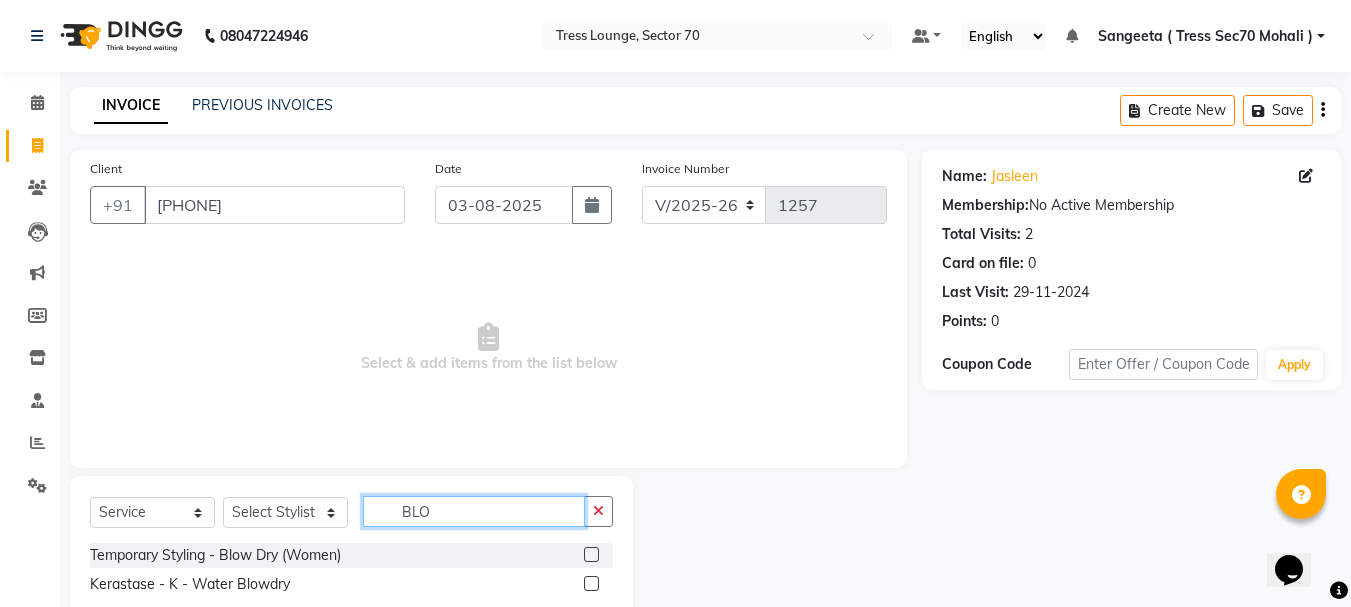 type on "BLO" 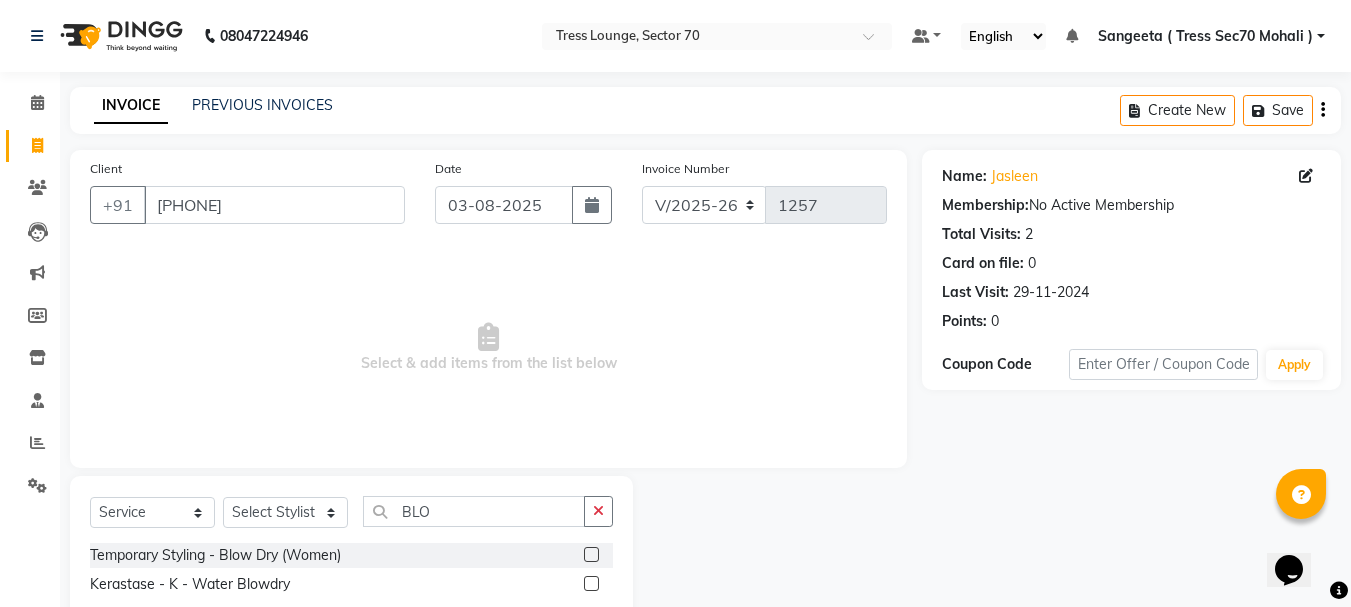 click 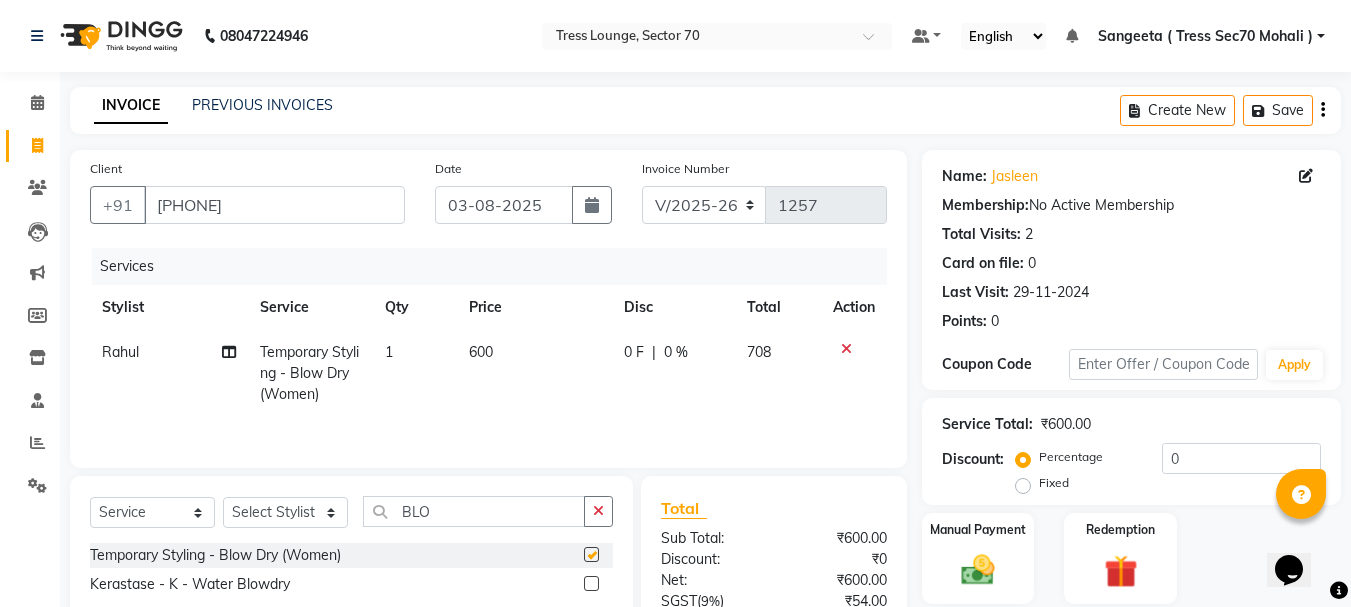 click on "600" 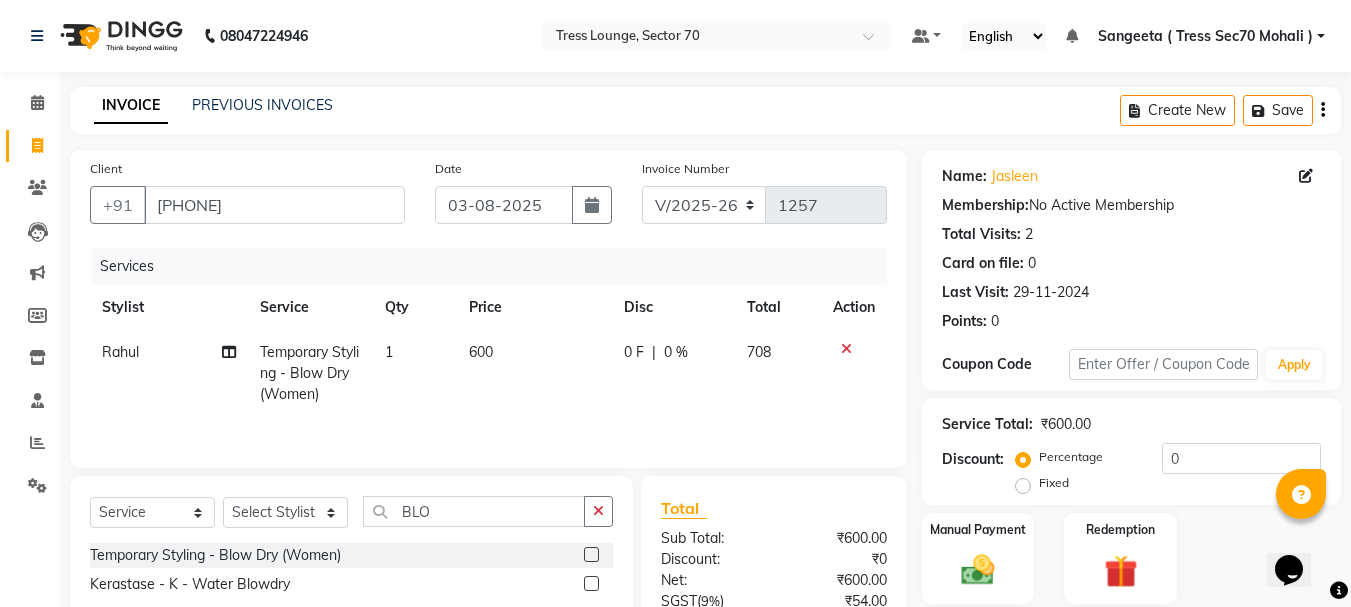checkbox on "false" 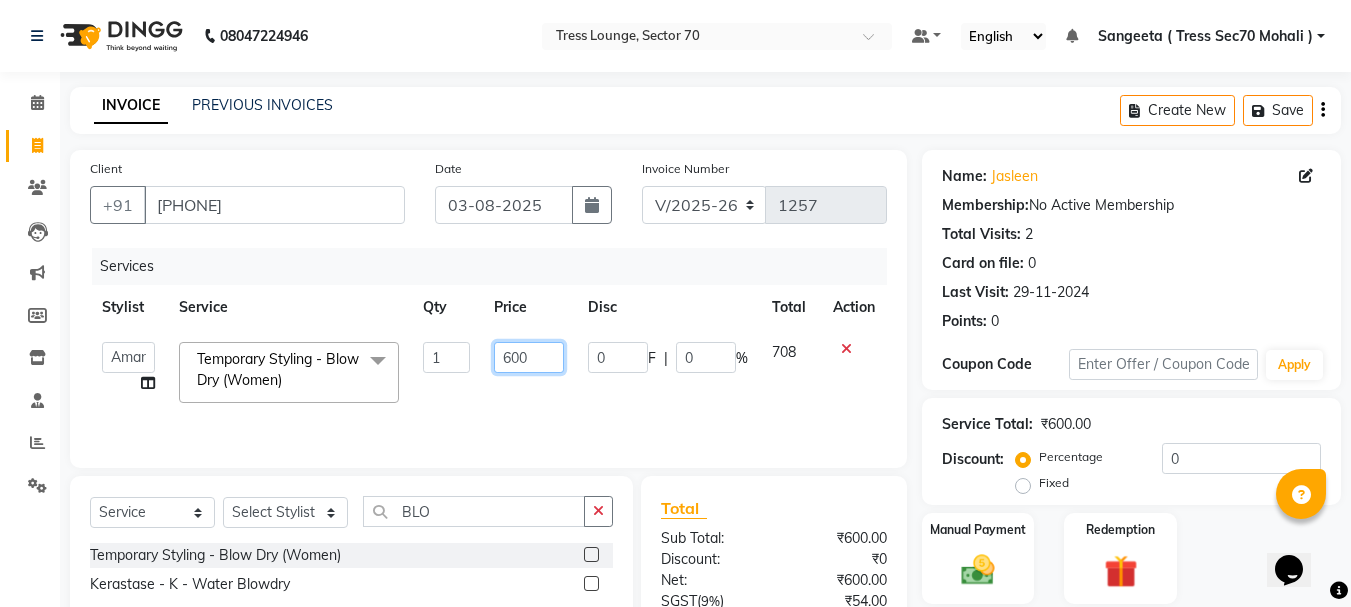 click on "600" 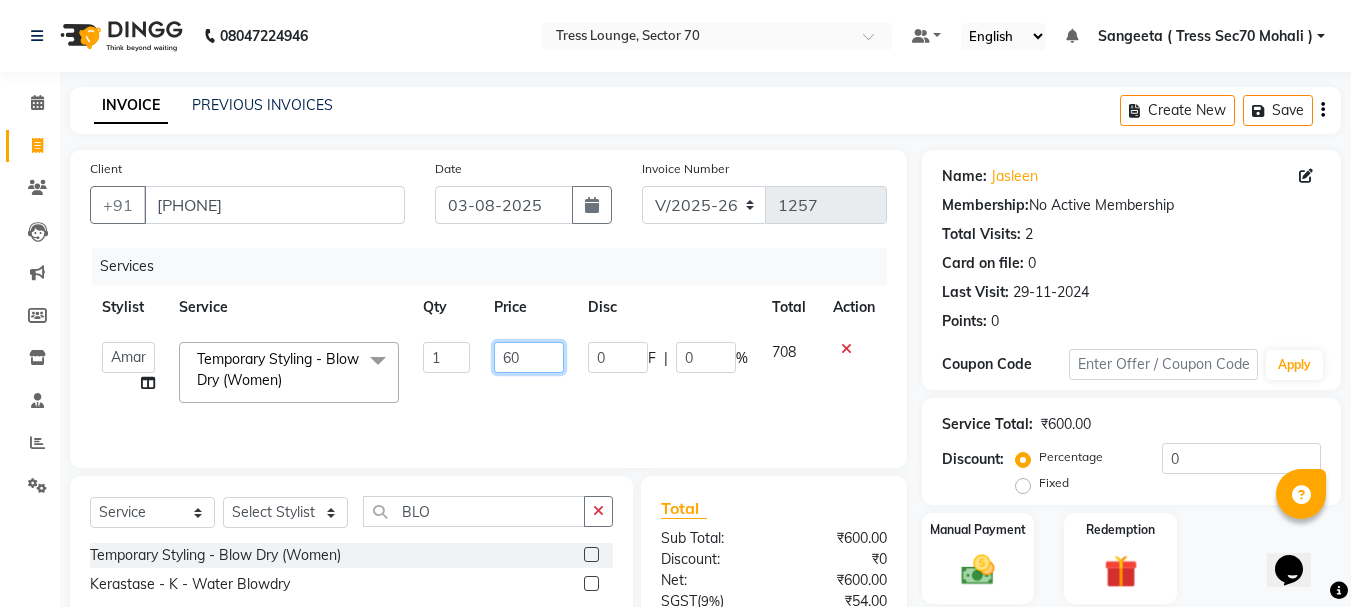 type on "6" 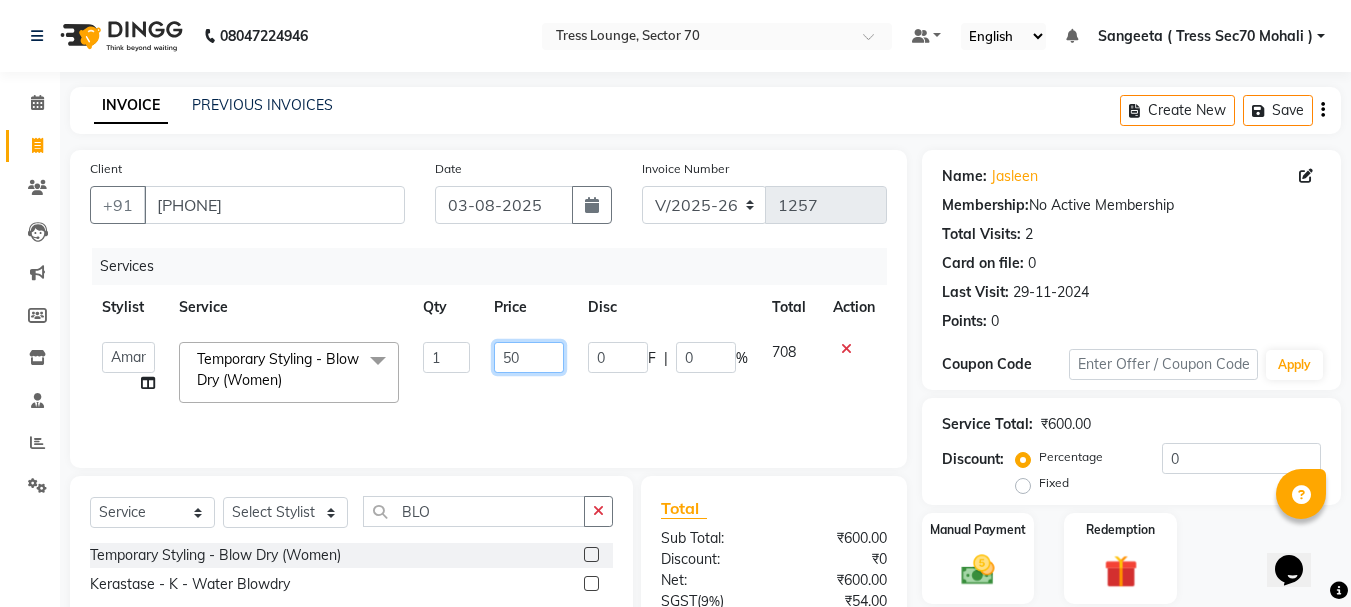type on "500" 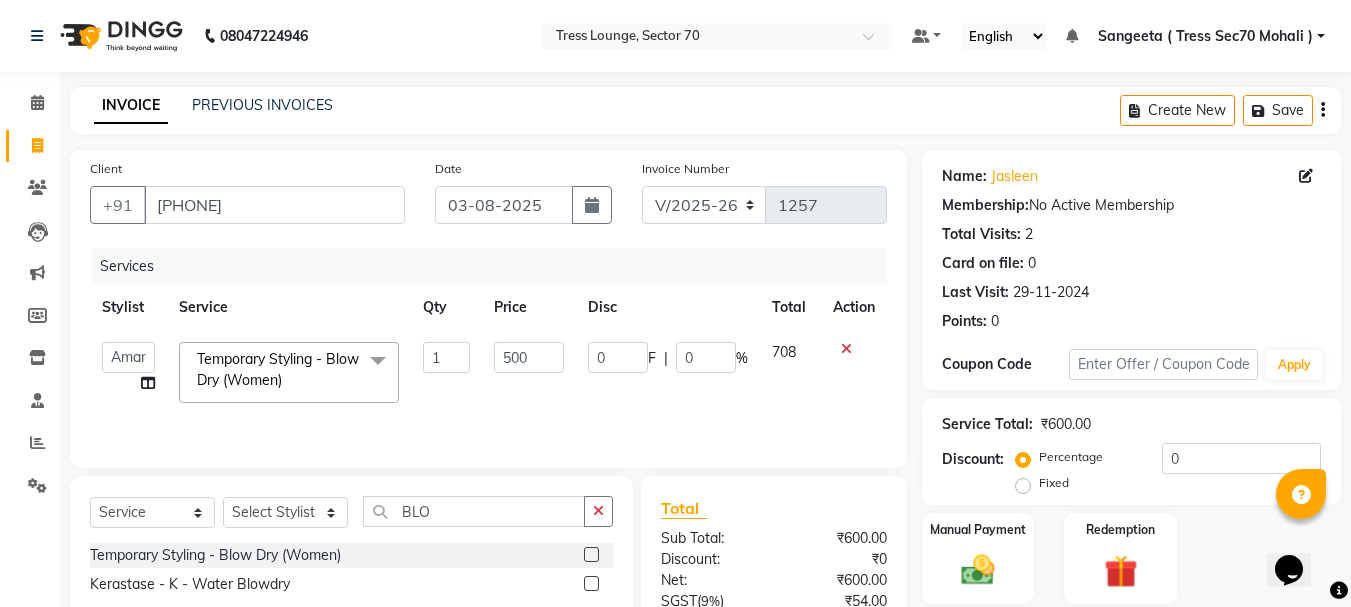 click 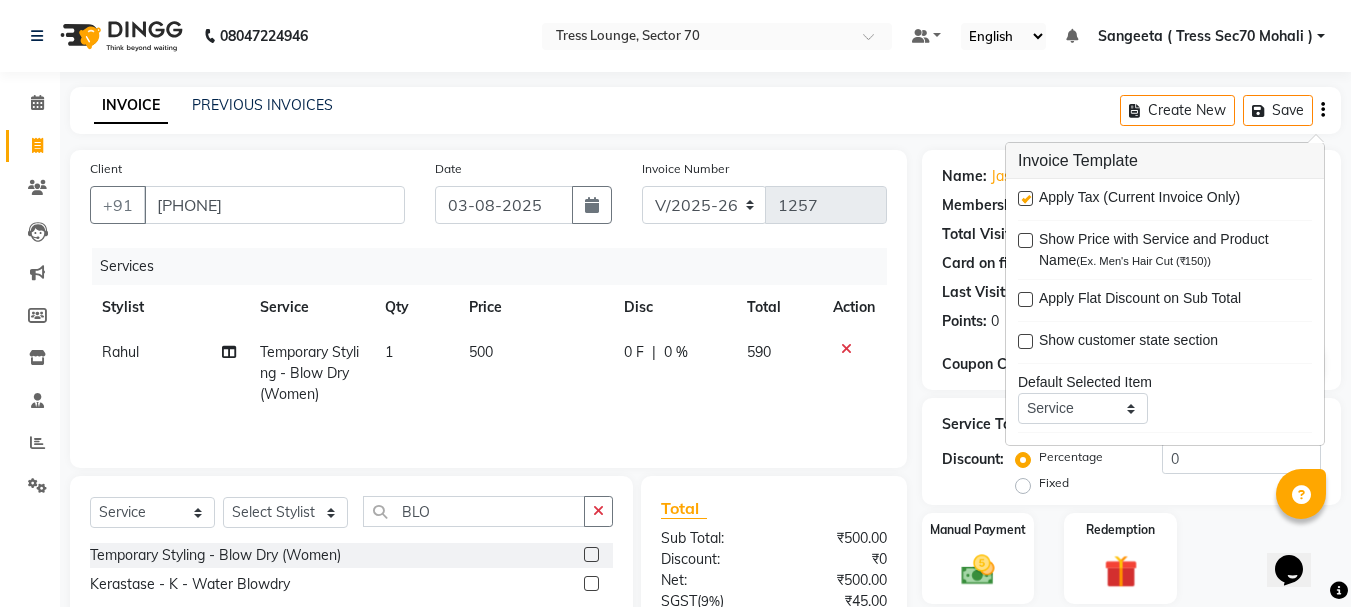 click at bounding box center [1025, 198] 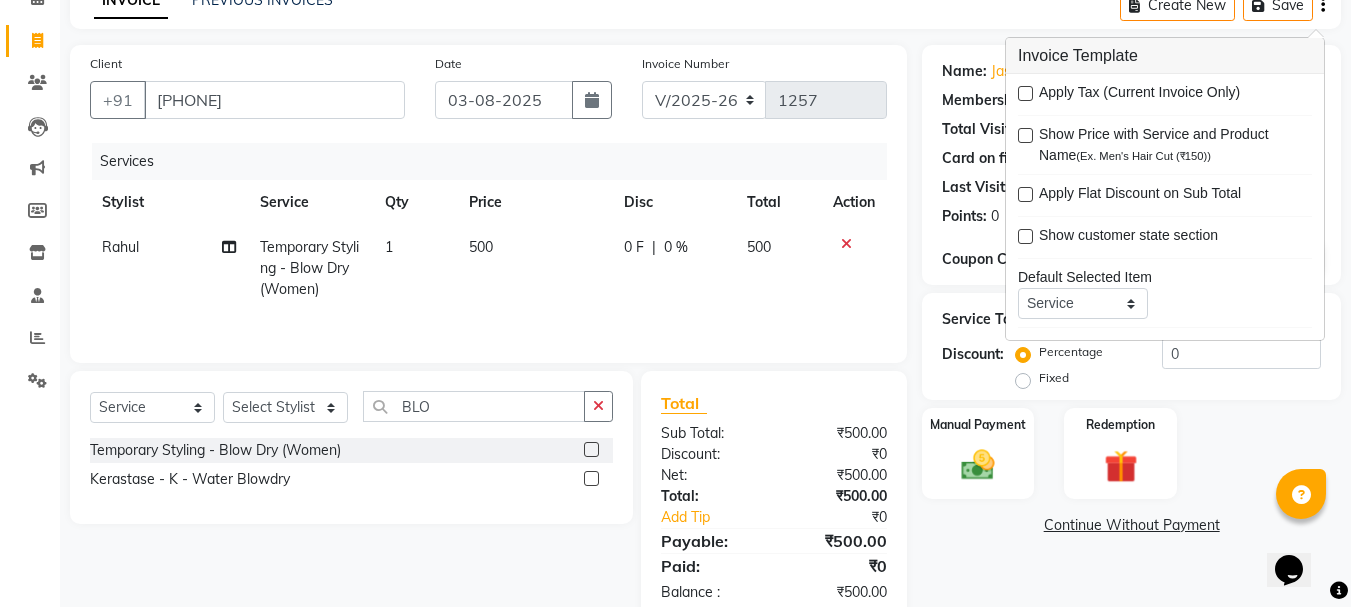 scroll, scrollTop: 151, scrollLeft: 0, axis: vertical 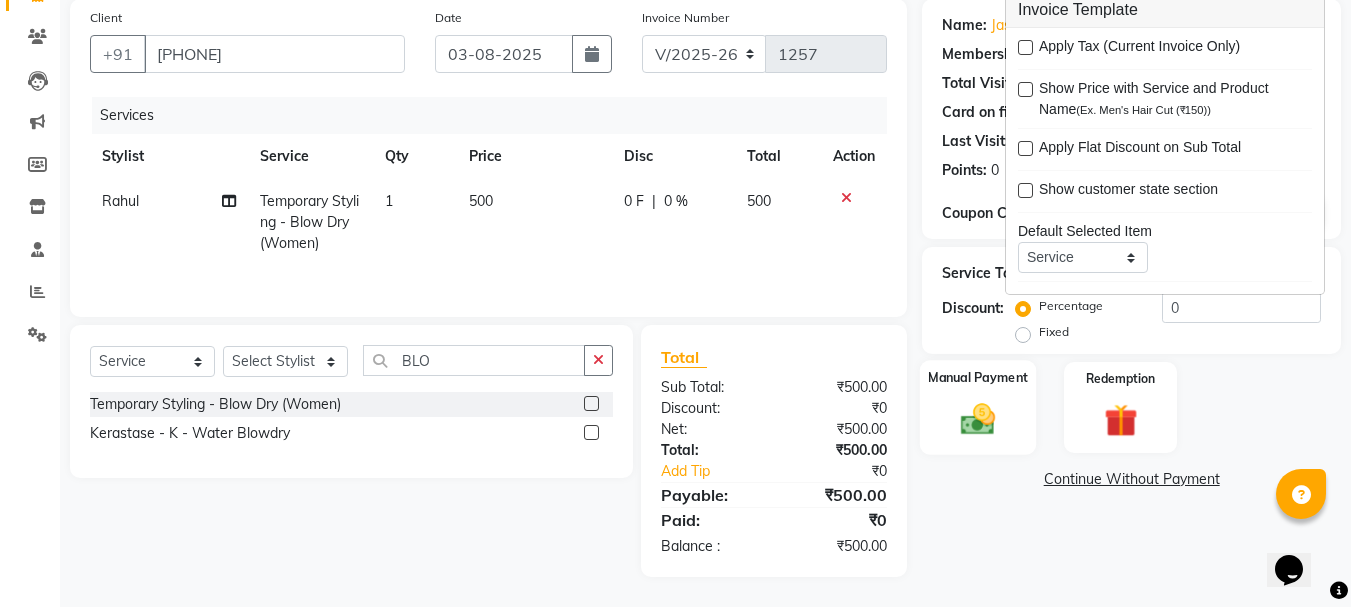 click 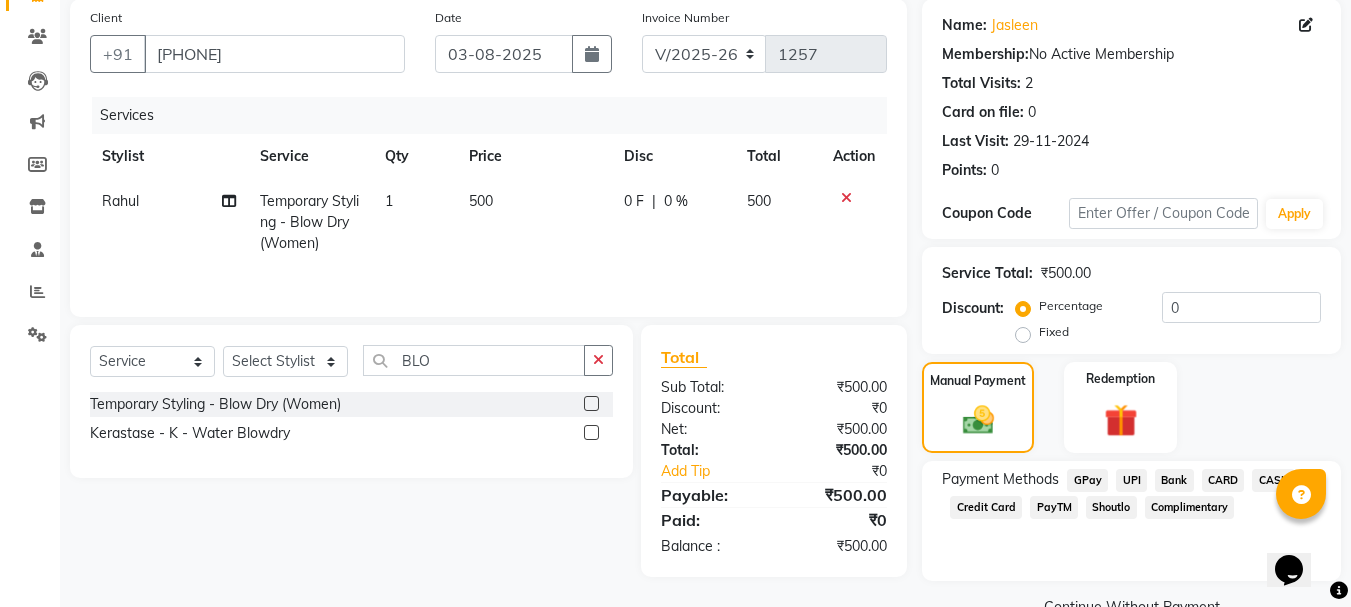 click on "CARD" 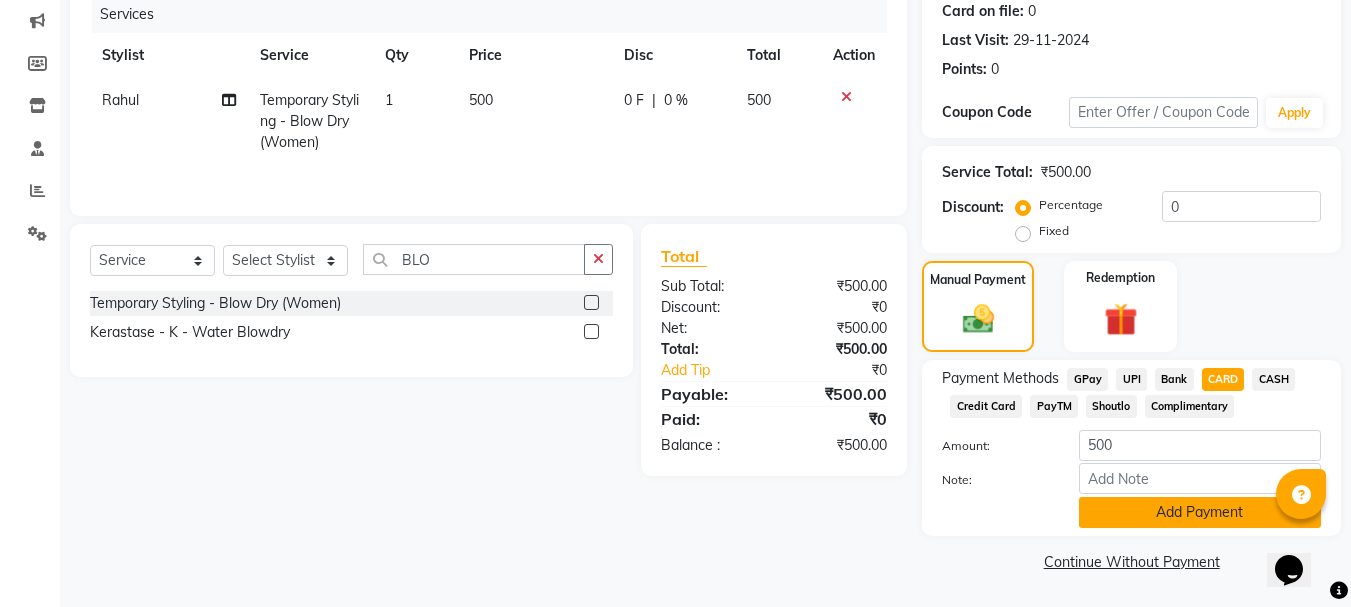click on "Add Payment" 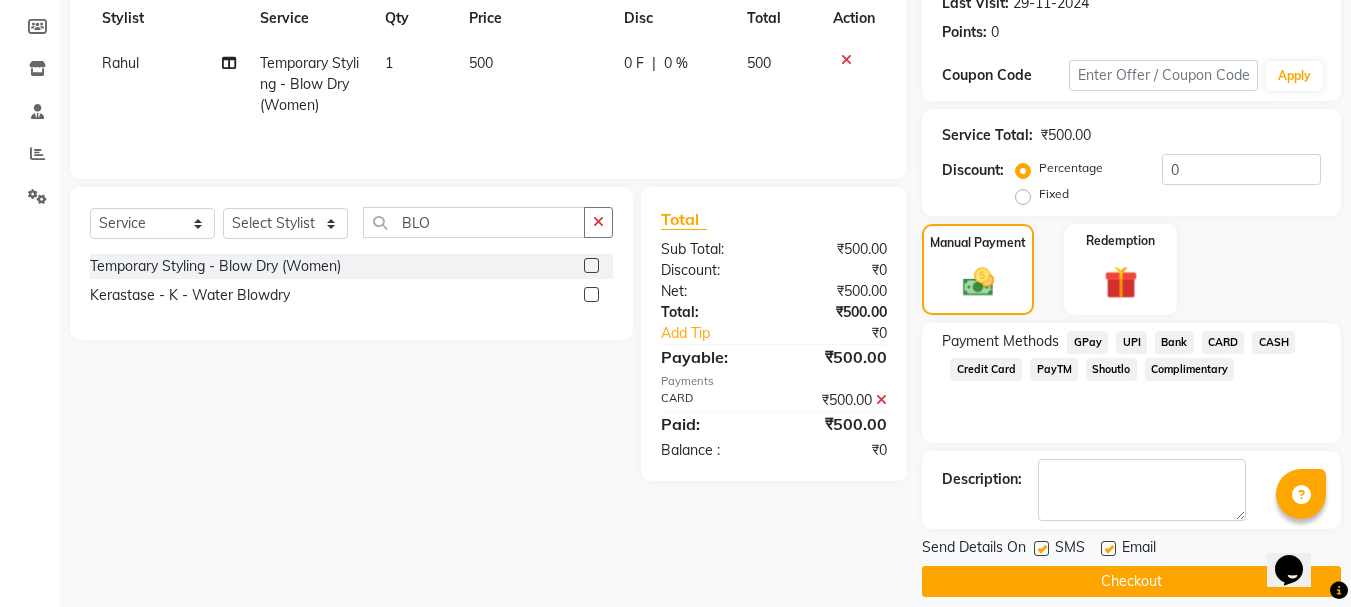 scroll, scrollTop: 309, scrollLeft: 0, axis: vertical 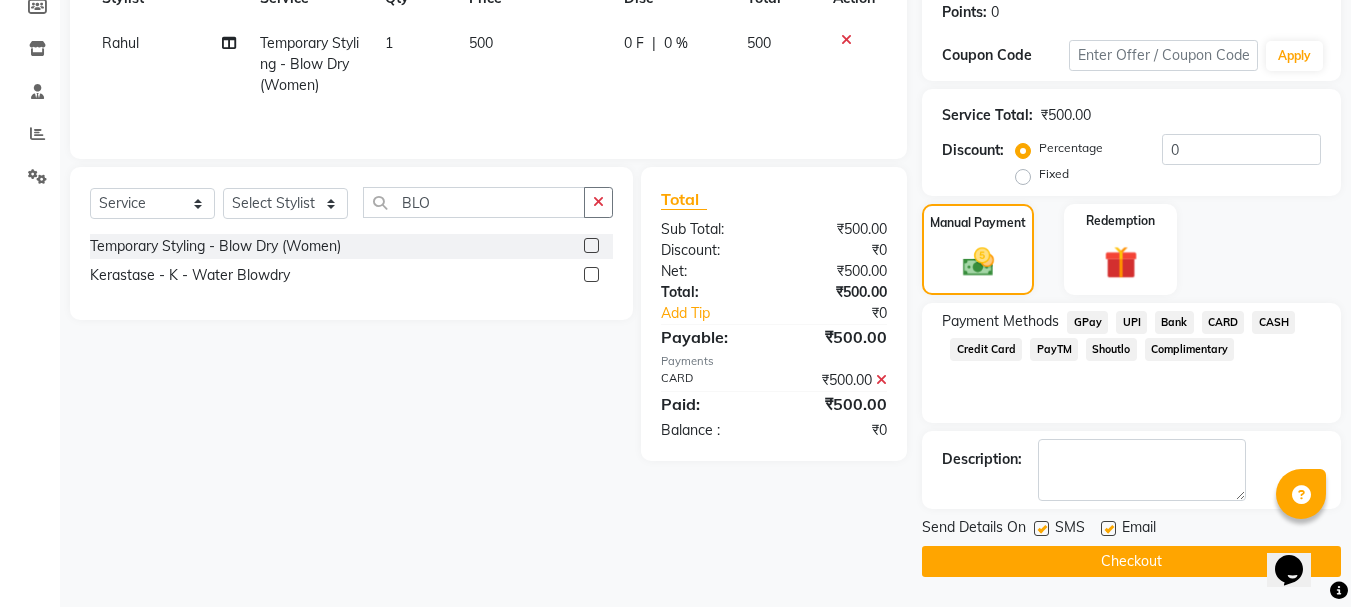 click 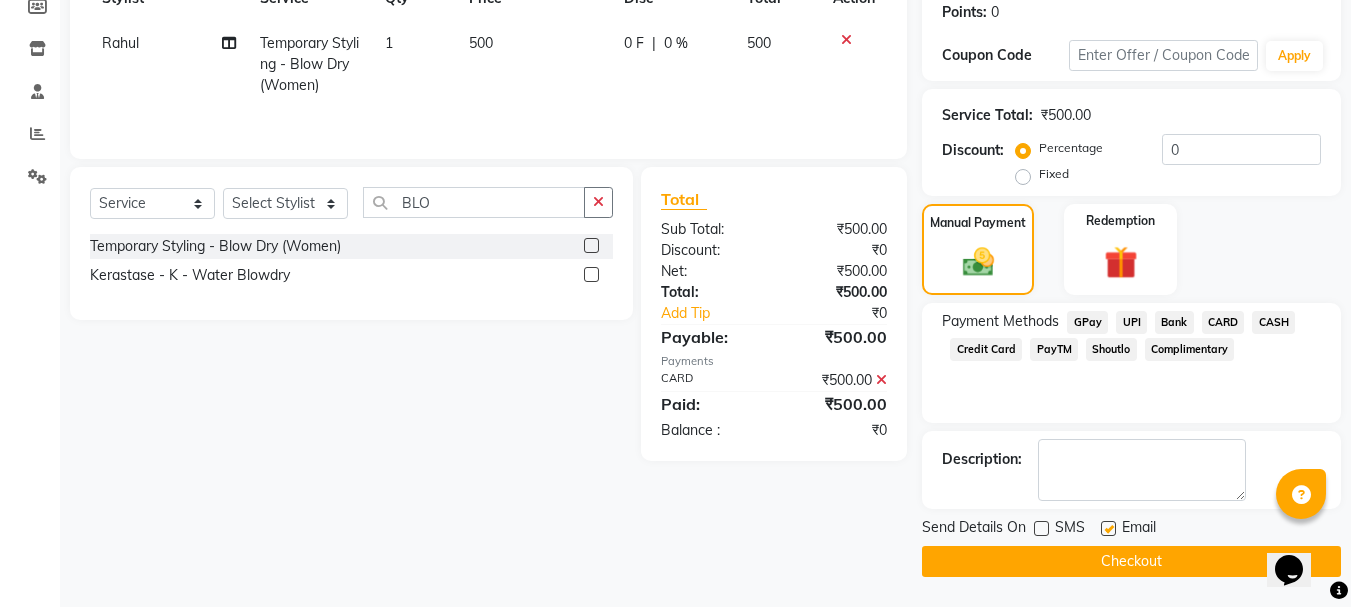 click on "Checkout" 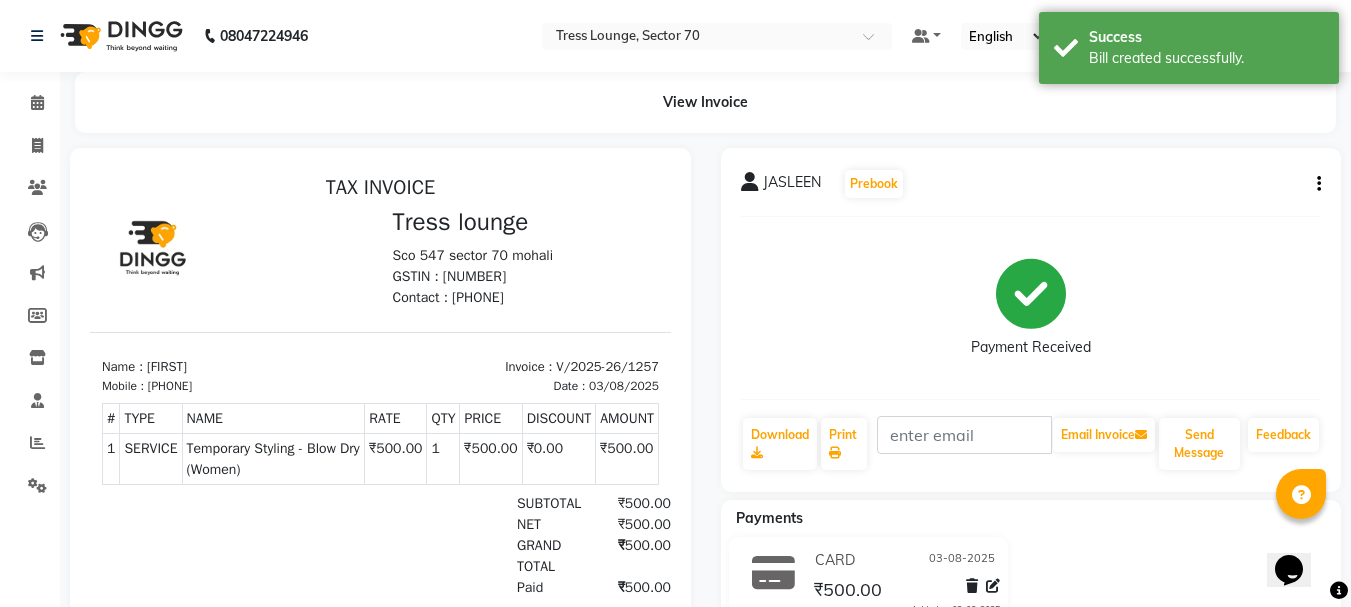 scroll, scrollTop: 0, scrollLeft: 0, axis: both 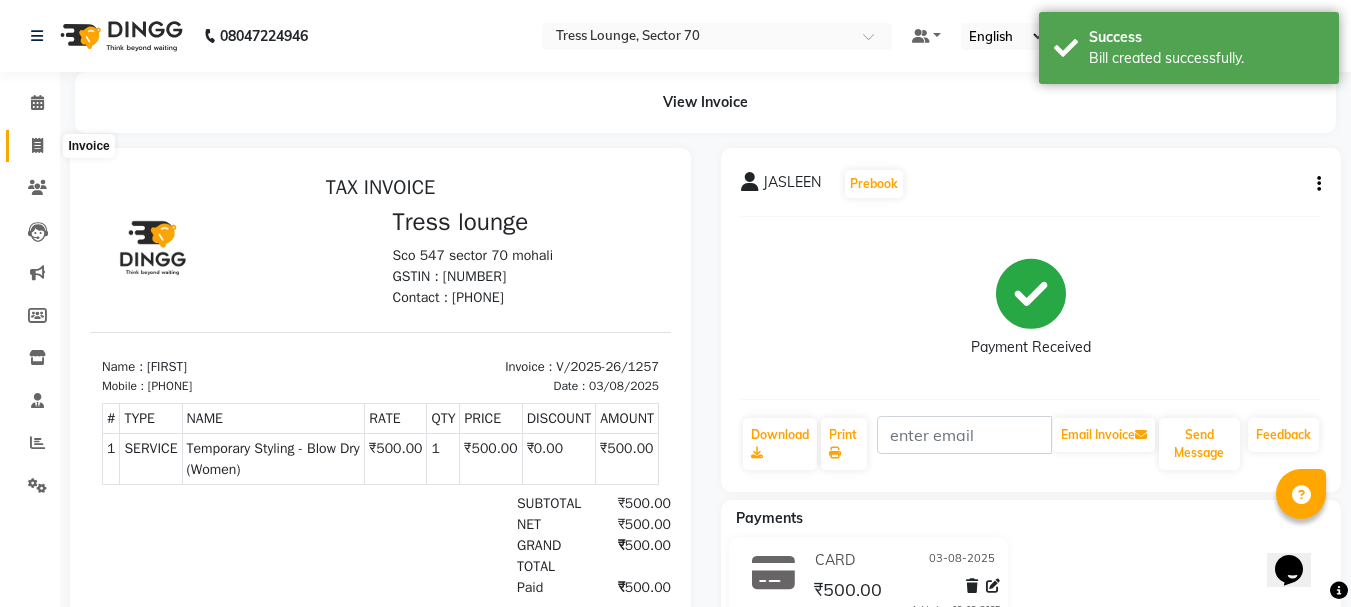 click 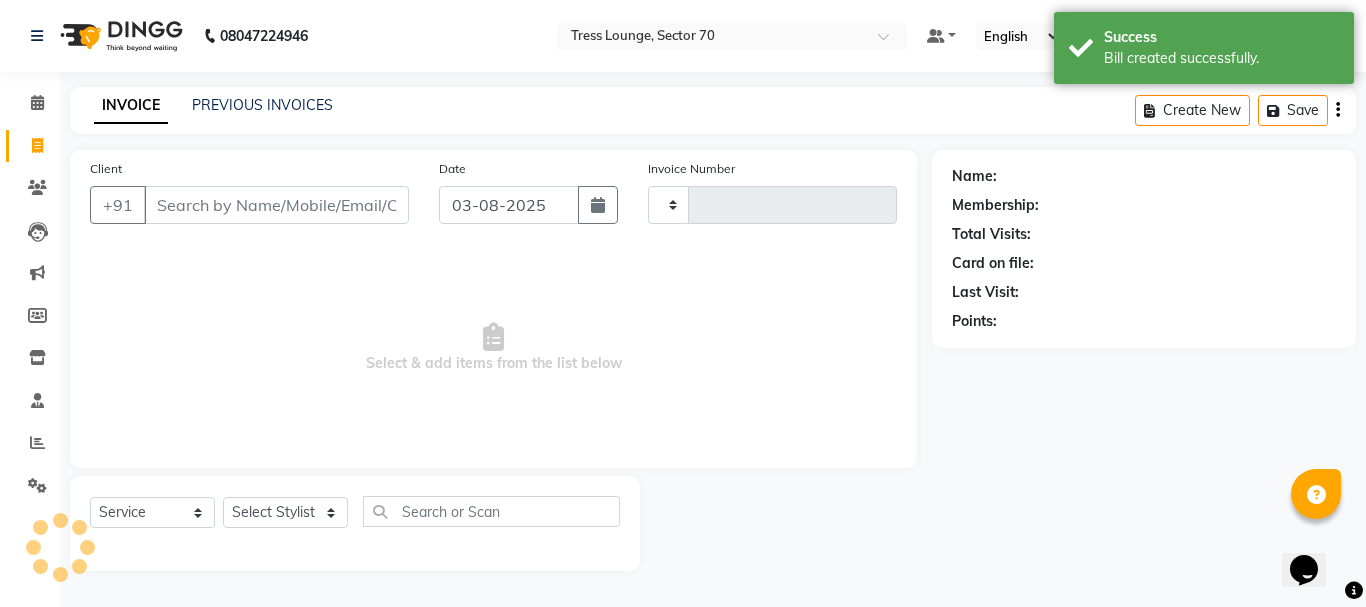 type on "1258" 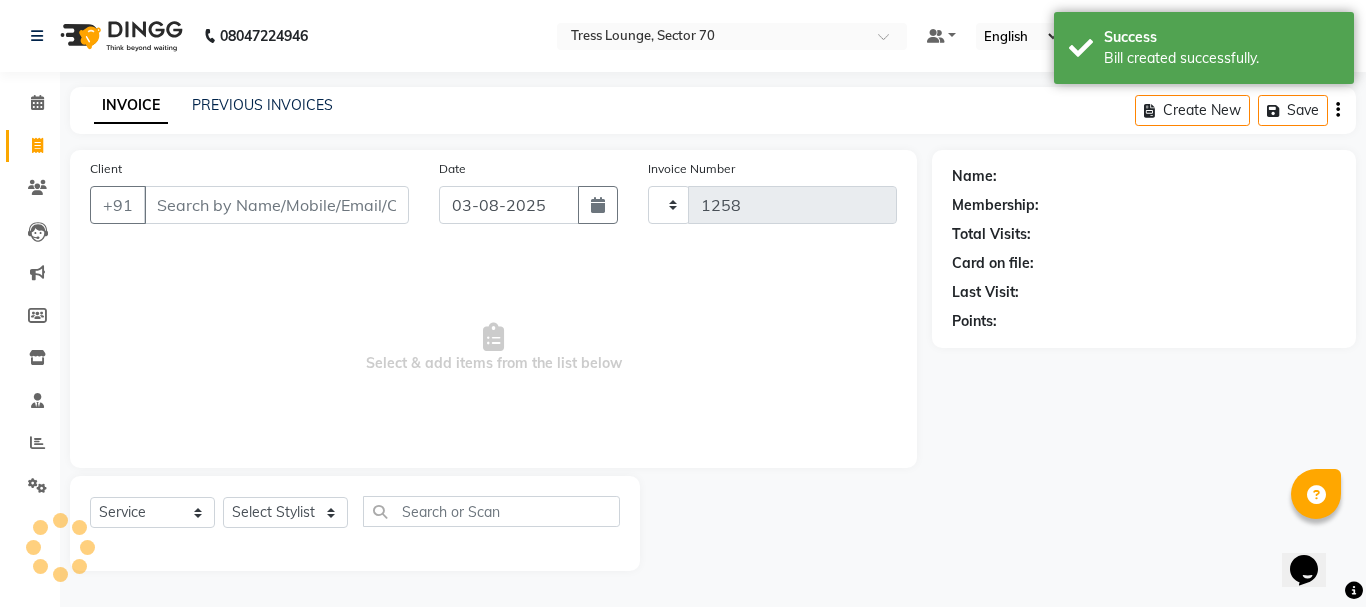 select on "6241" 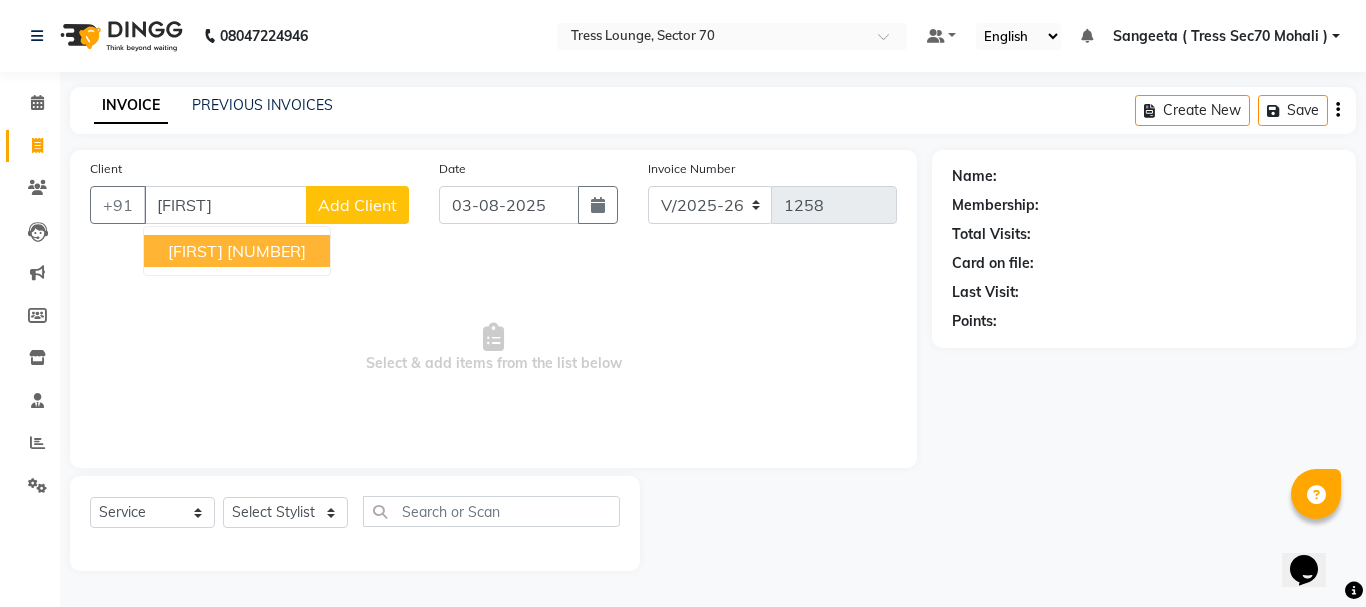 click on "[FIRST] [PHONE]" at bounding box center [237, 251] 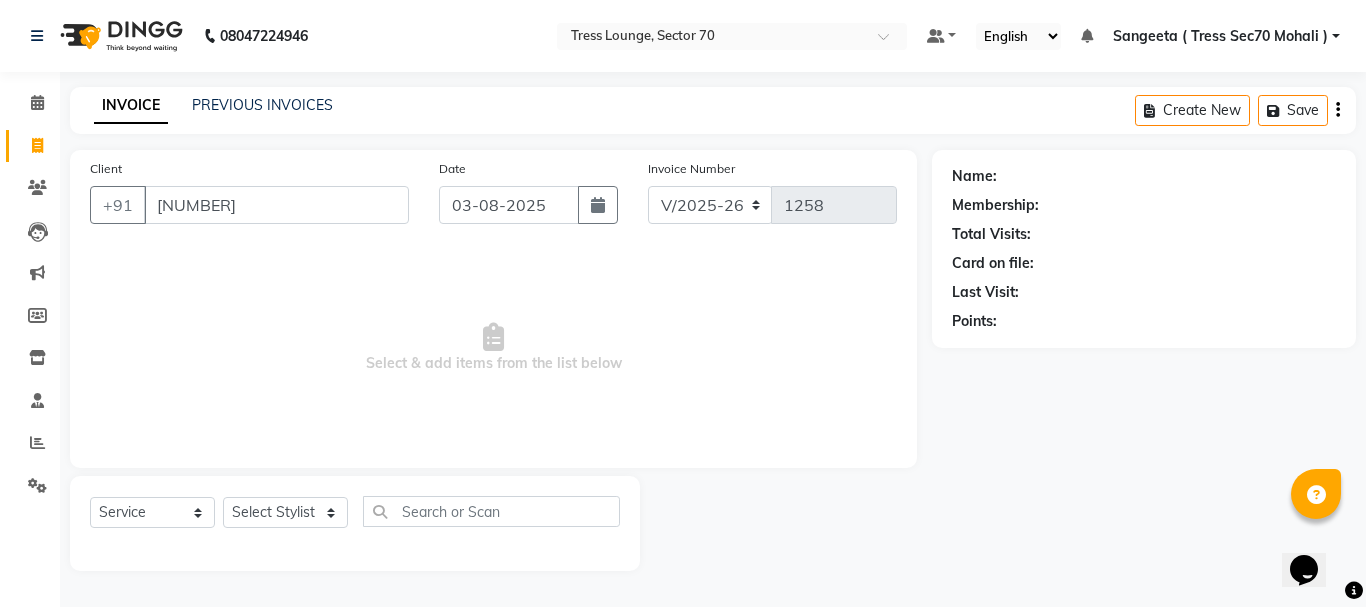 type on "[NUMBER]" 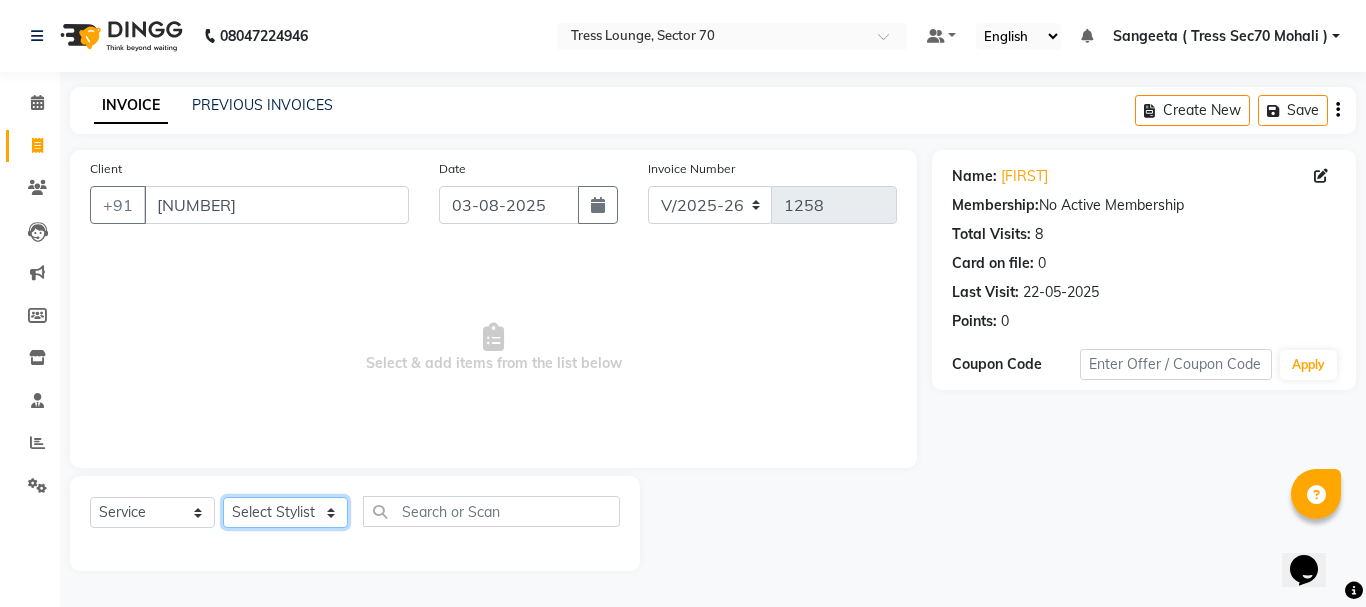 click on "Select Stylist Aman Anni Ashu Dev Gagan Laxmi Mohit Monu Rahul Sahil Shivani shruti Vikas" 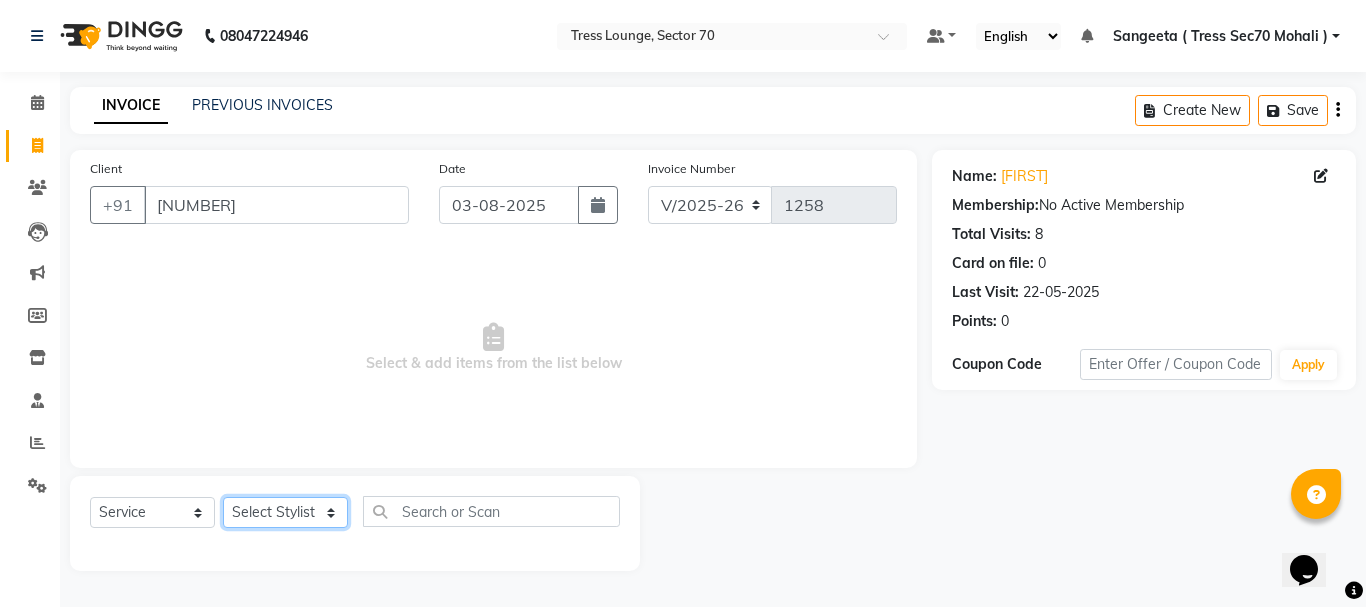 select on "46201" 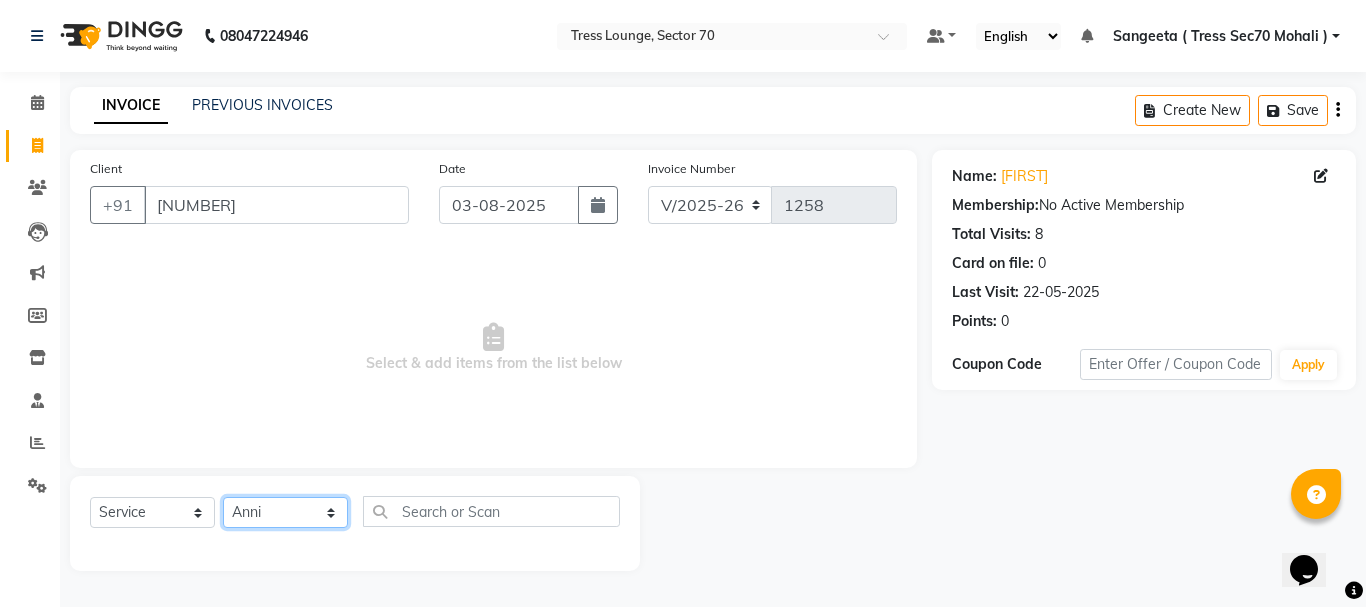 click on "Select Stylist Aman Anni Ashu Dev Gagan Laxmi Mohit Monu Rahul Sahil Shivani shruti Vikas" 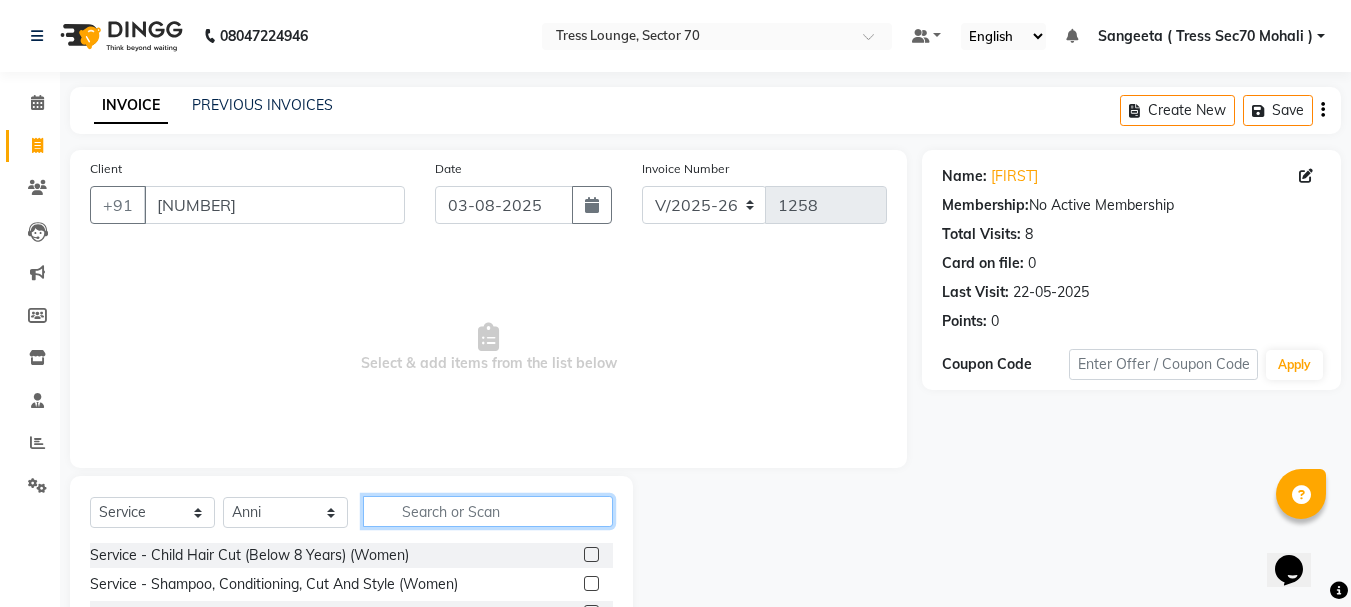 click 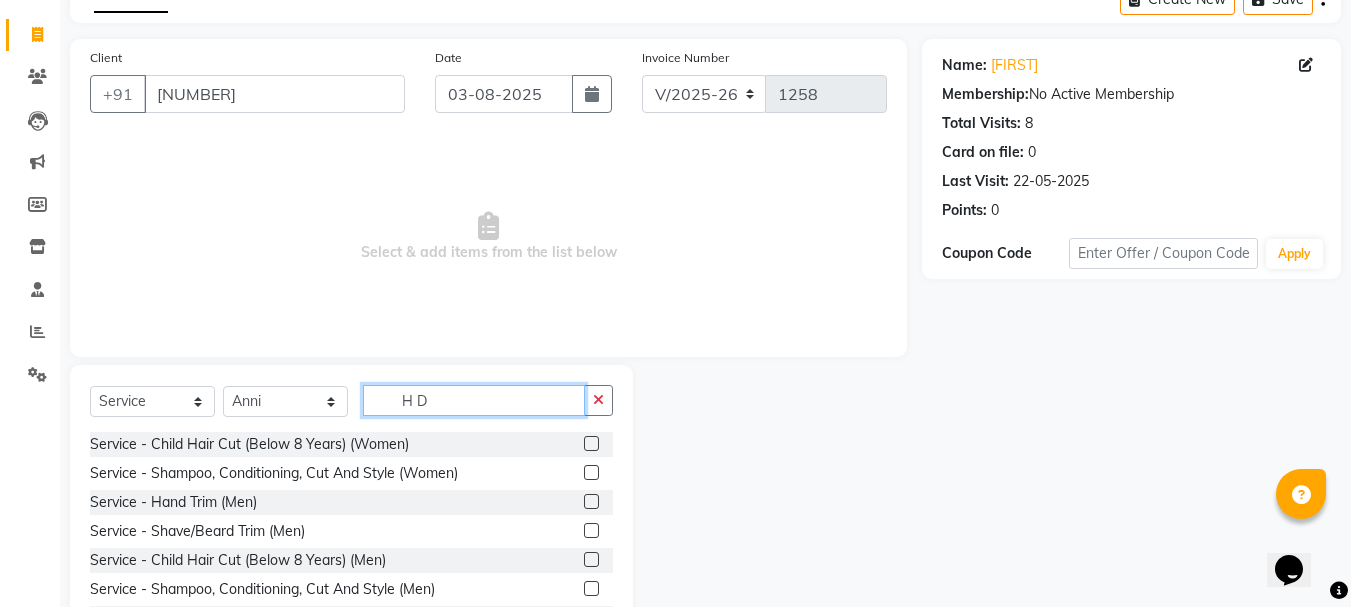 scroll, scrollTop: 194, scrollLeft: 0, axis: vertical 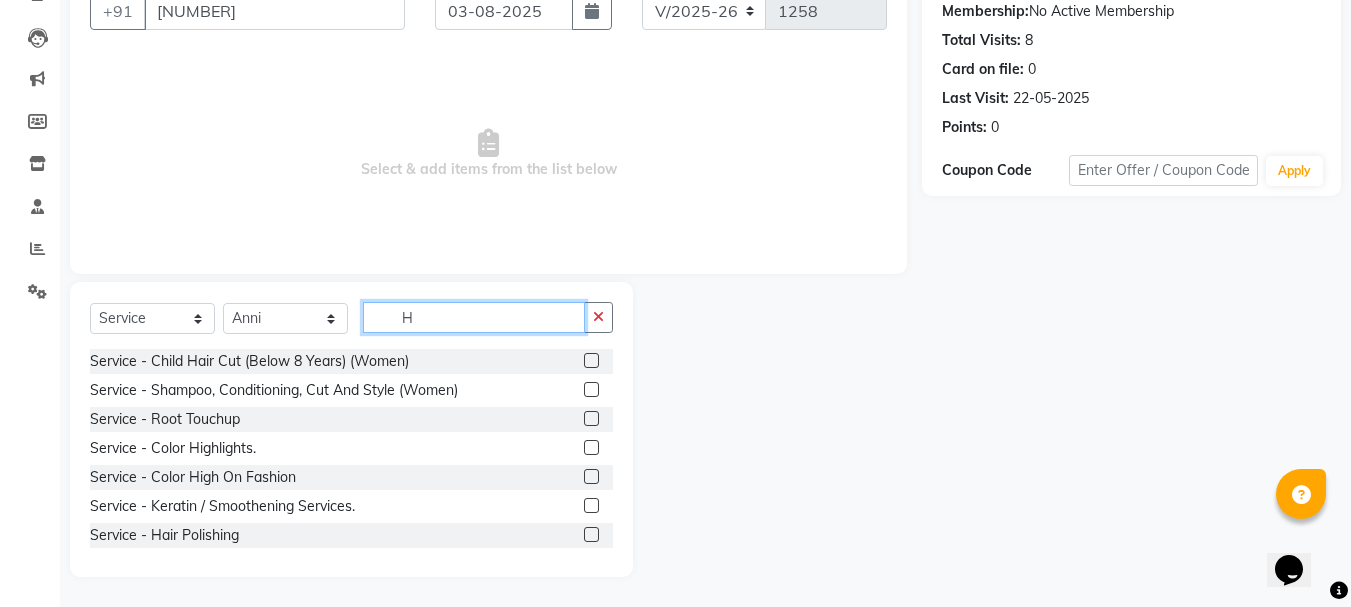 type on "H" 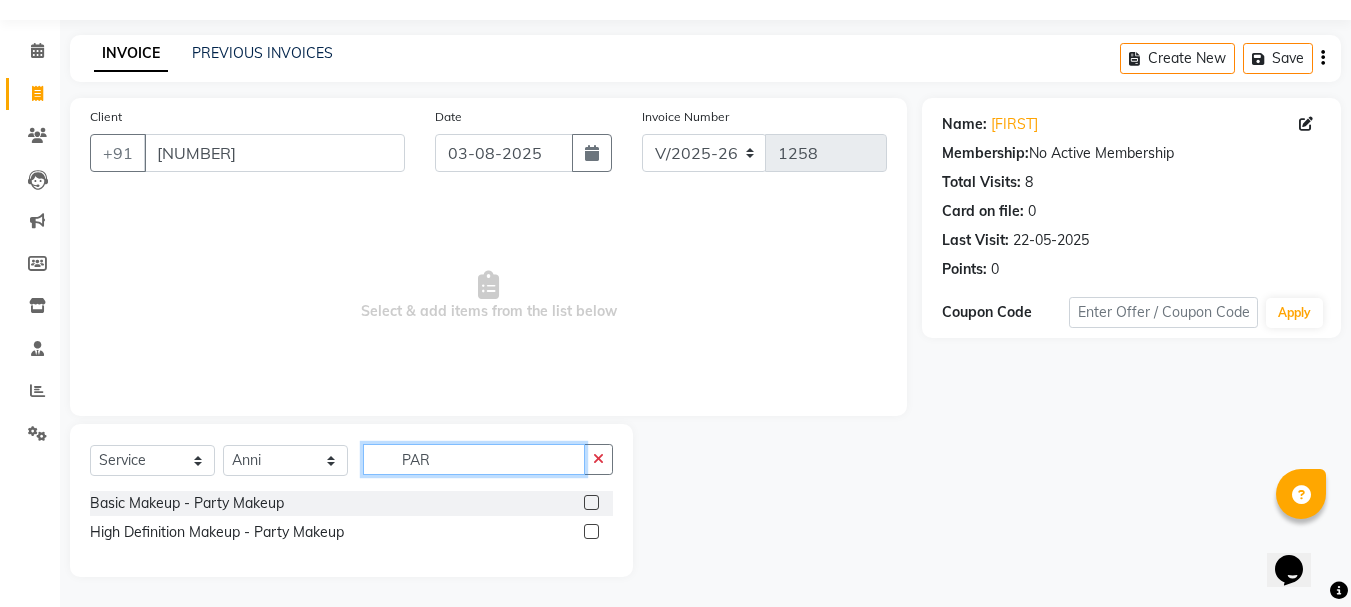 scroll, scrollTop: 52, scrollLeft: 0, axis: vertical 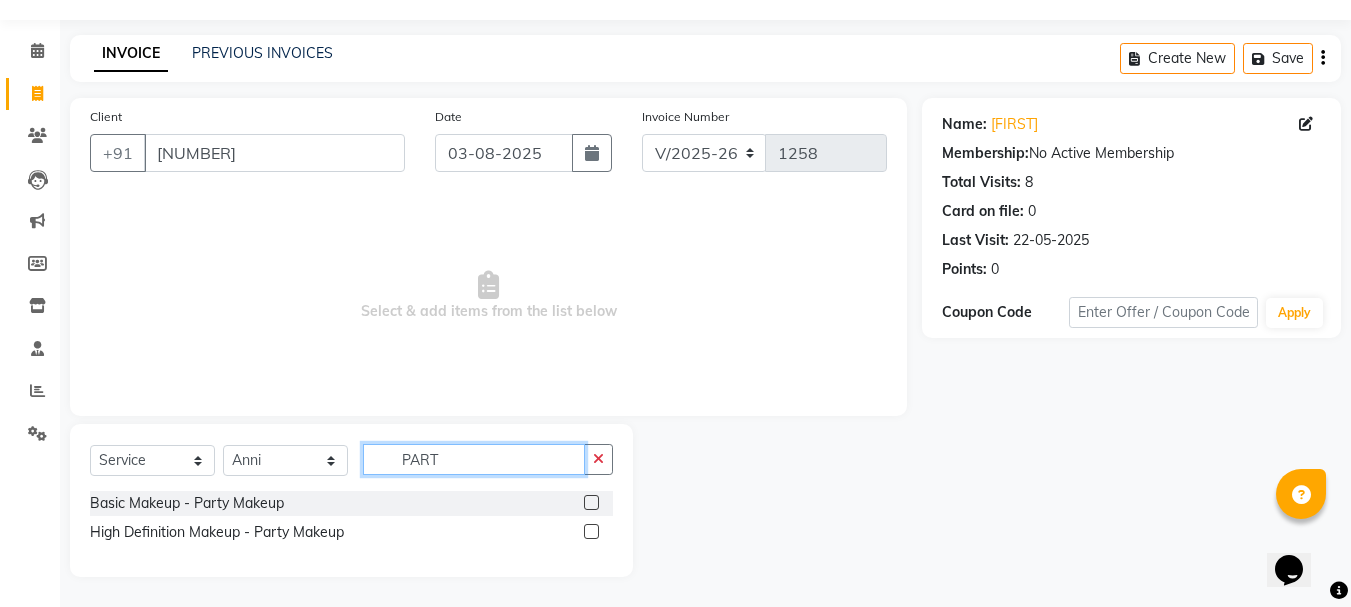 type on "PART" 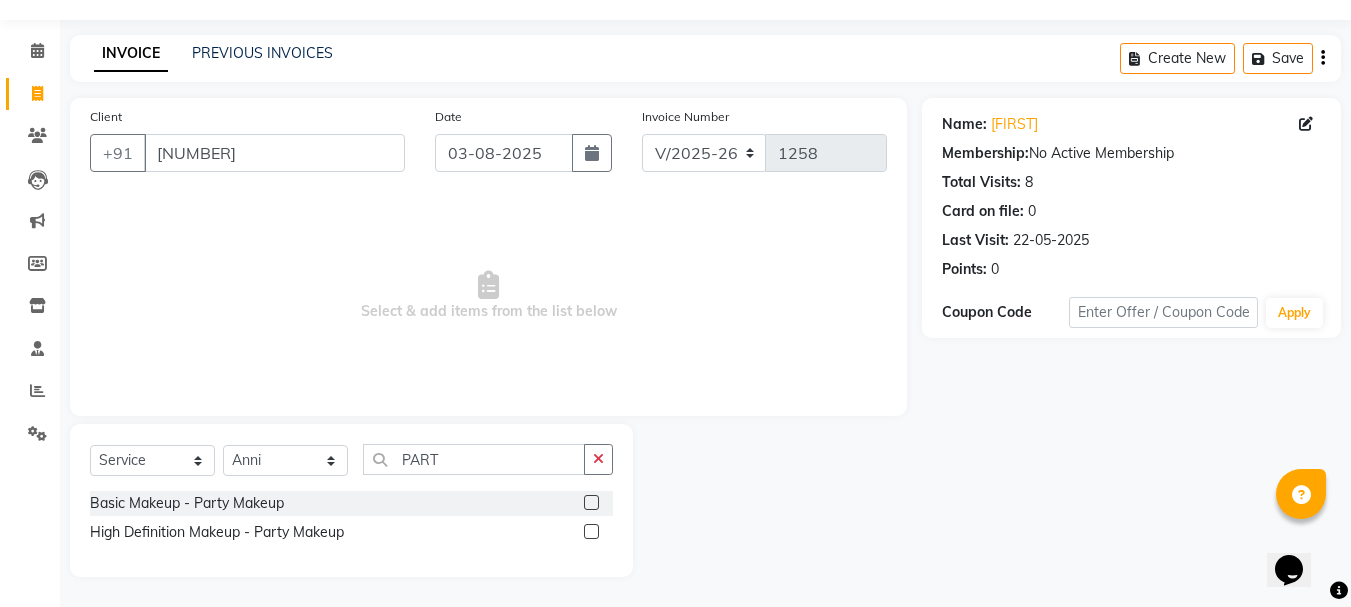 click 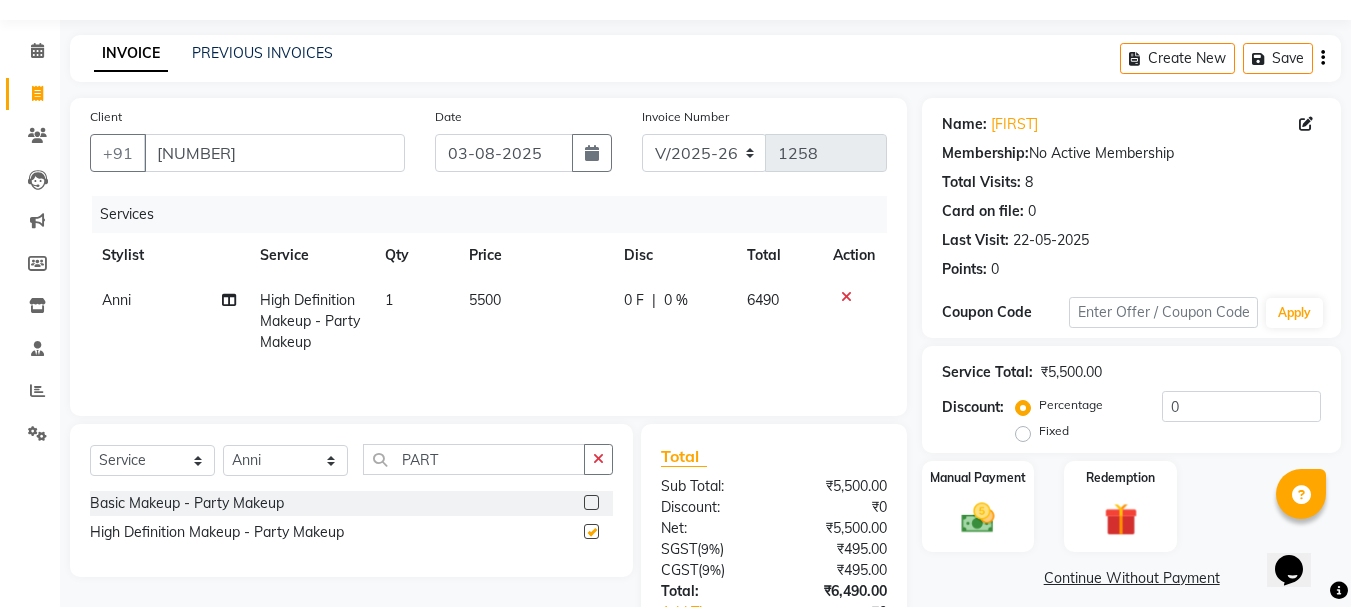 click on "5500" 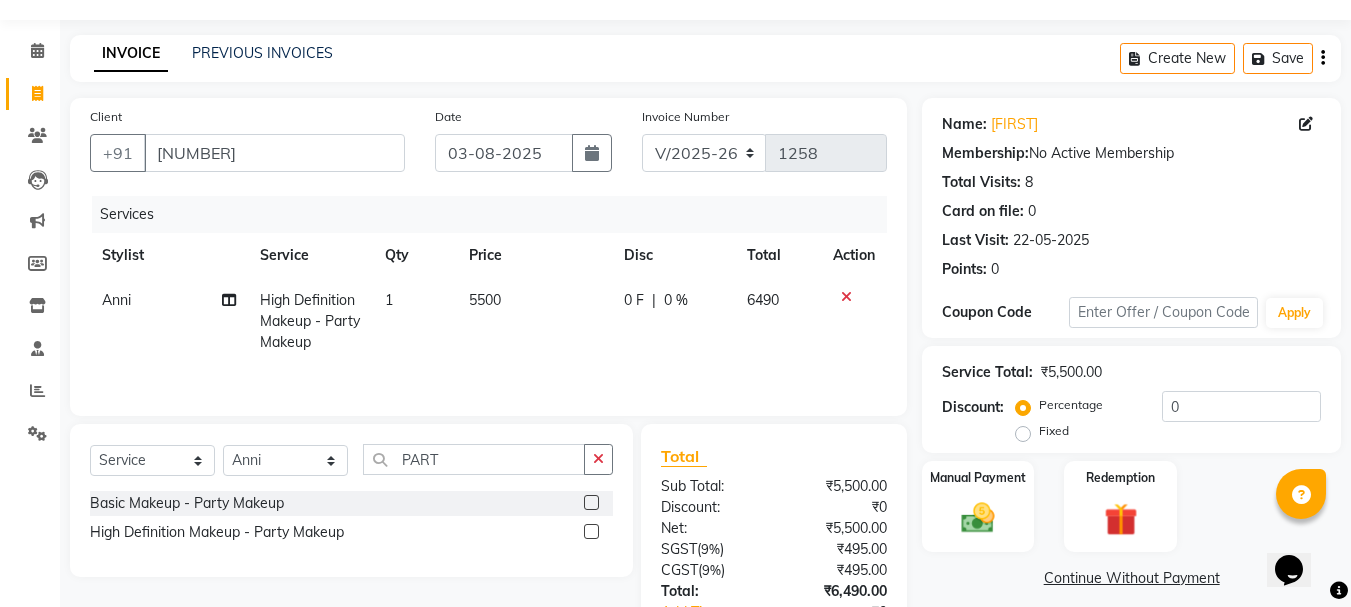 checkbox on "false" 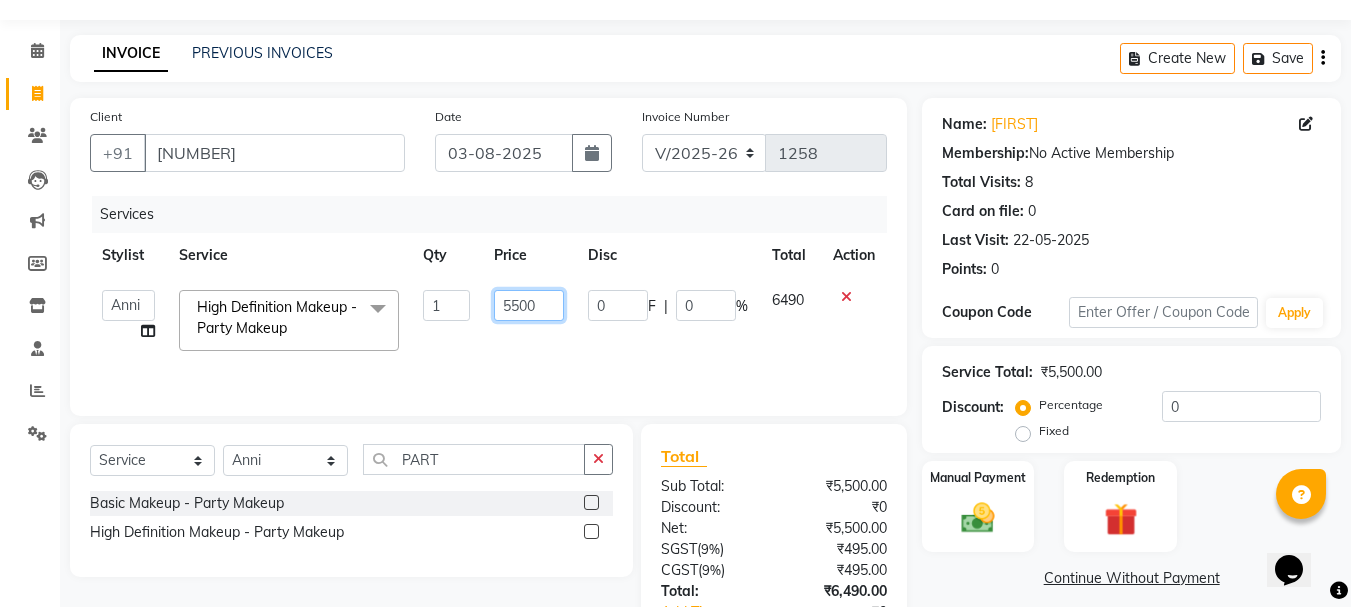 click on "5500" 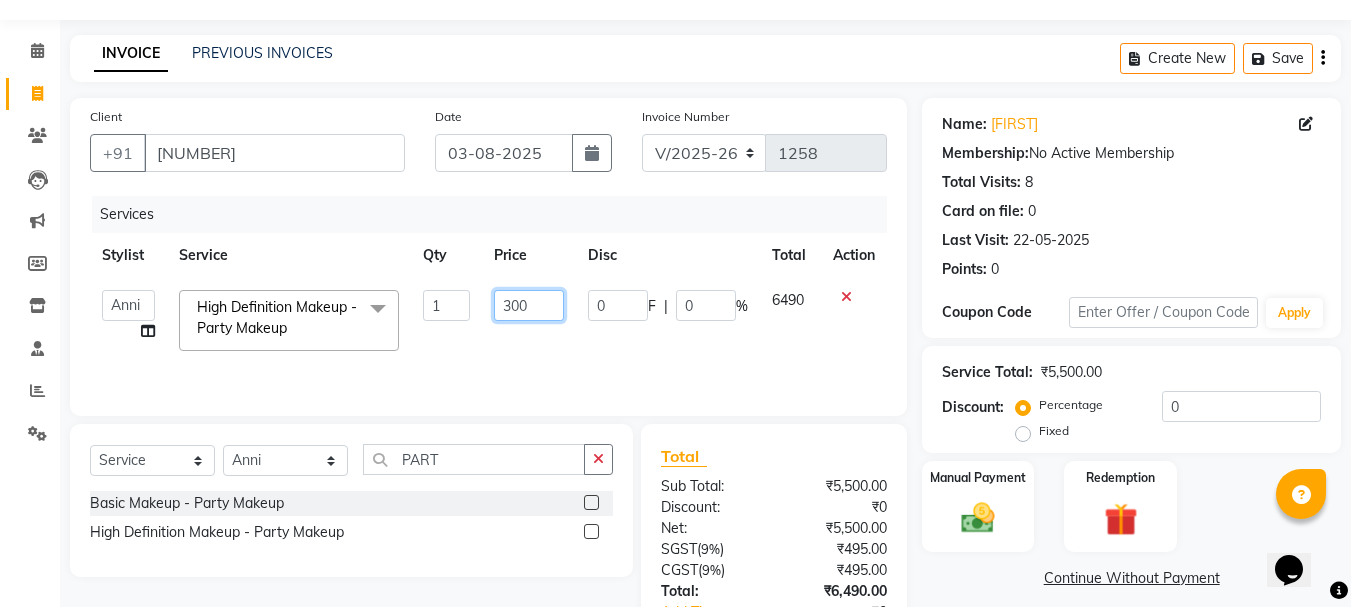 type on "3500" 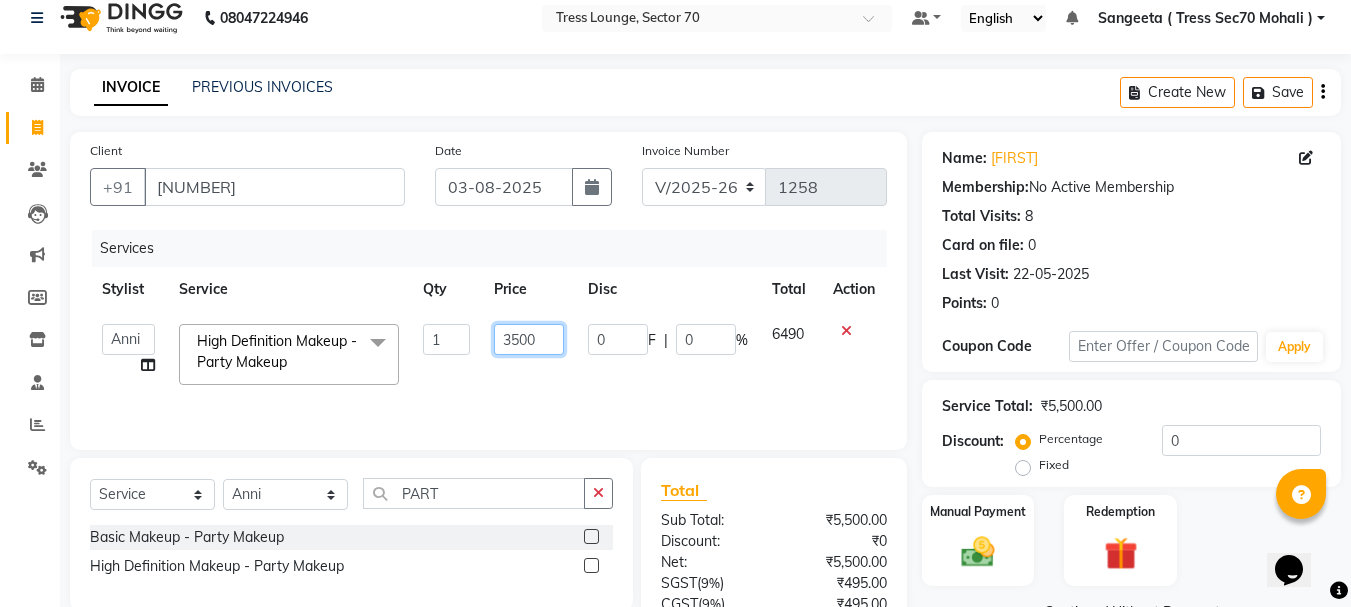 scroll, scrollTop: 0, scrollLeft: 0, axis: both 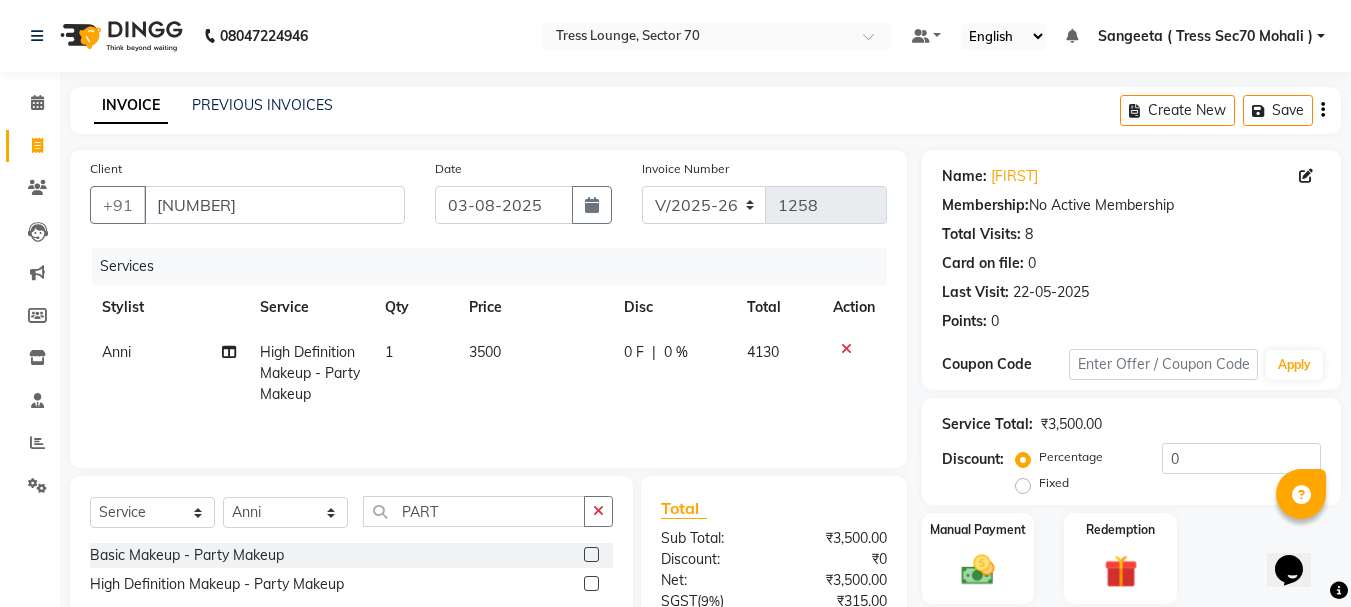 click 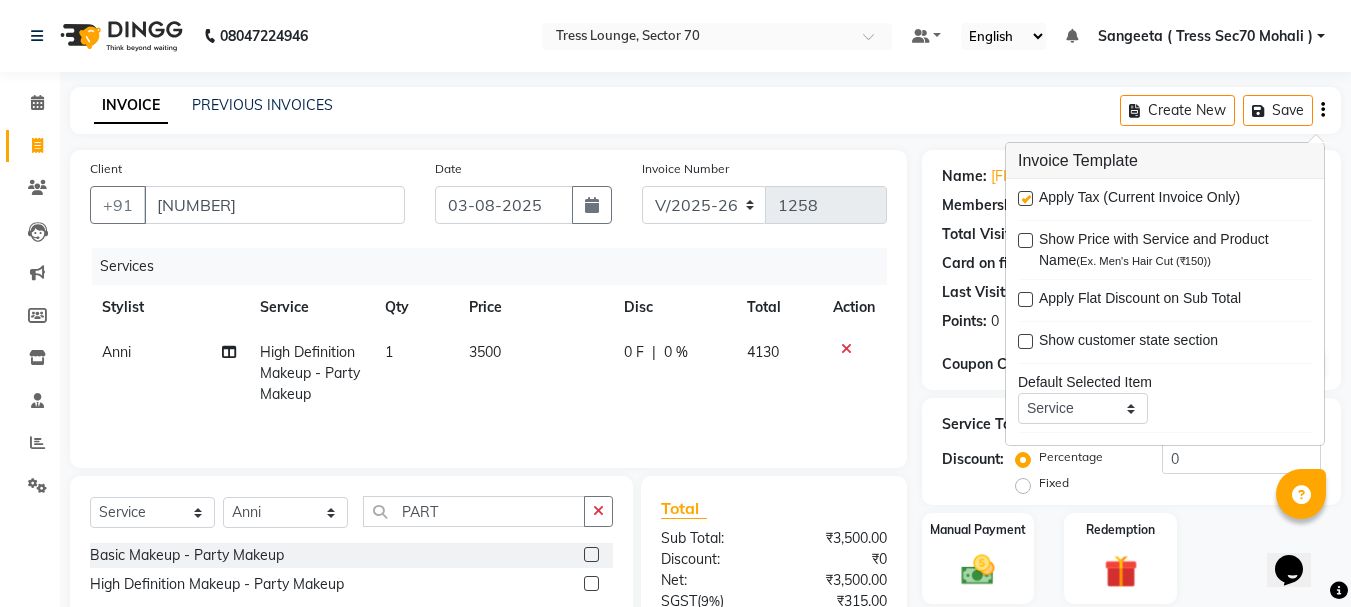 click at bounding box center [1025, 198] 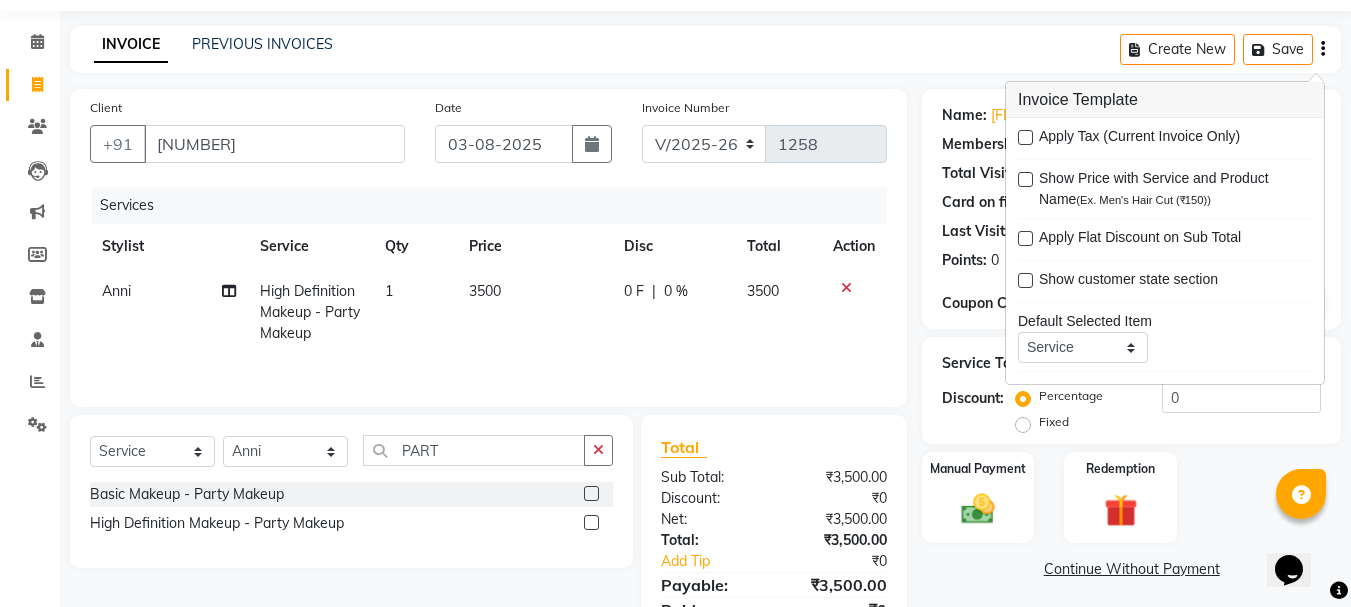 scroll, scrollTop: 151, scrollLeft: 0, axis: vertical 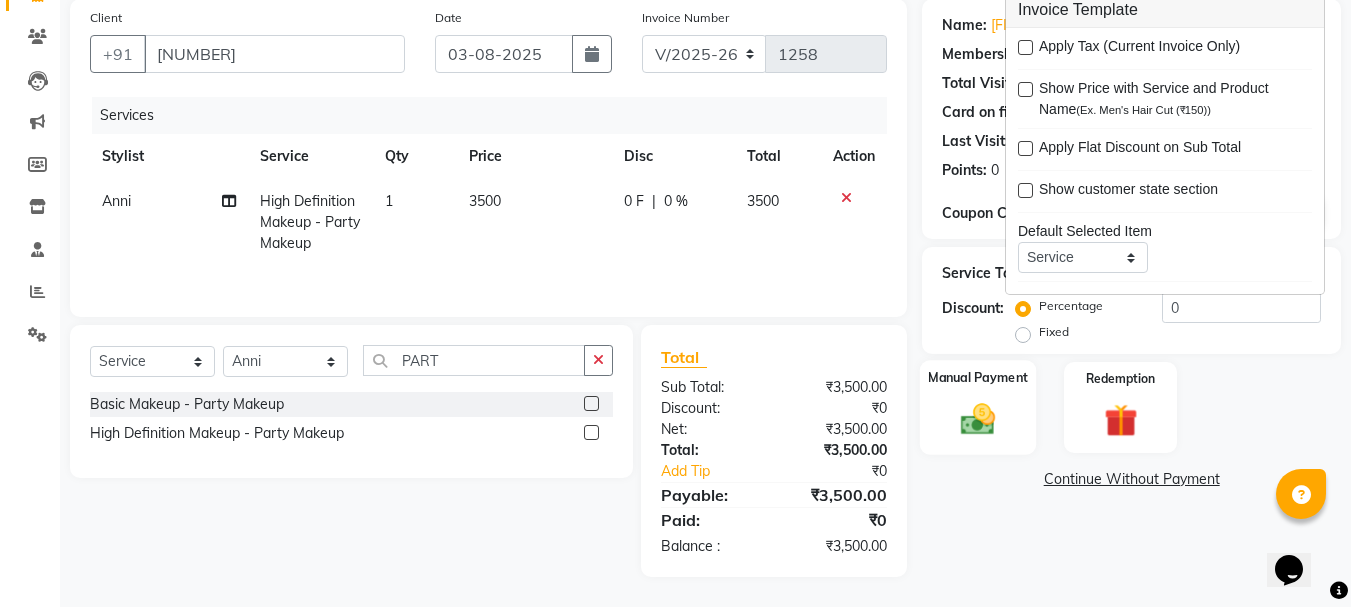 click 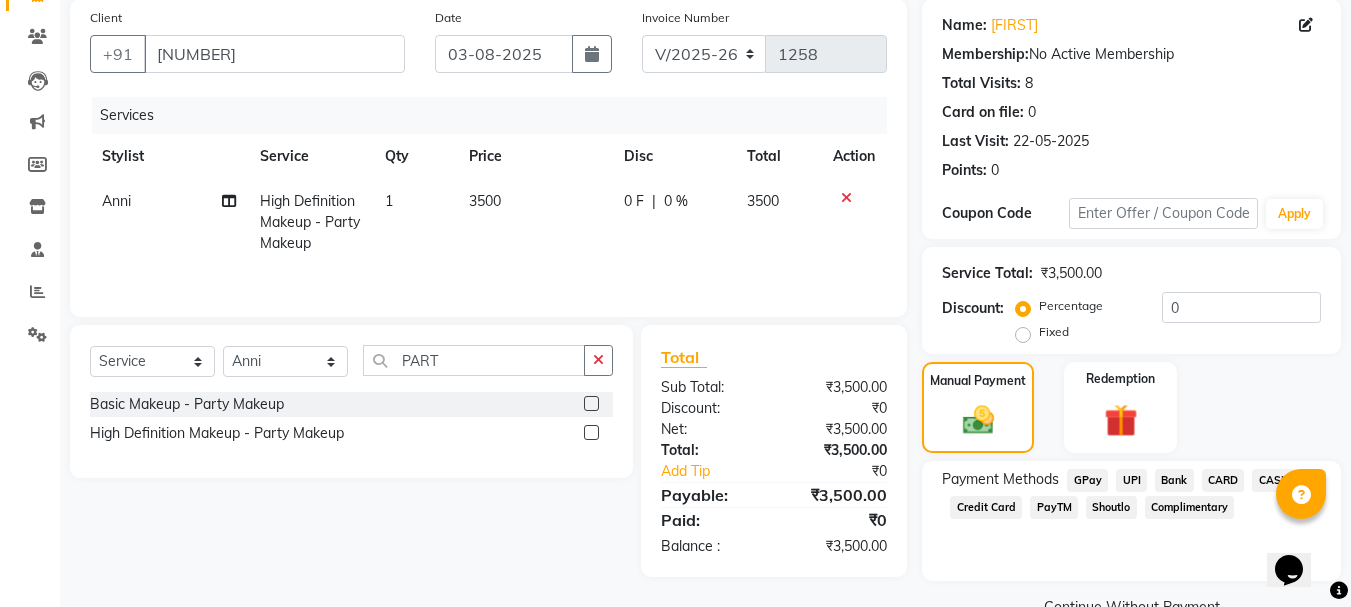 click on "CARD" 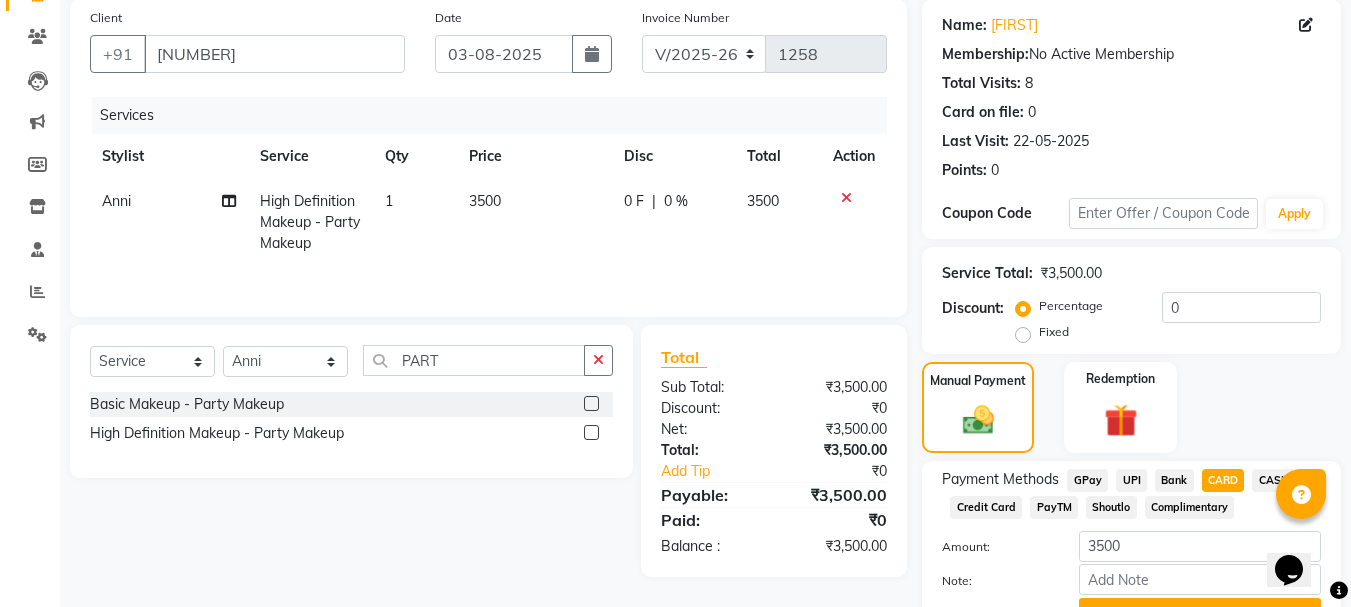 scroll, scrollTop: 252, scrollLeft: 0, axis: vertical 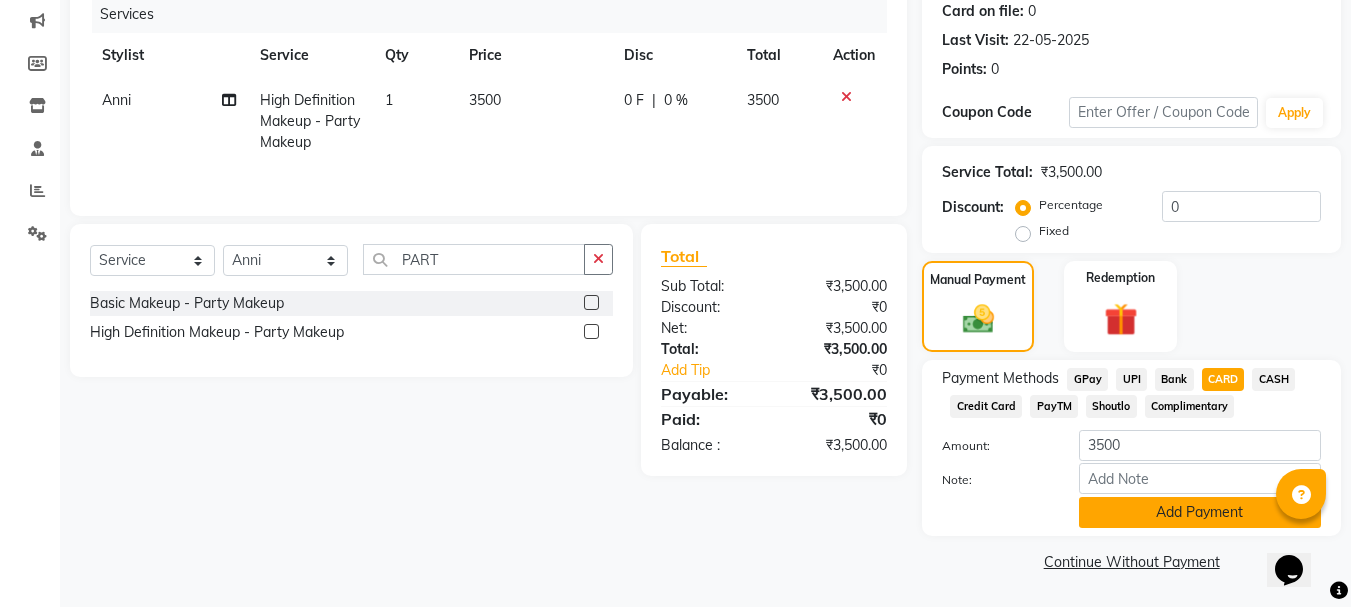click on "Add Payment" 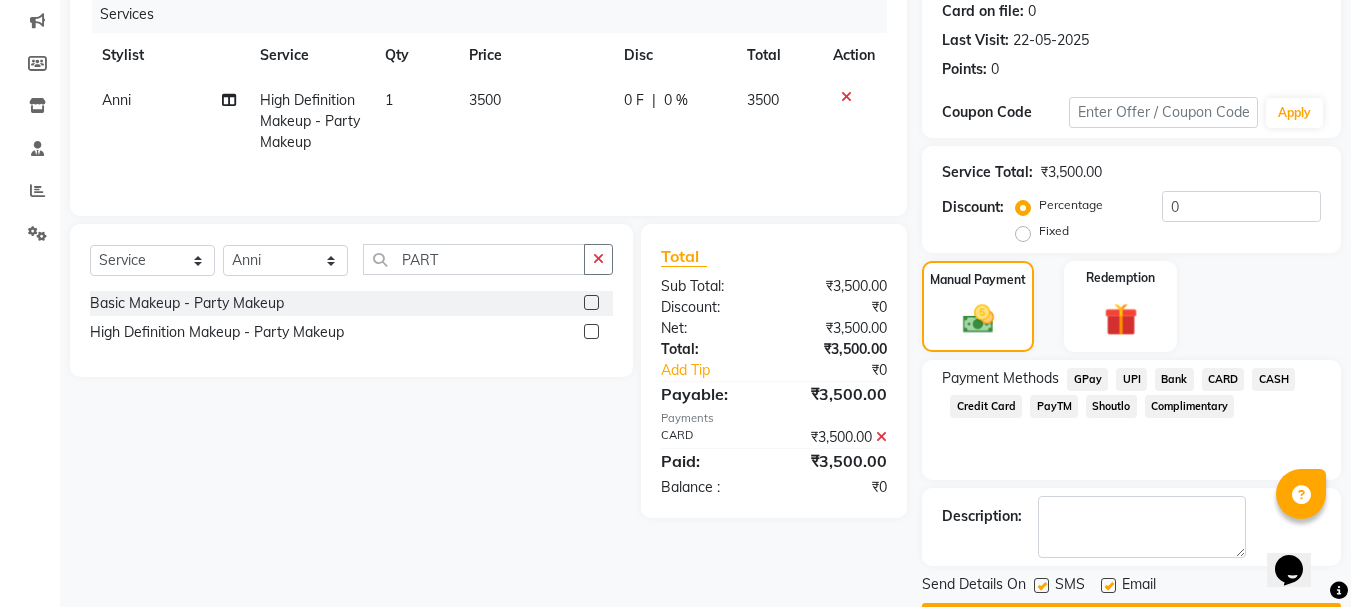 scroll, scrollTop: 309, scrollLeft: 0, axis: vertical 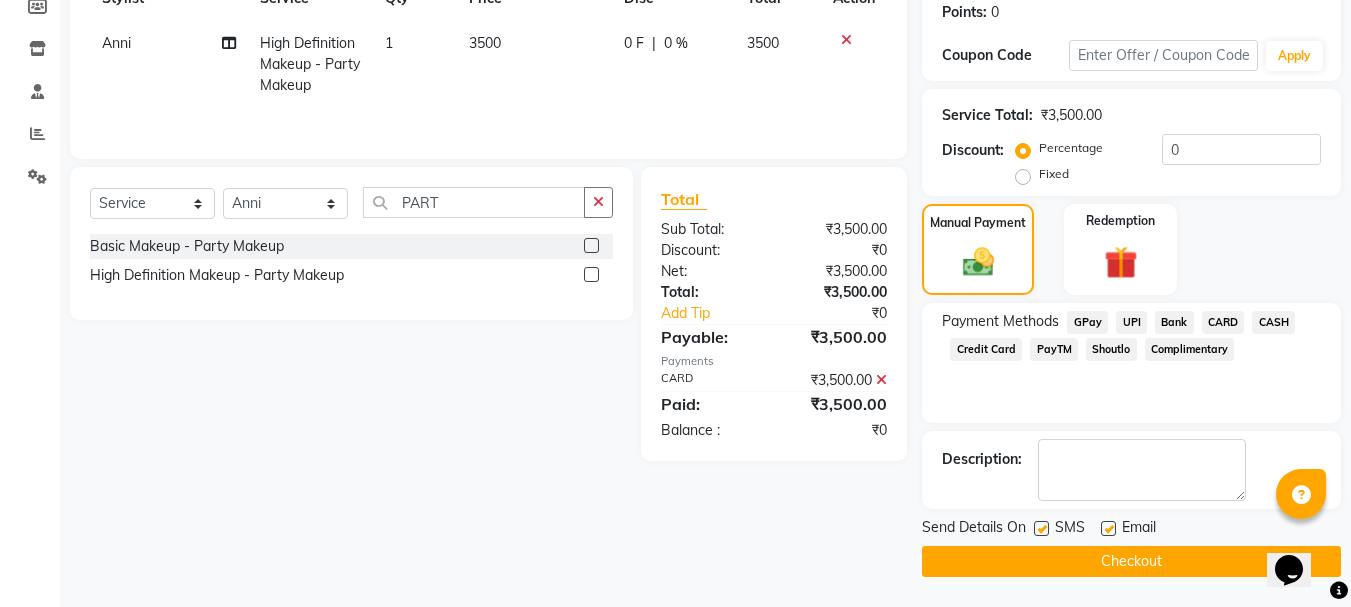 click 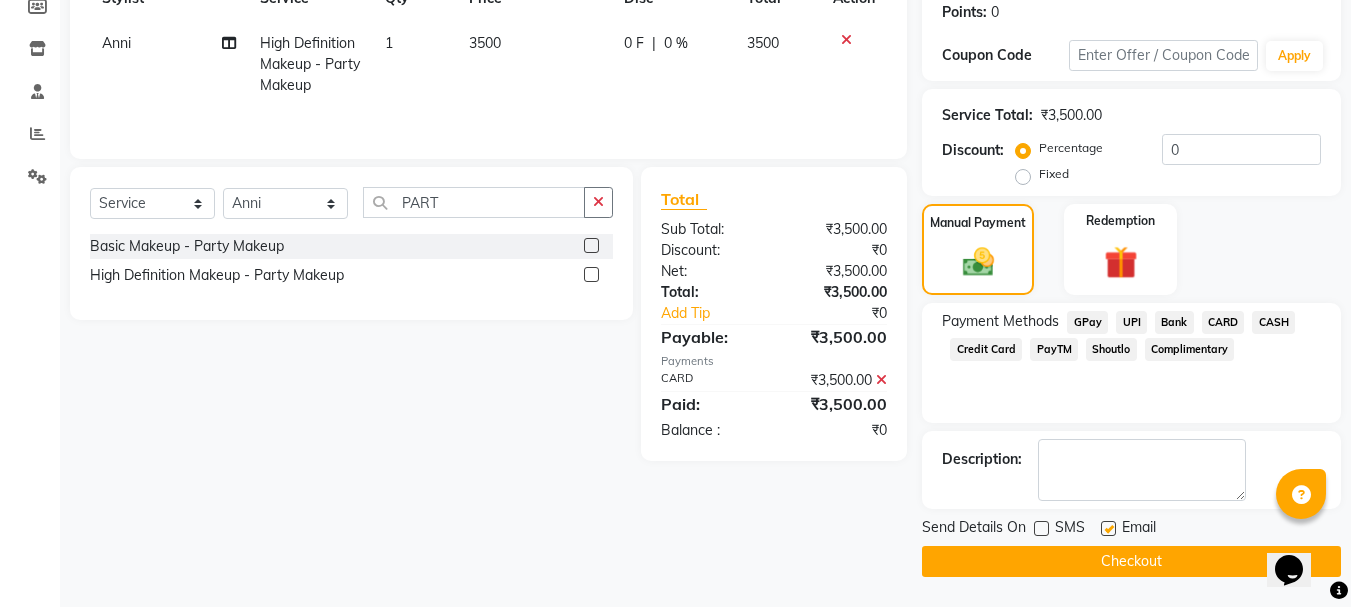 click on "Checkout" 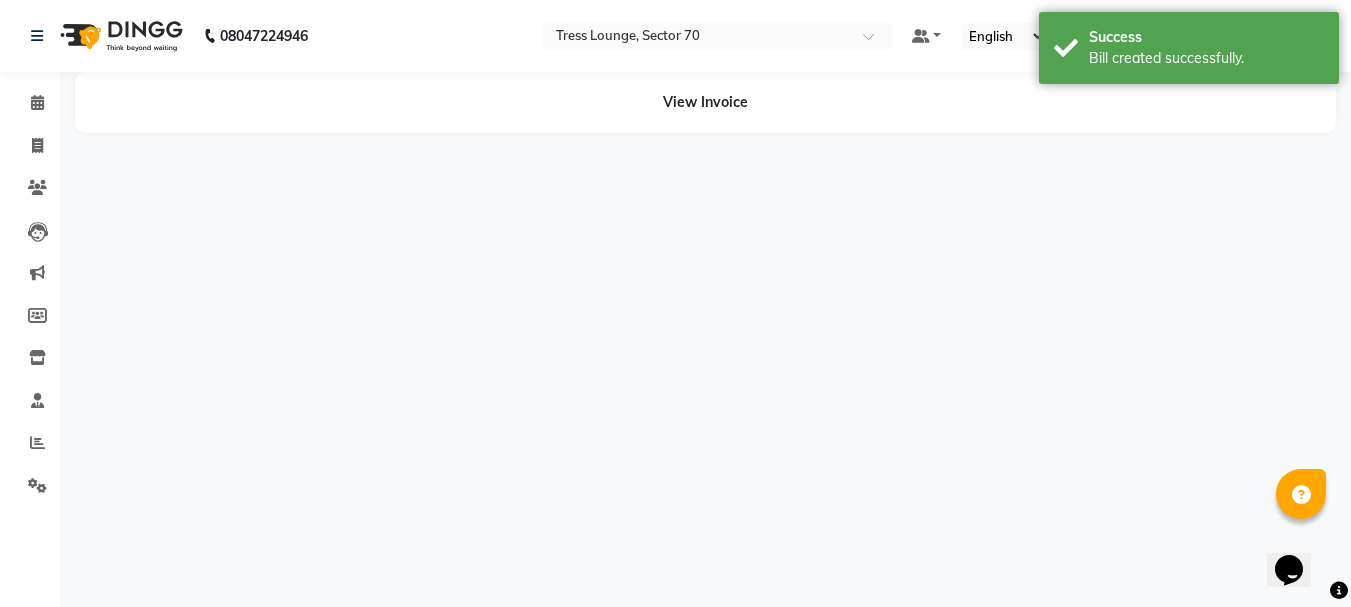 scroll, scrollTop: 0, scrollLeft: 0, axis: both 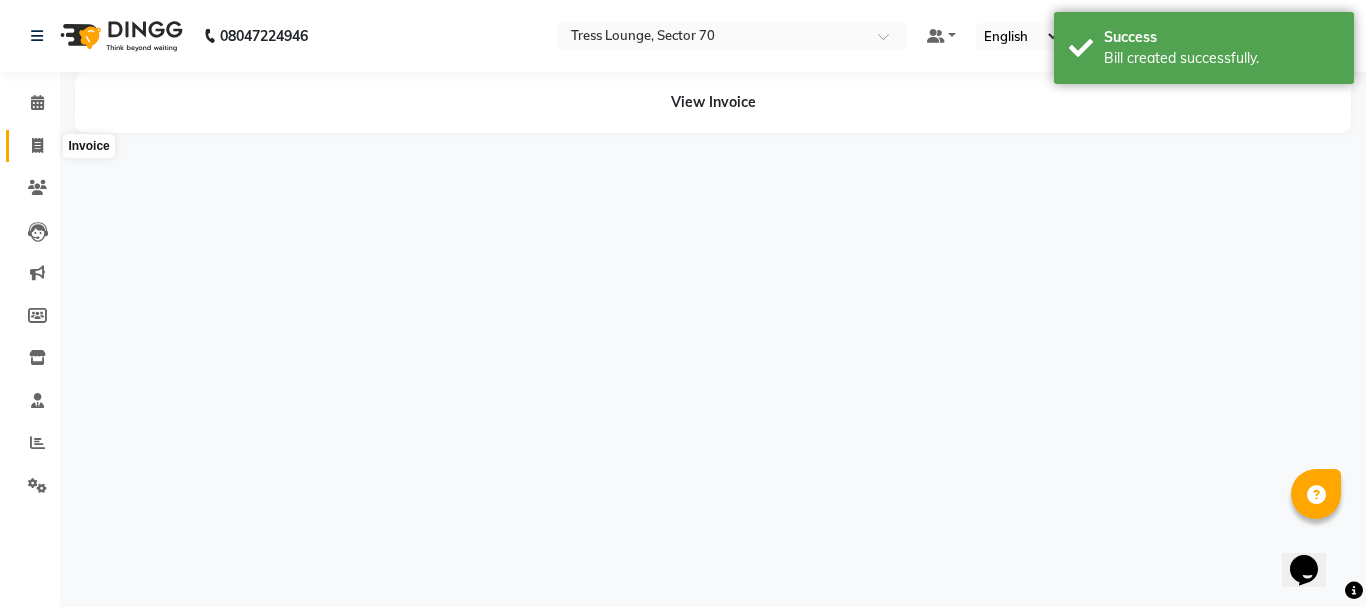 click 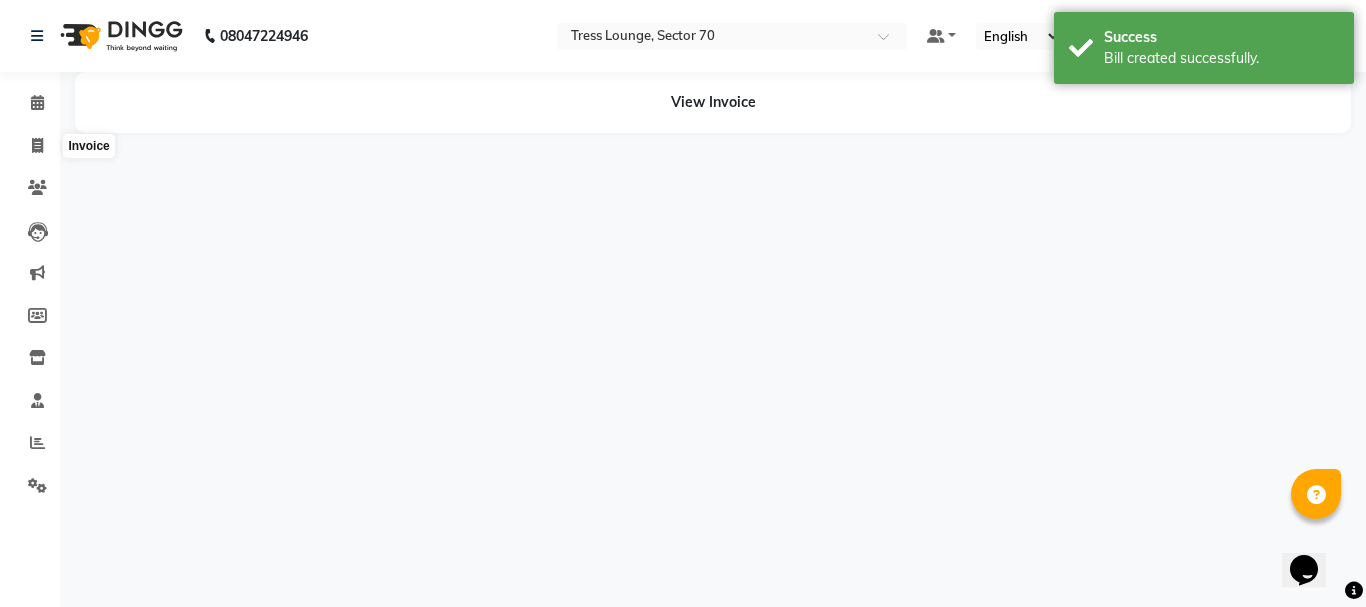 select on "6241" 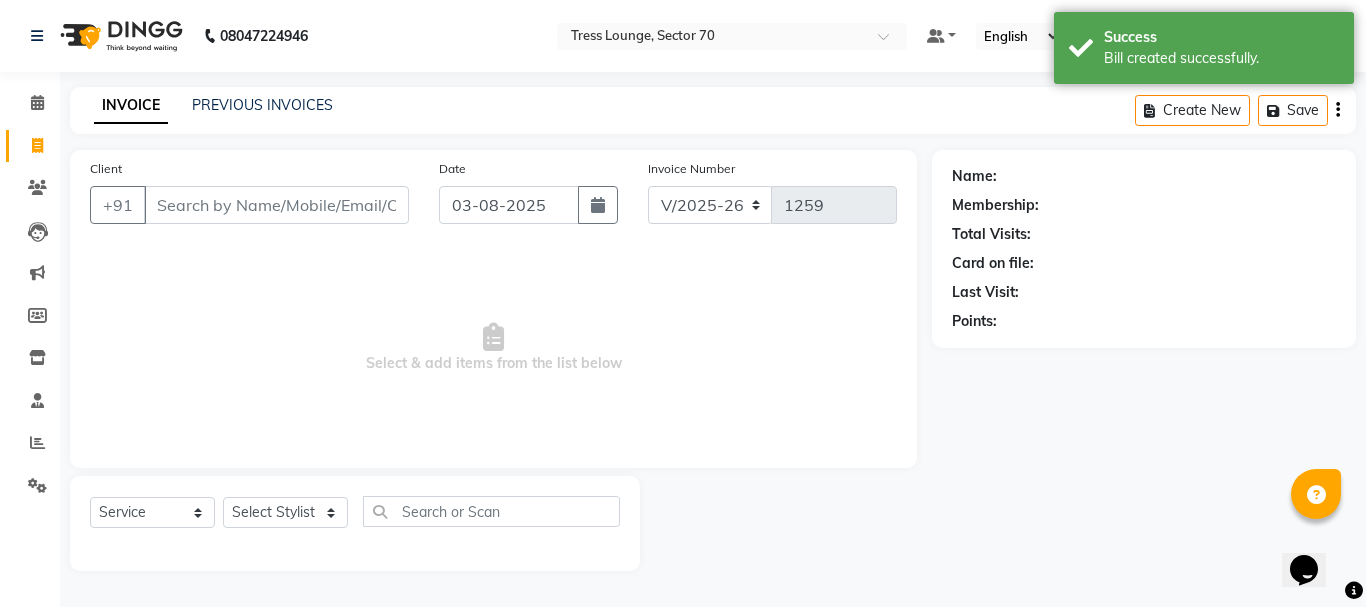 click on "Client" at bounding box center (276, 205) 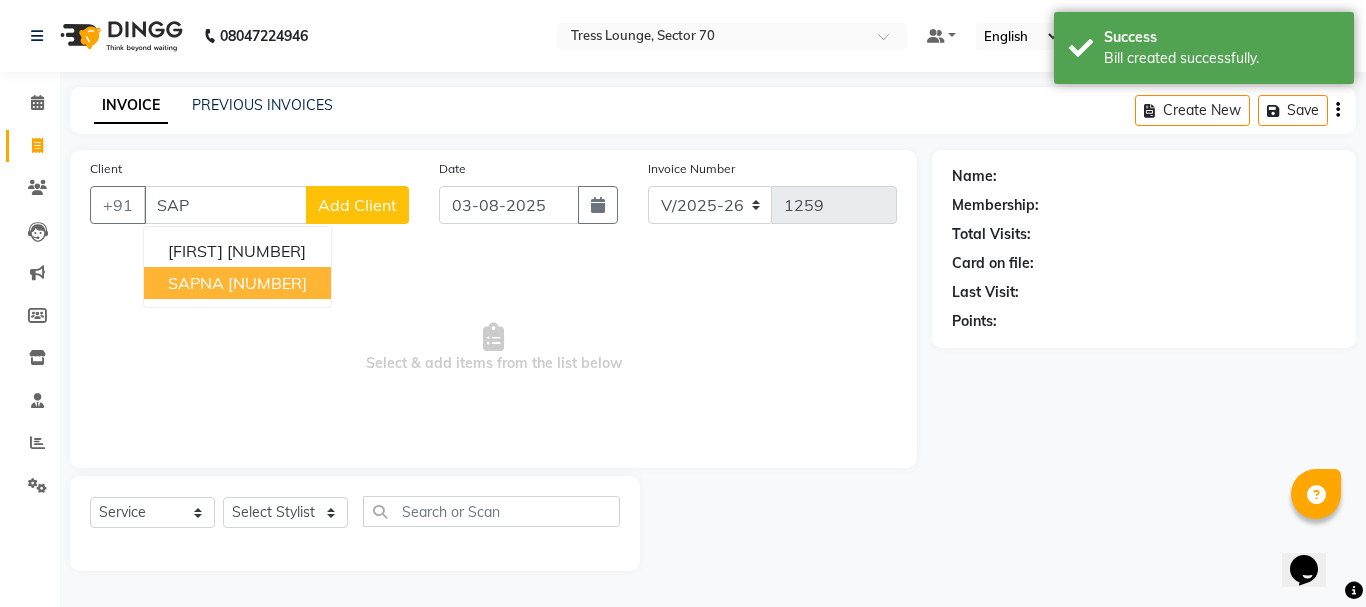 click on "[NUMBER]" at bounding box center (267, 283) 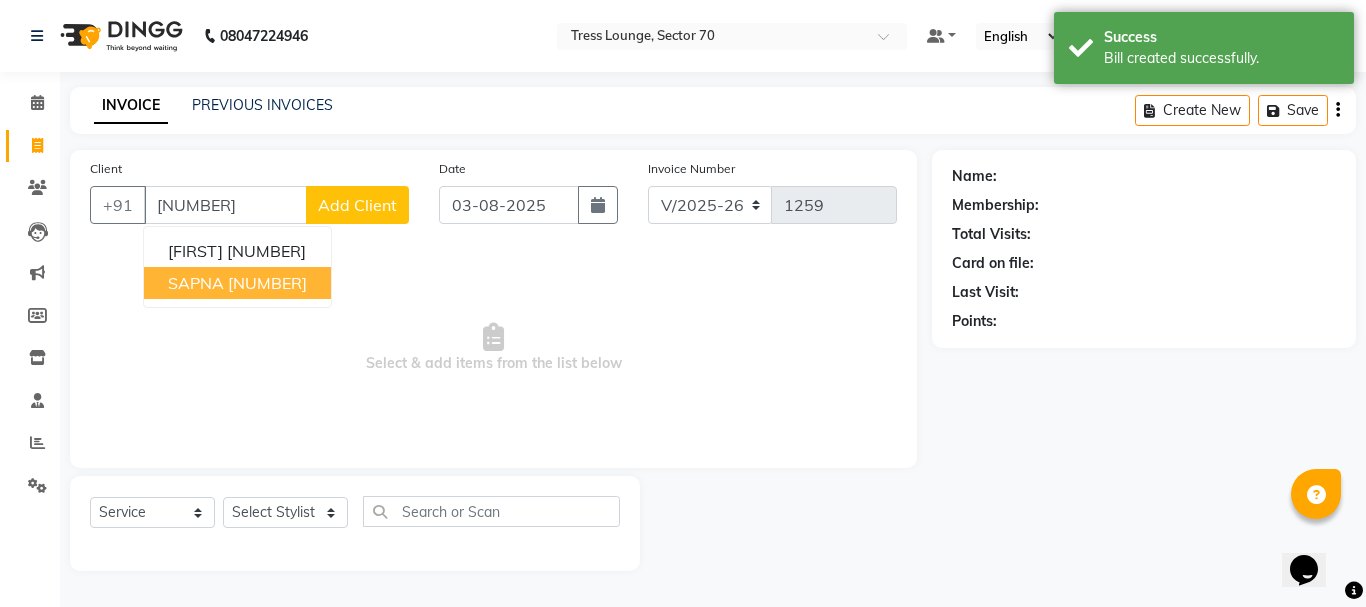 type on "[NUMBER]" 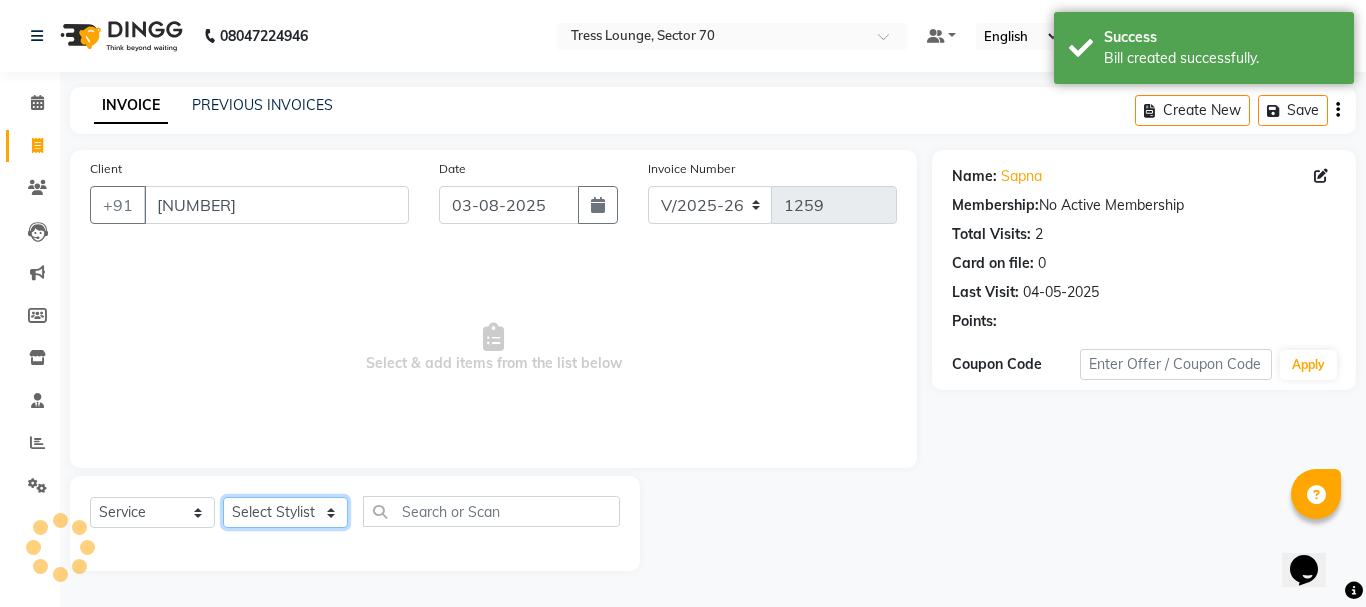 click on "Select Stylist Aman Anni Ashu Dev Gagan Laxmi Mohit Monu Rahul Sahil Shivani shruti Vikas" 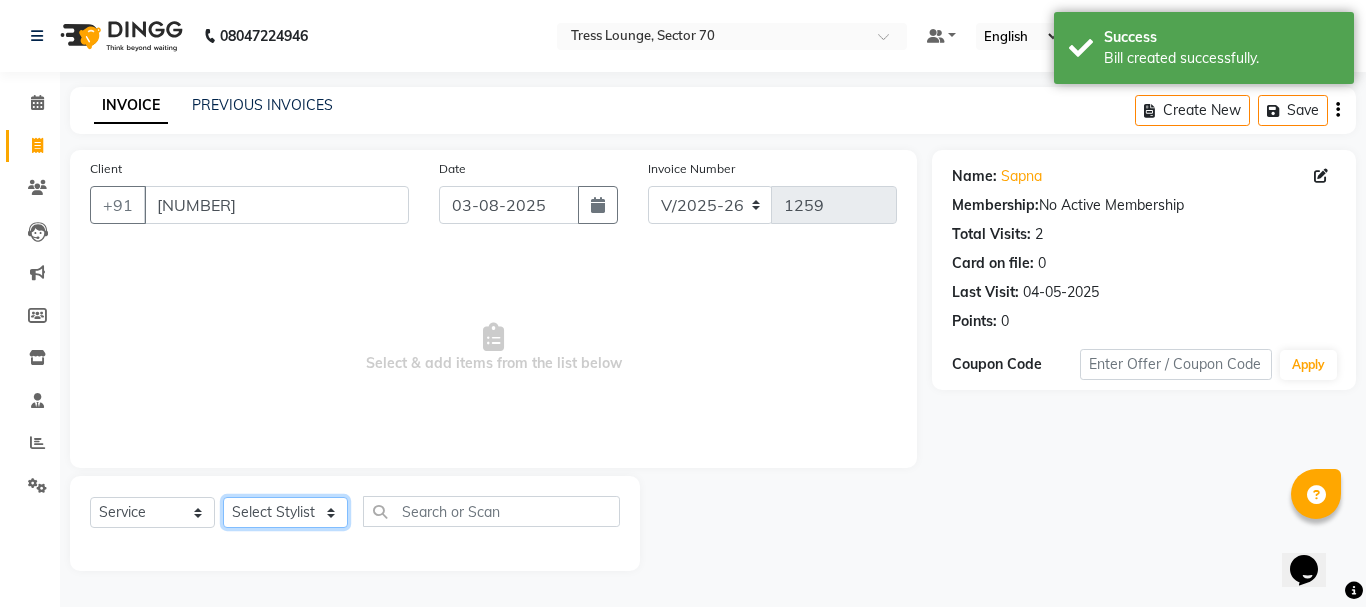 select on "46200" 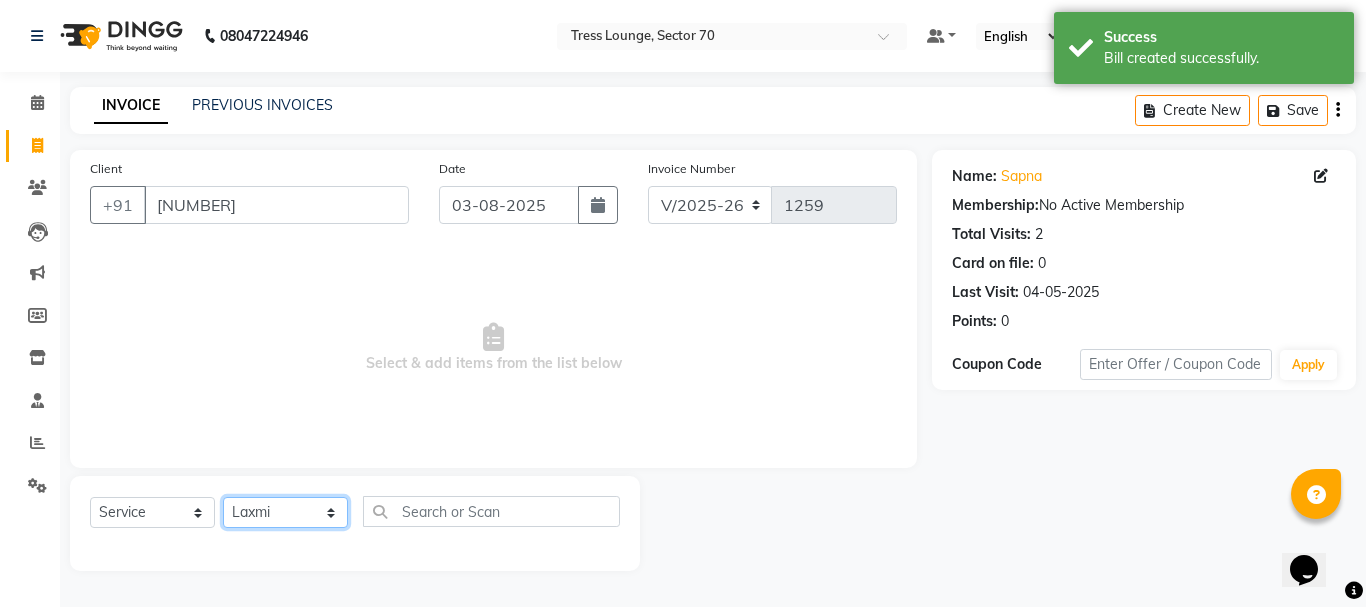 click on "Select Stylist Aman Anni Ashu Dev Gagan Laxmi Mohit Monu Rahul Sahil Shivani shruti Vikas" 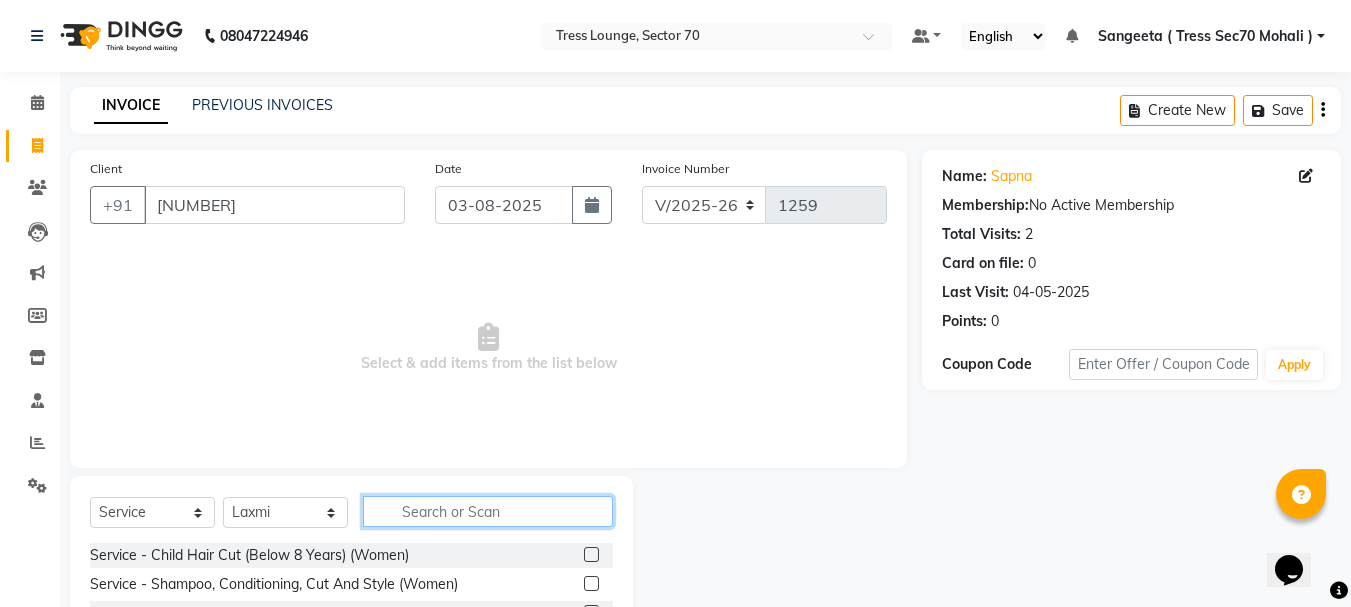 click 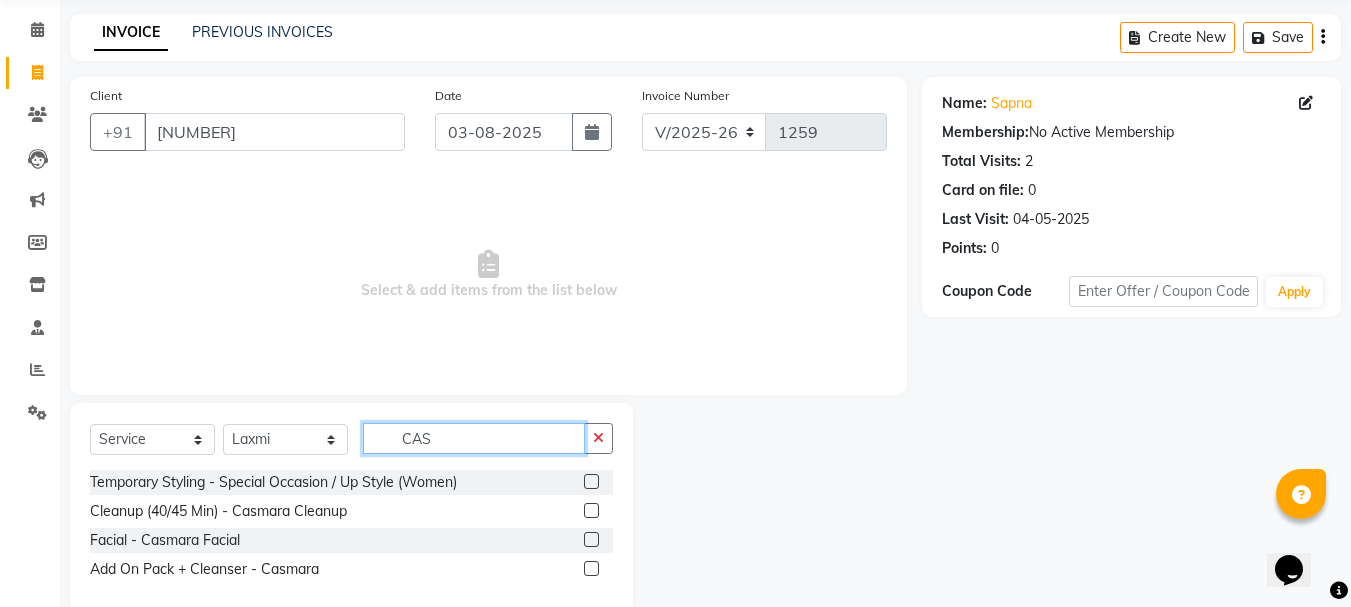 scroll, scrollTop: 110, scrollLeft: 0, axis: vertical 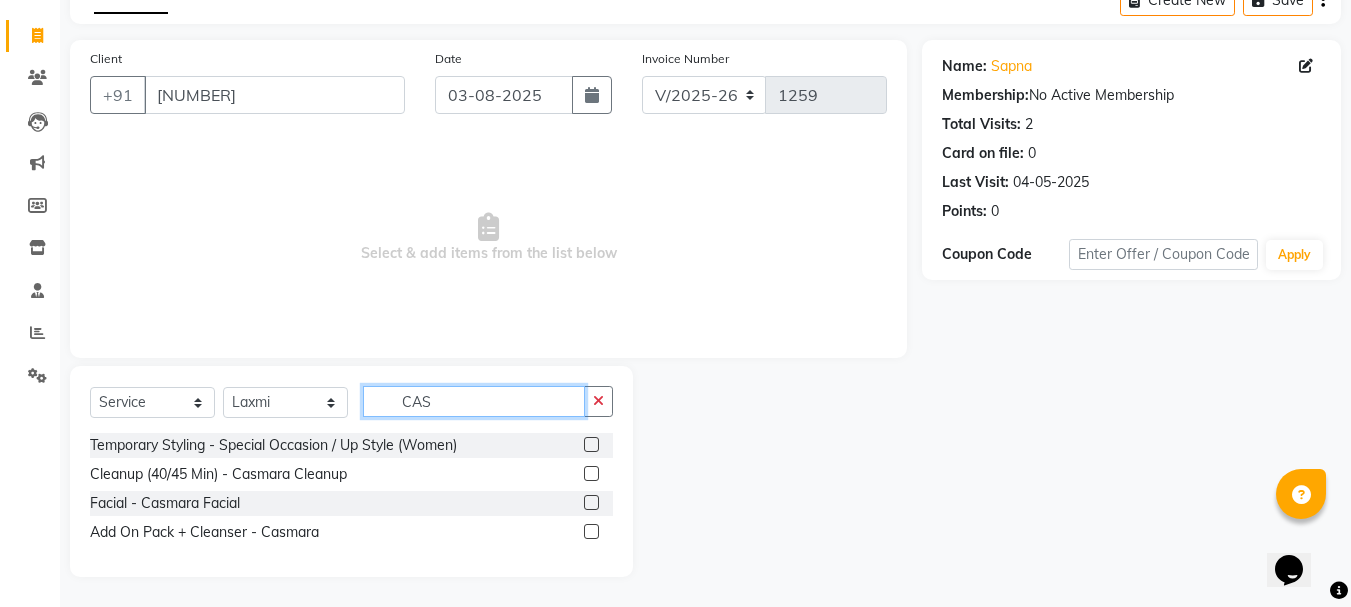 type on "CAS" 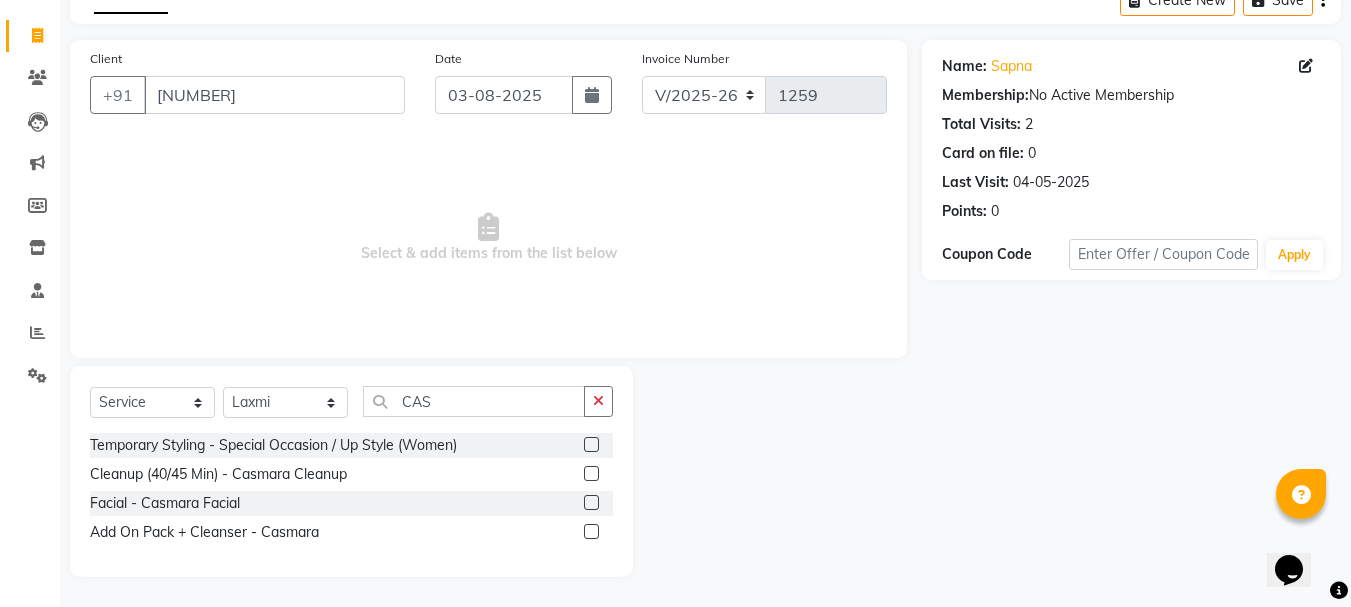 click 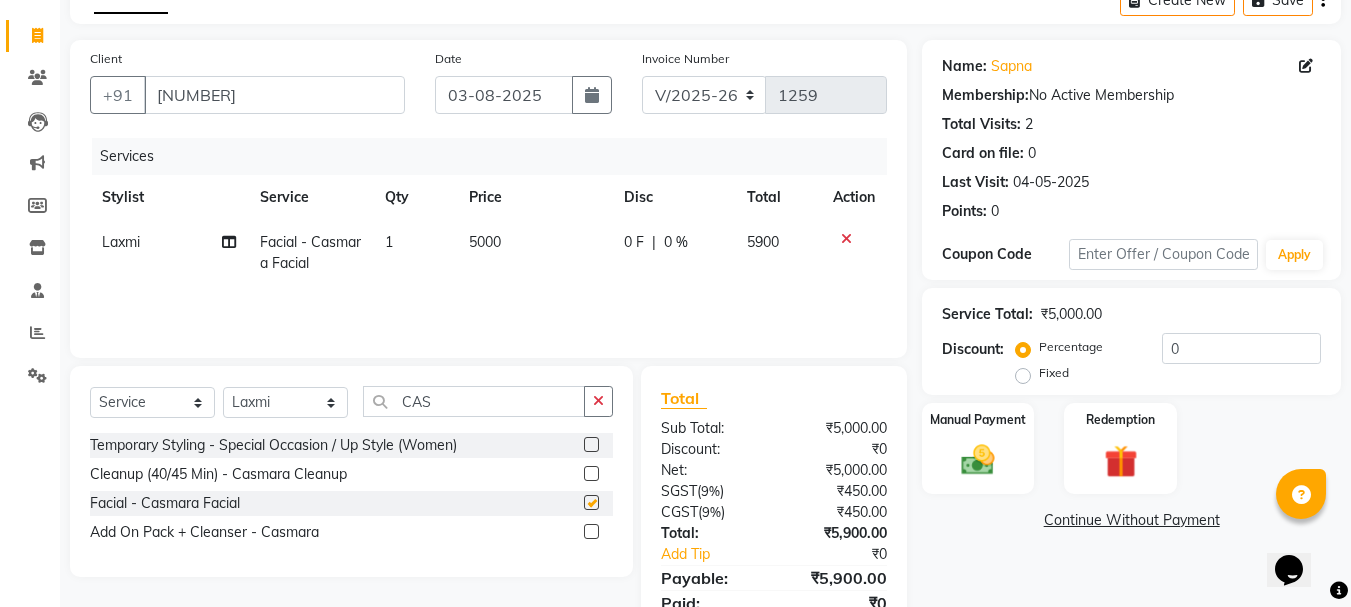 checkbox on "false" 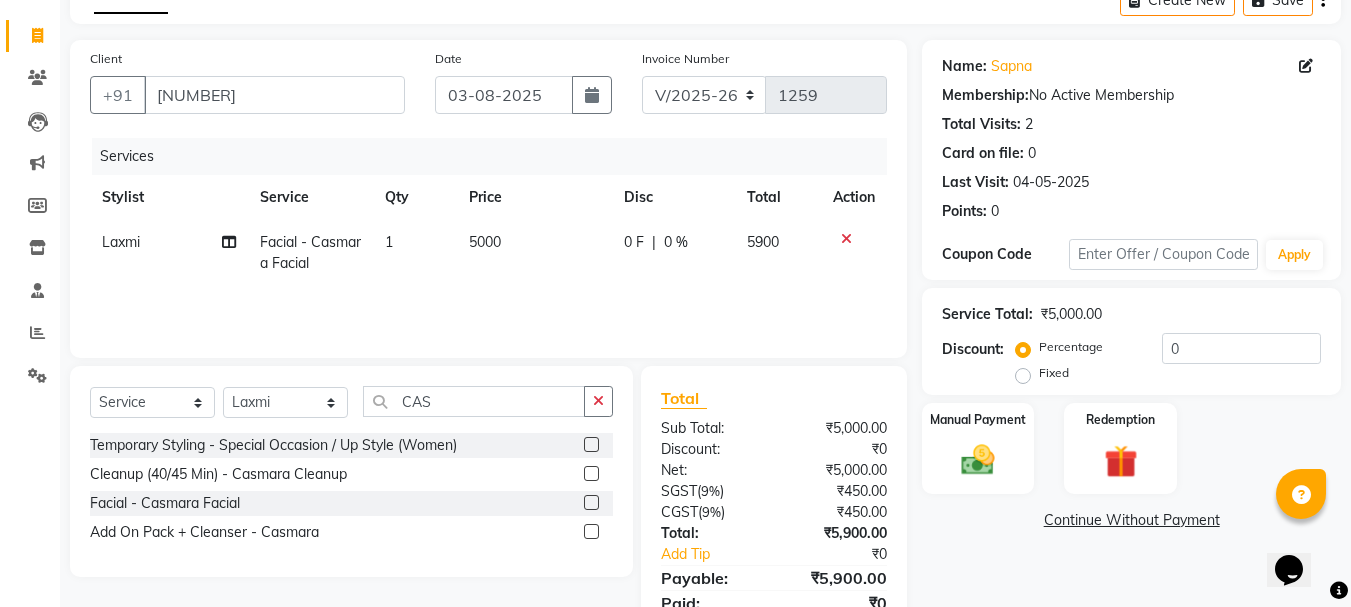 click on "5000" 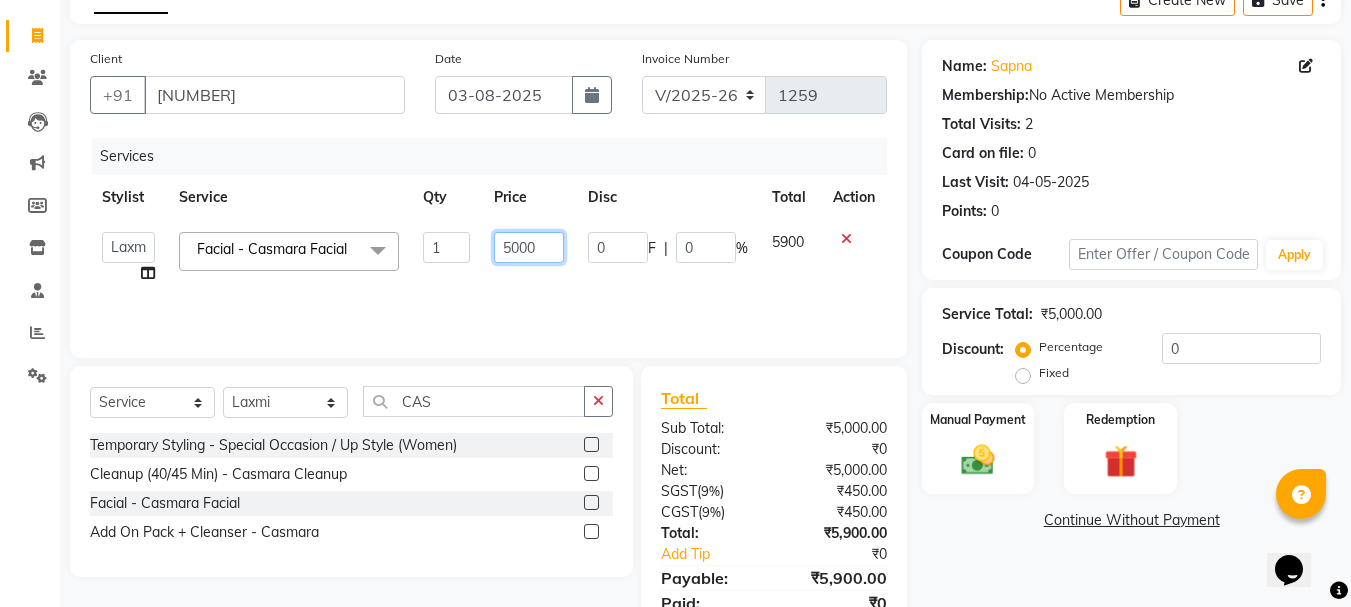 click on "5000" 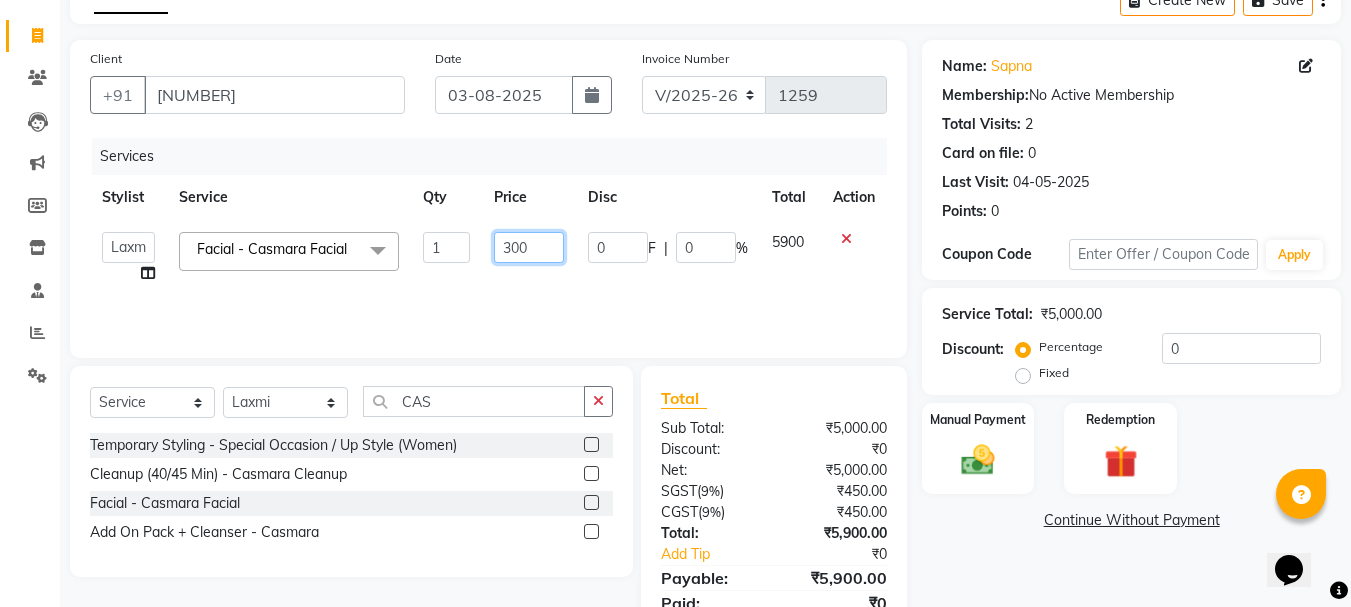 type on "3500" 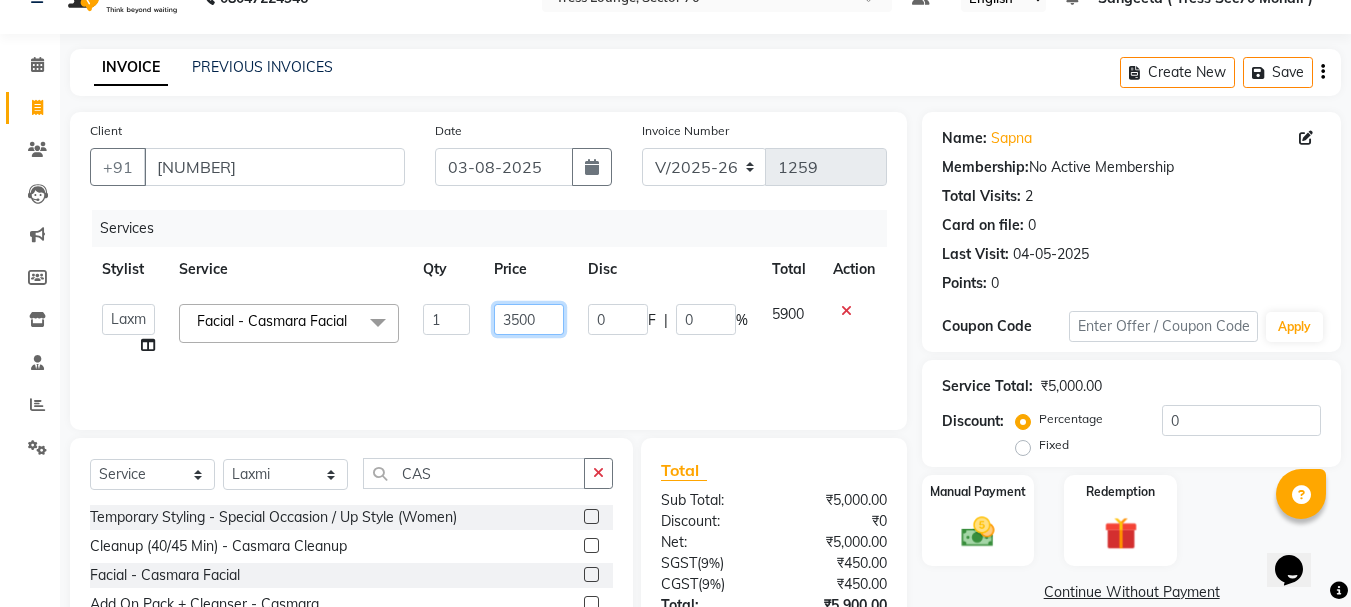 scroll, scrollTop: 0, scrollLeft: 0, axis: both 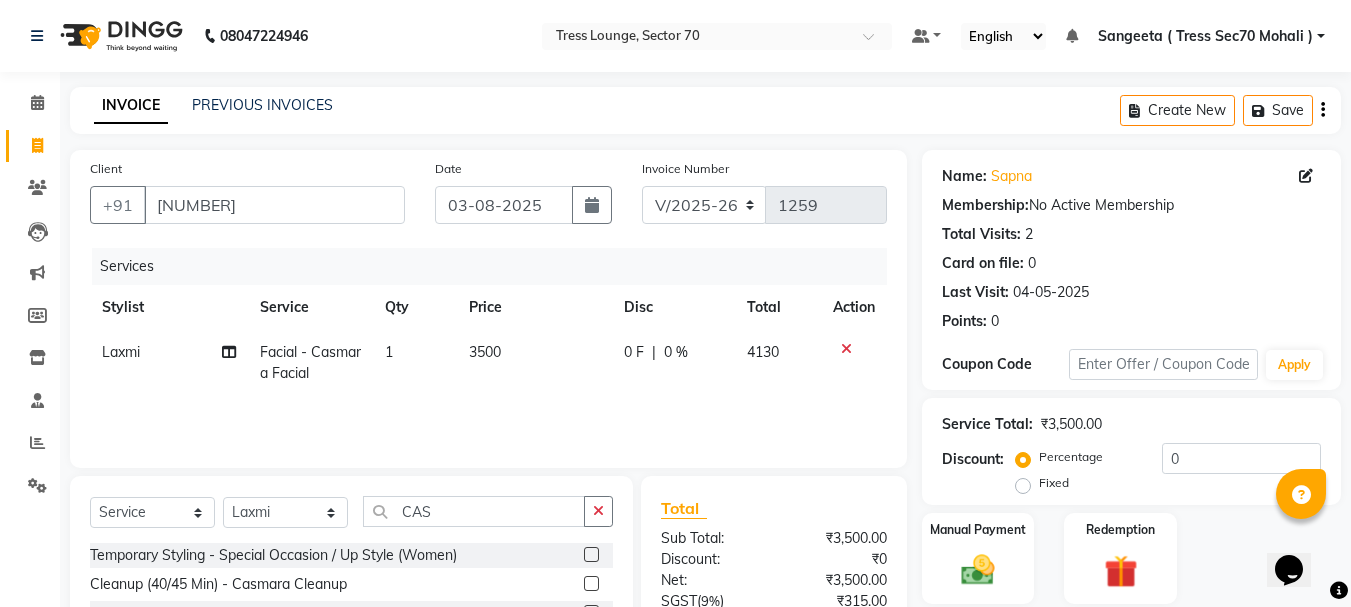 click 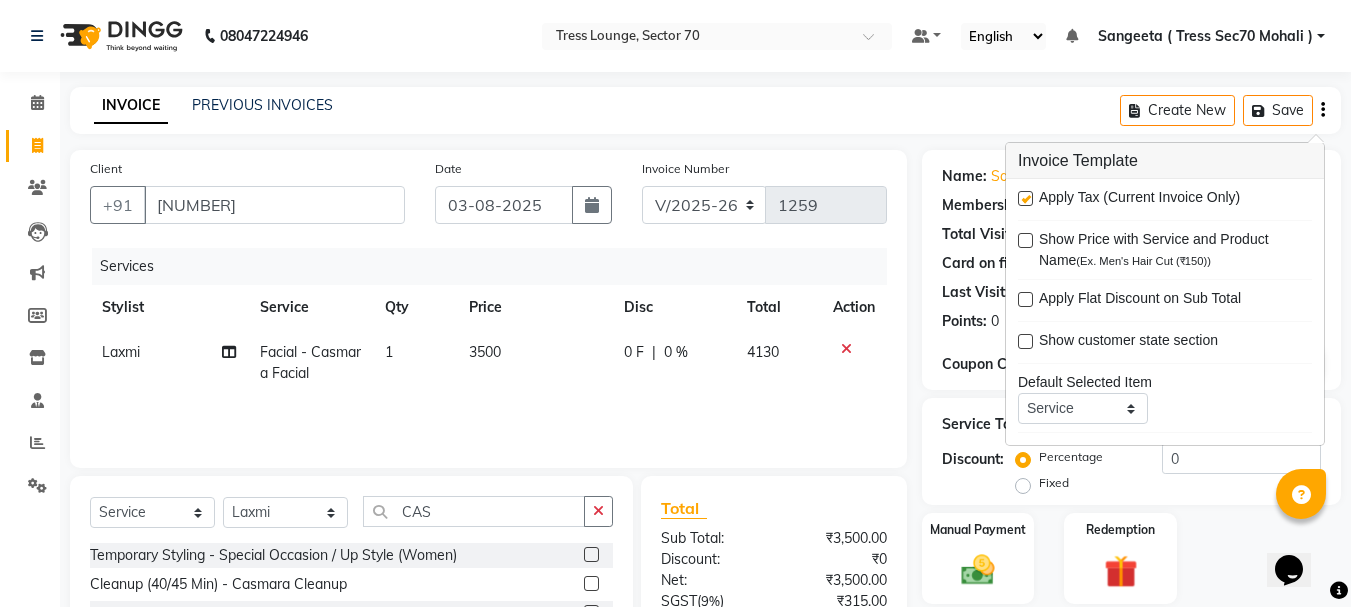 click at bounding box center (1025, 198) 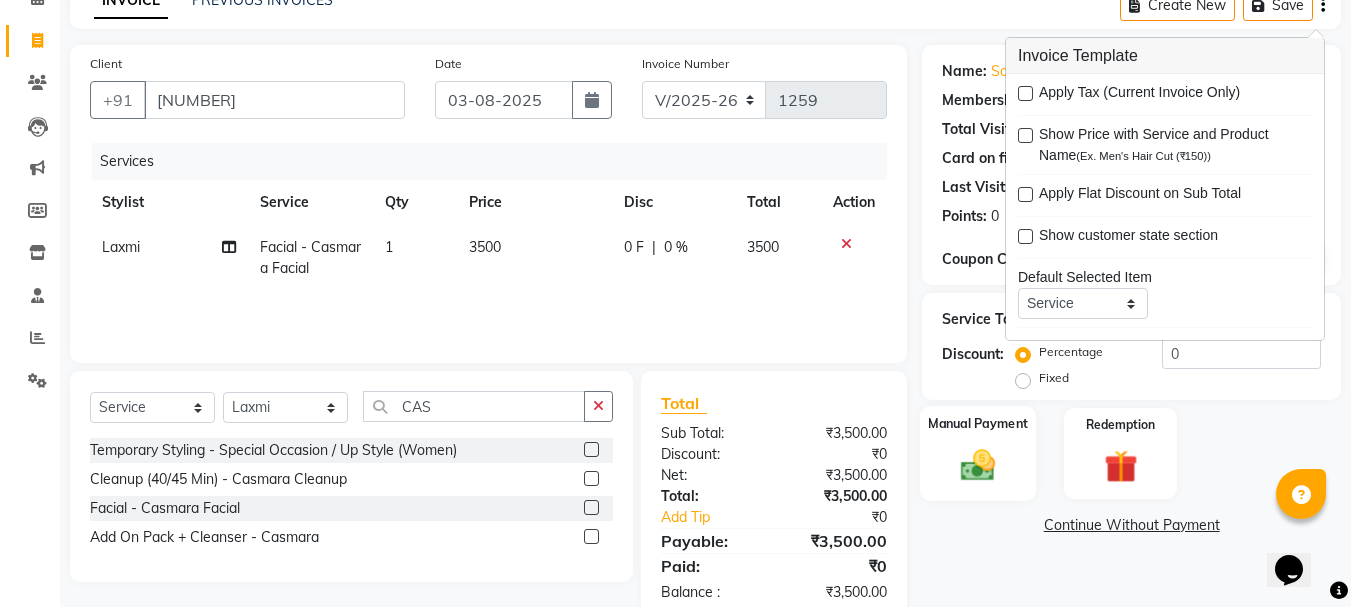 scroll, scrollTop: 151, scrollLeft: 0, axis: vertical 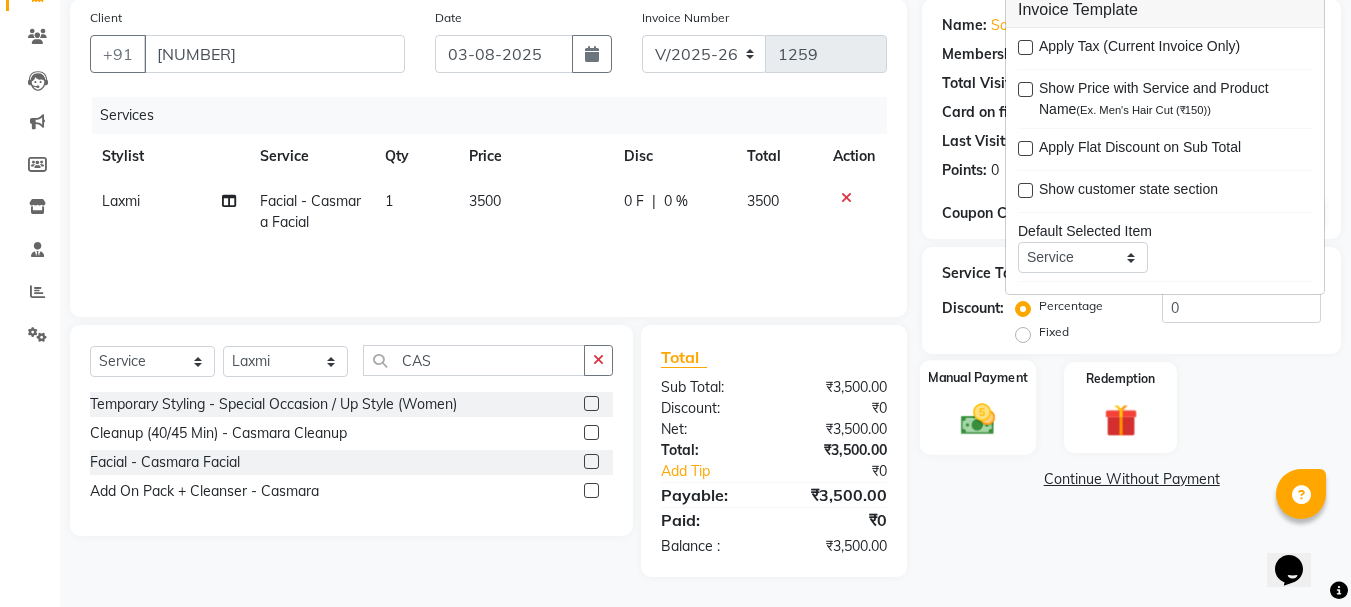 click 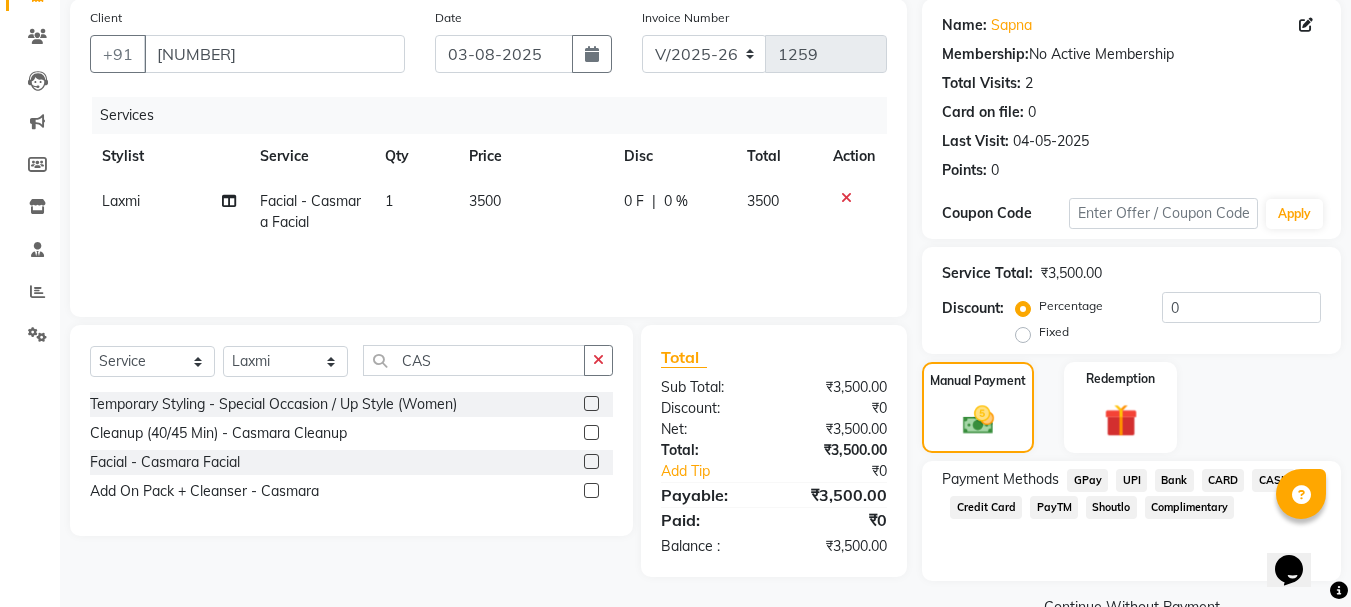 click on "CARD" 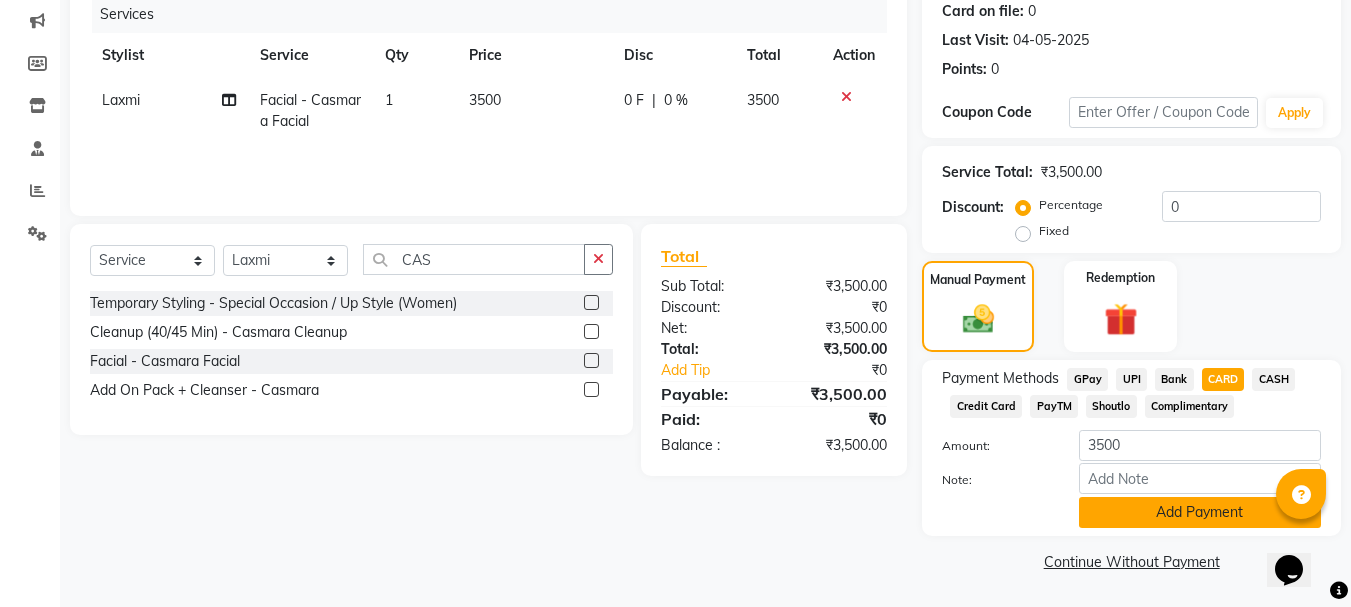 click on "Add Payment" 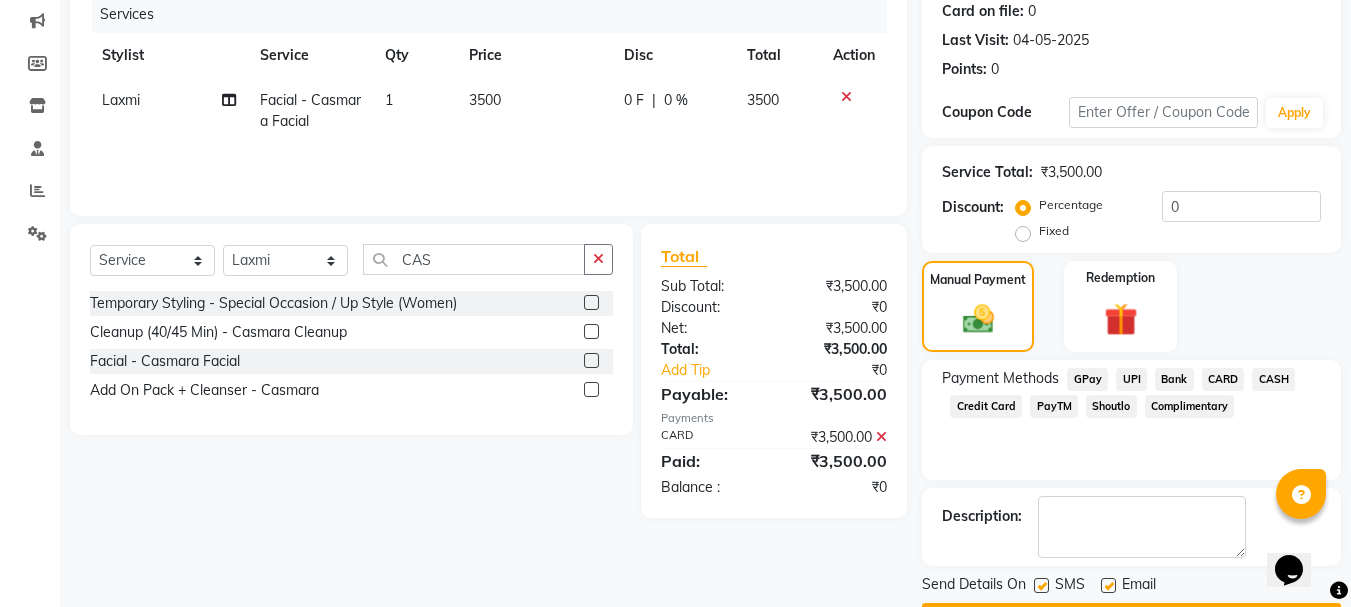 scroll, scrollTop: 309, scrollLeft: 0, axis: vertical 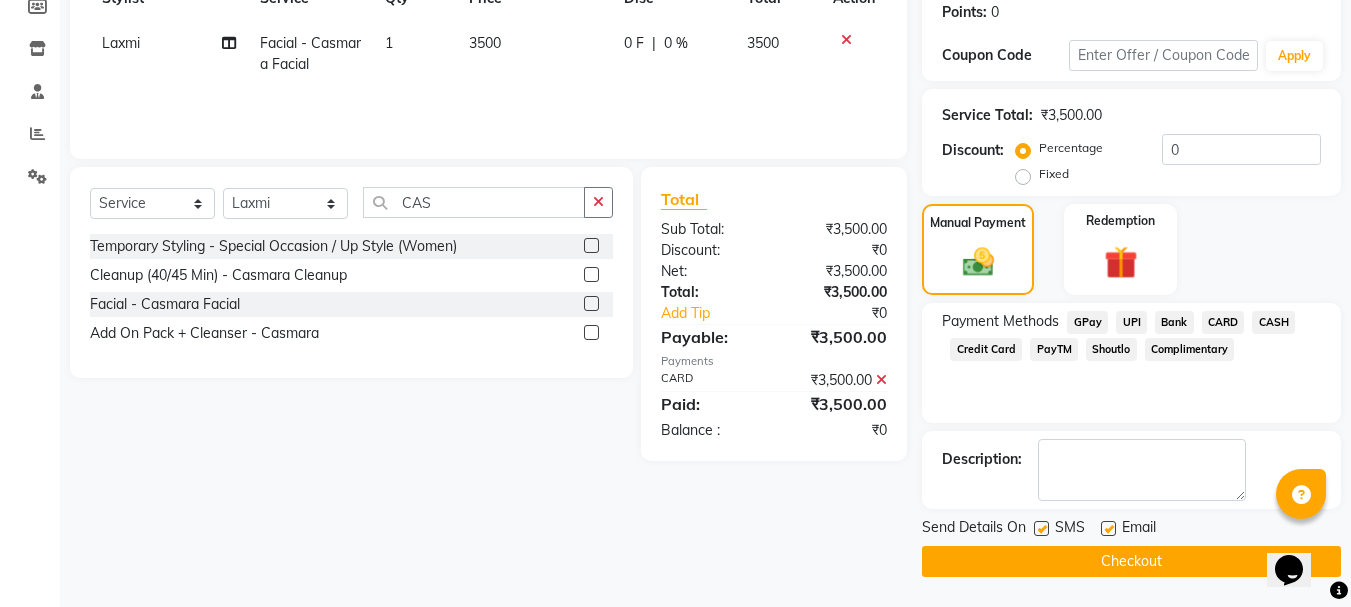 click 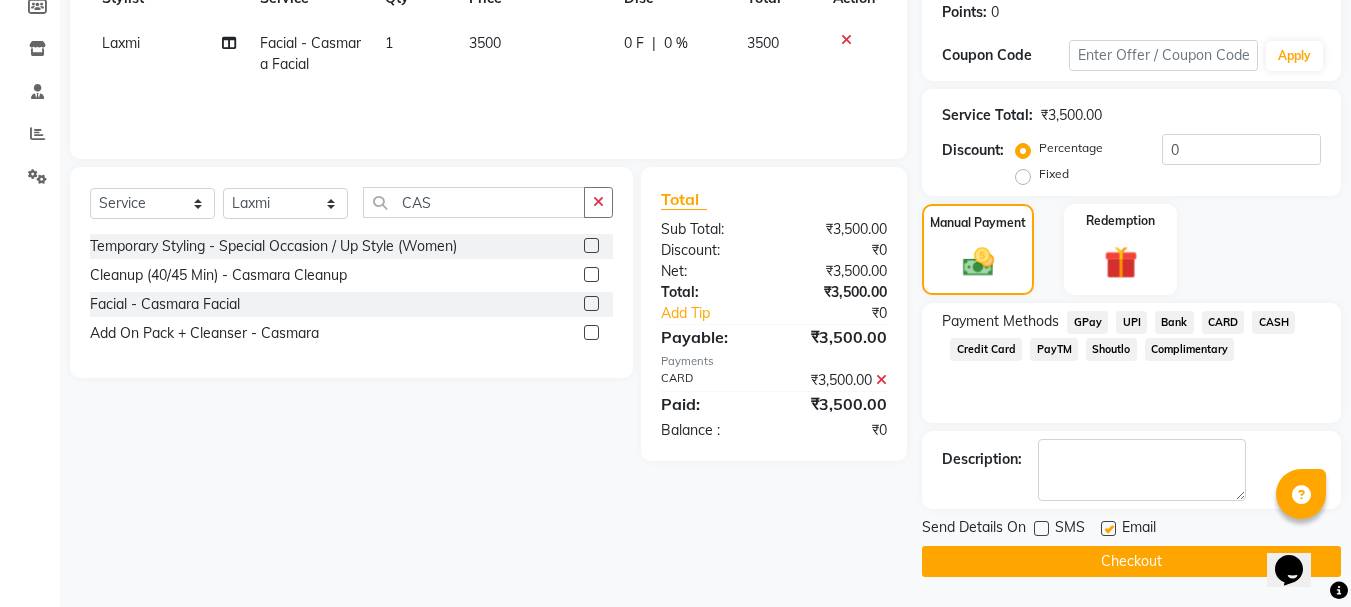 click on "Checkout" 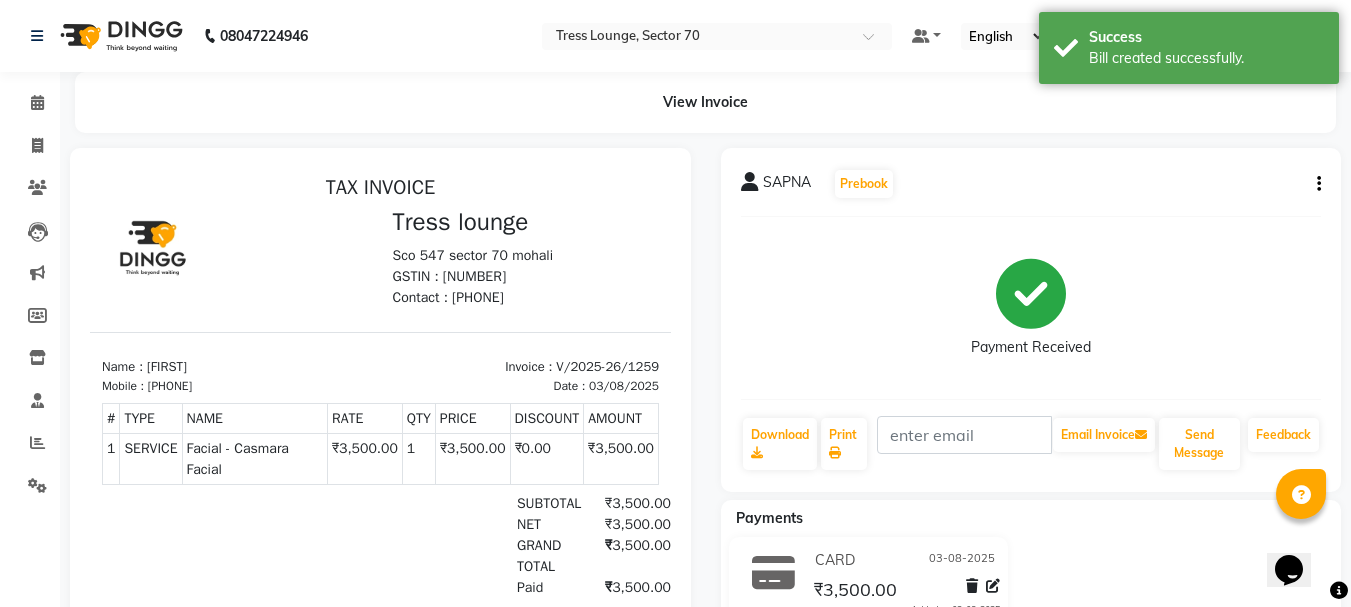 scroll, scrollTop: 0, scrollLeft: 0, axis: both 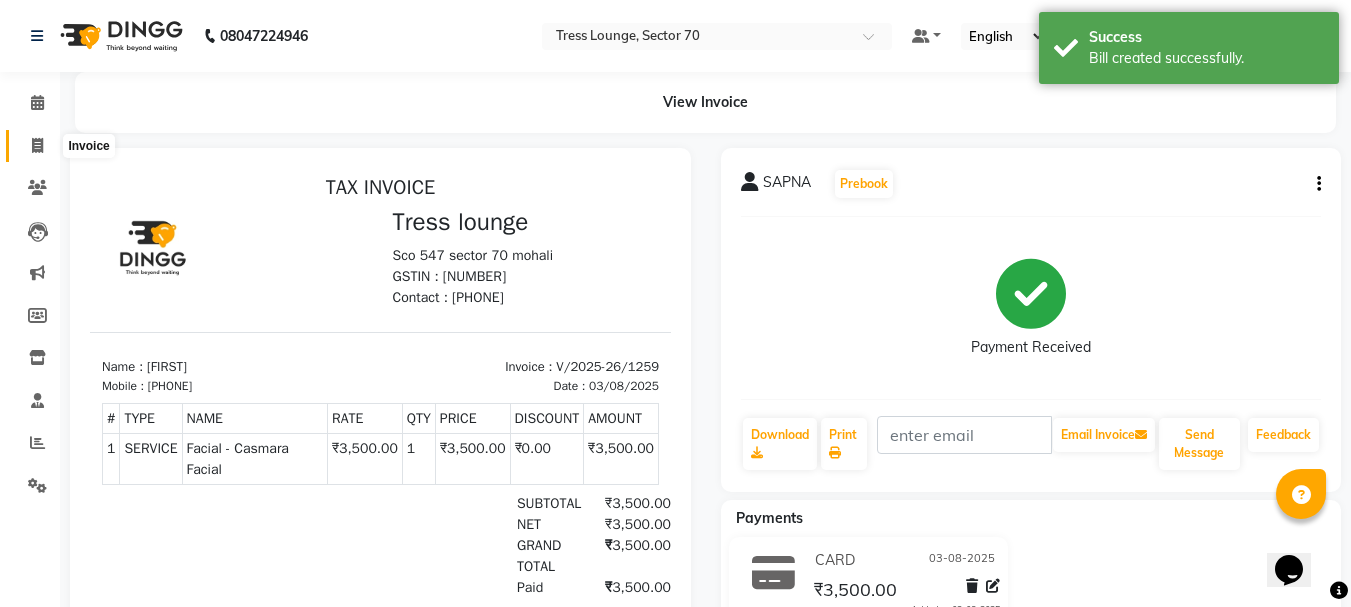 click 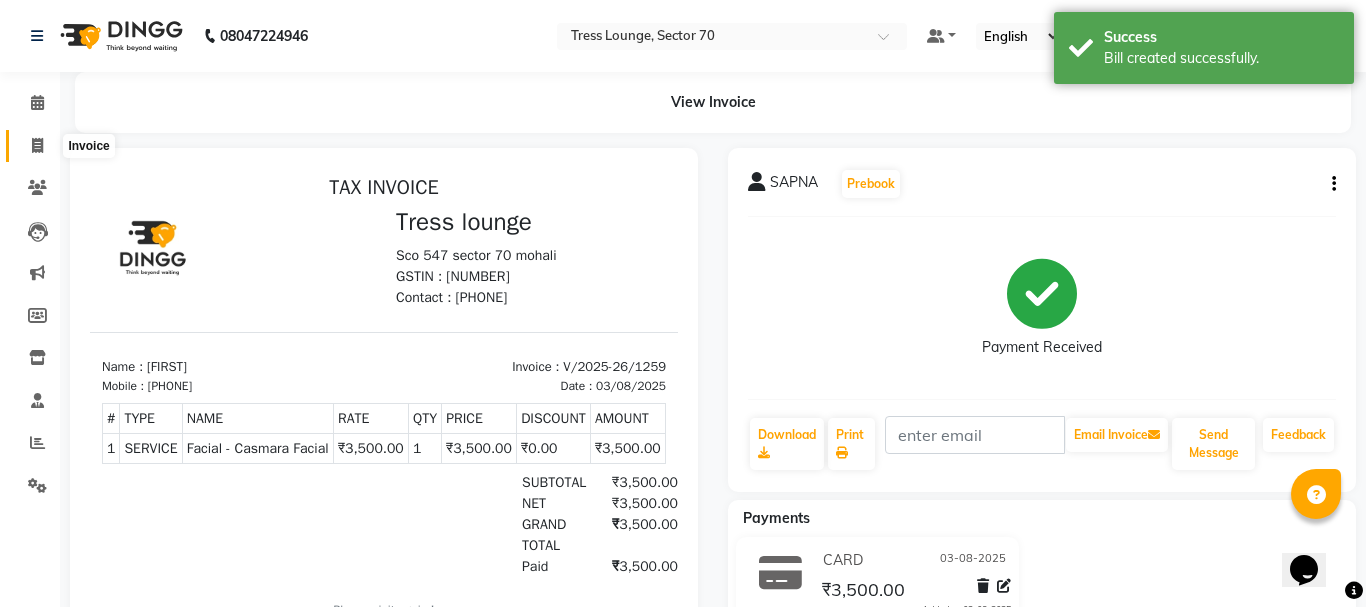 select on "service" 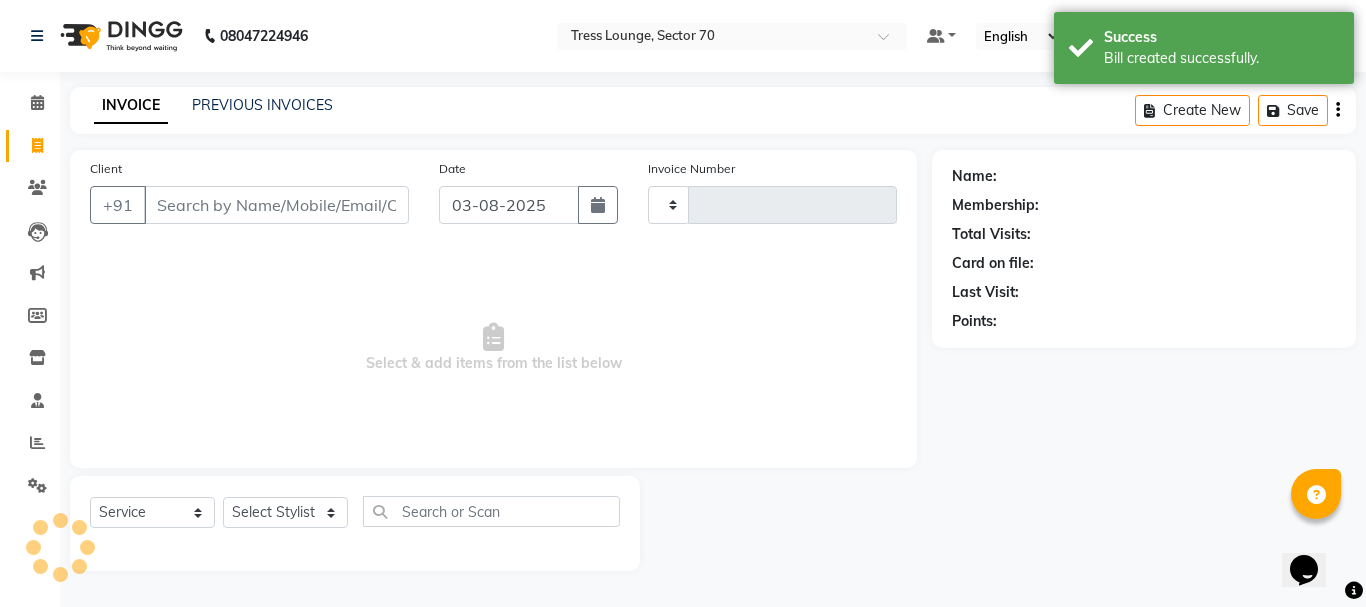 type on "1260" 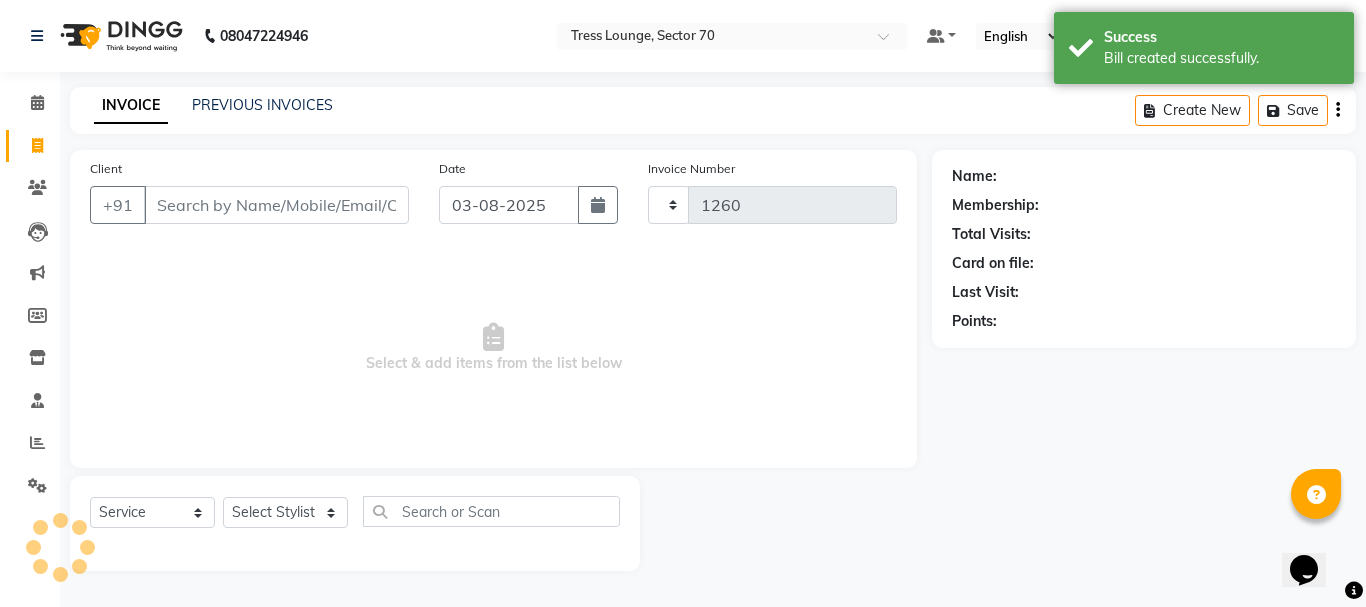 select on "6241" 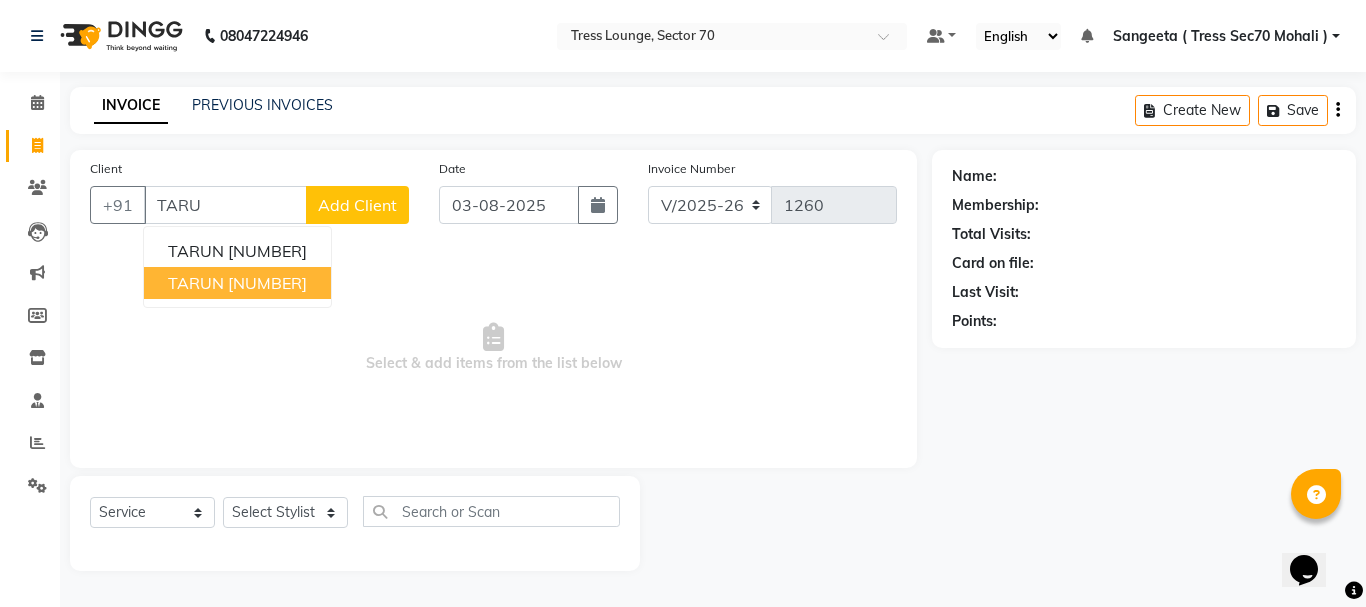 click on "[NUMBER]" at bounding box center [267, 283] 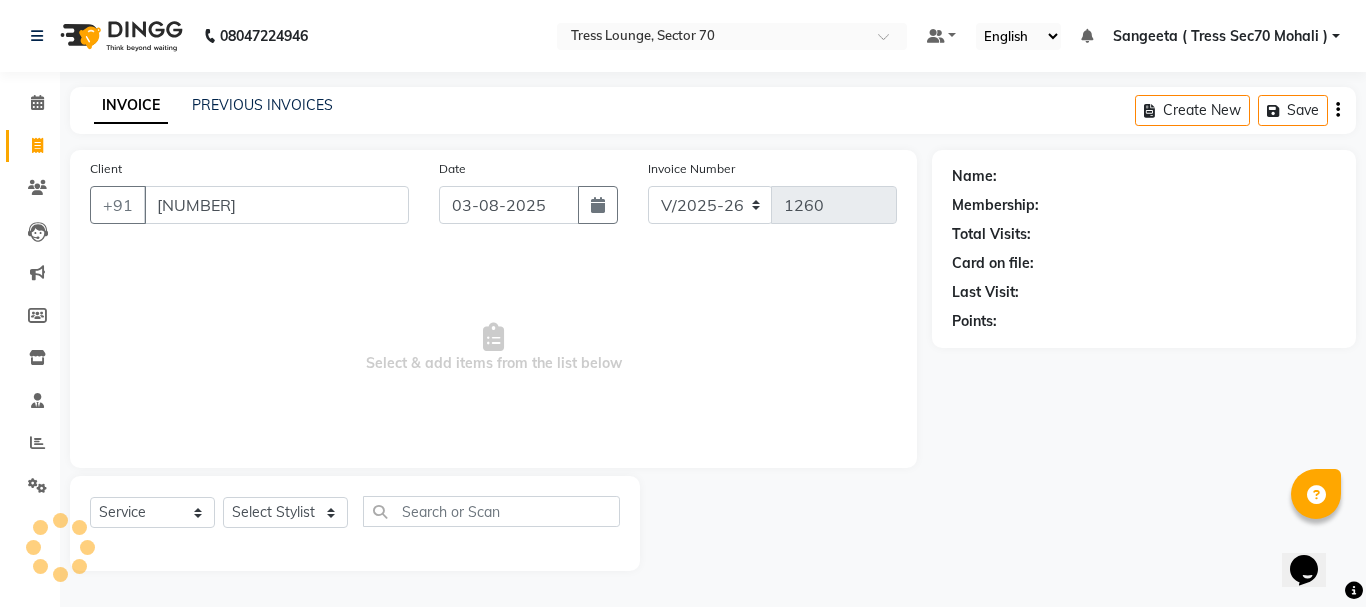 type on "[NUMBER]" 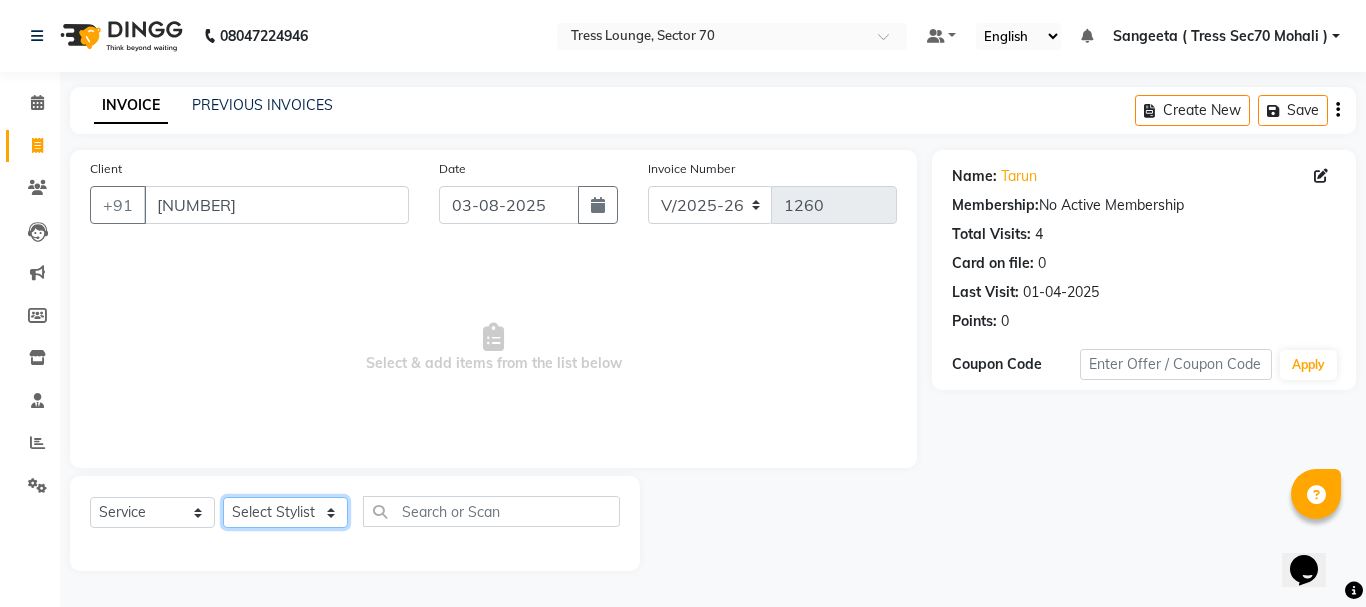 click on "Select Stylist Aman Anni Ashu Dev Gagan Laxmi Mohit Monu Rahul Sahil Shivani shruti Vikas" 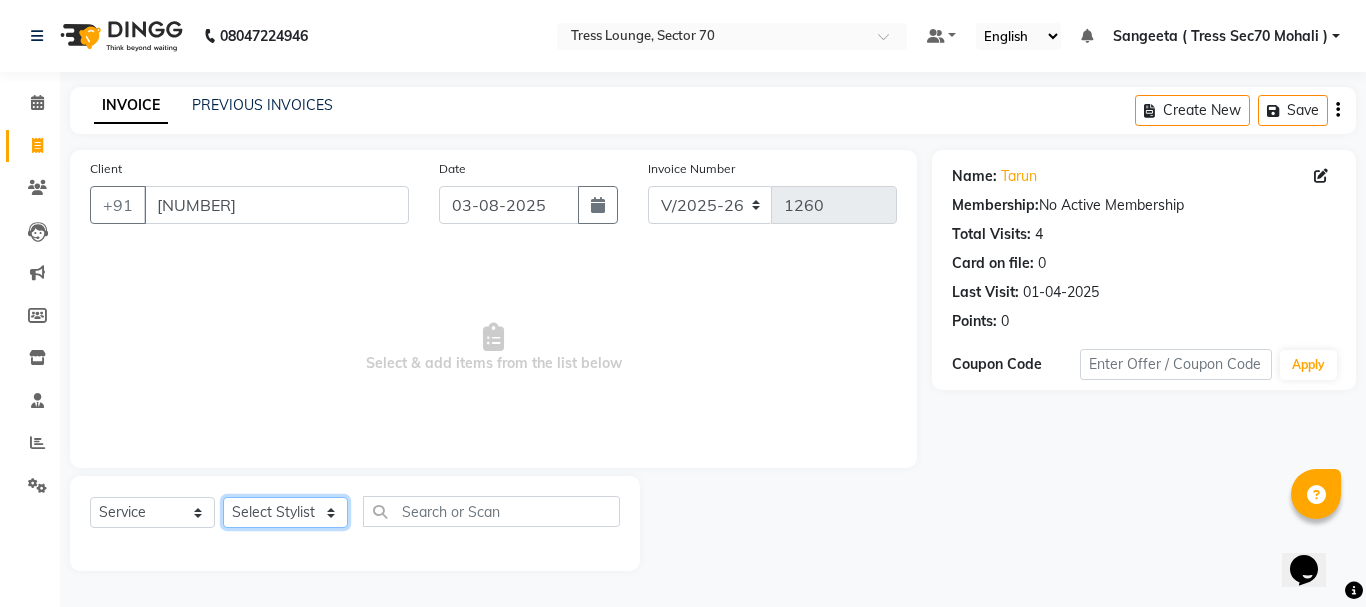 select on "46198" 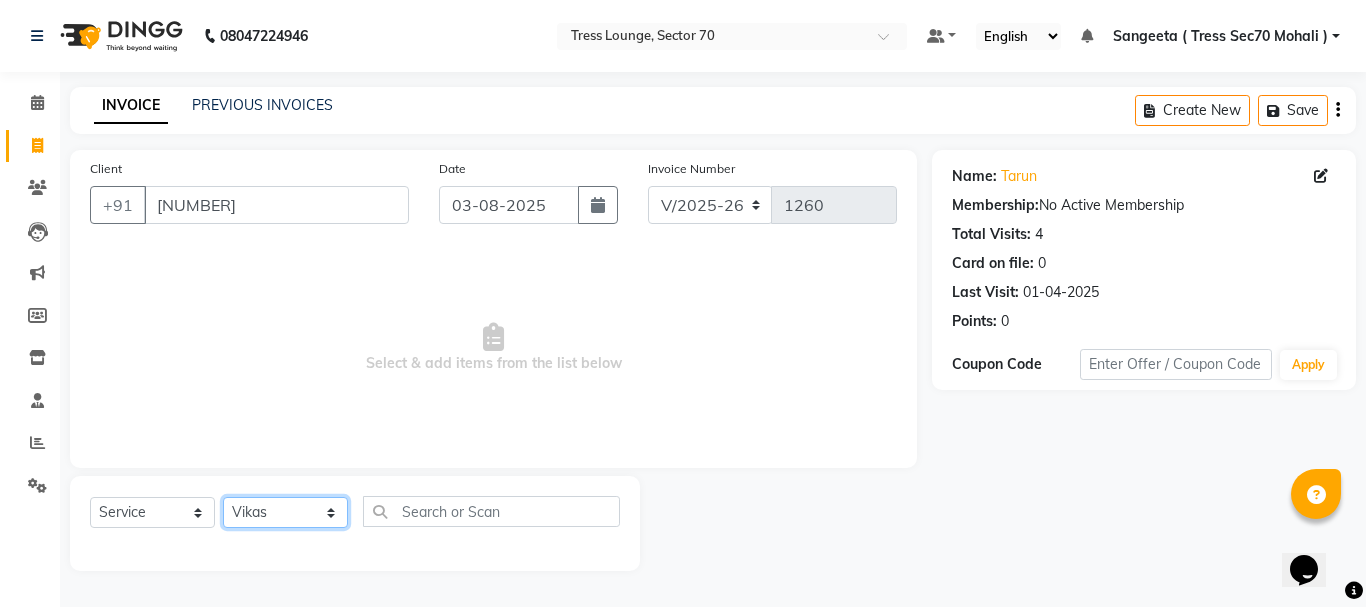 click on "Select Stylist Aman Anni Ashu Dev Gagan Laxmi Mohit Monu Rahul Sahil Shivani shruti Vikas" 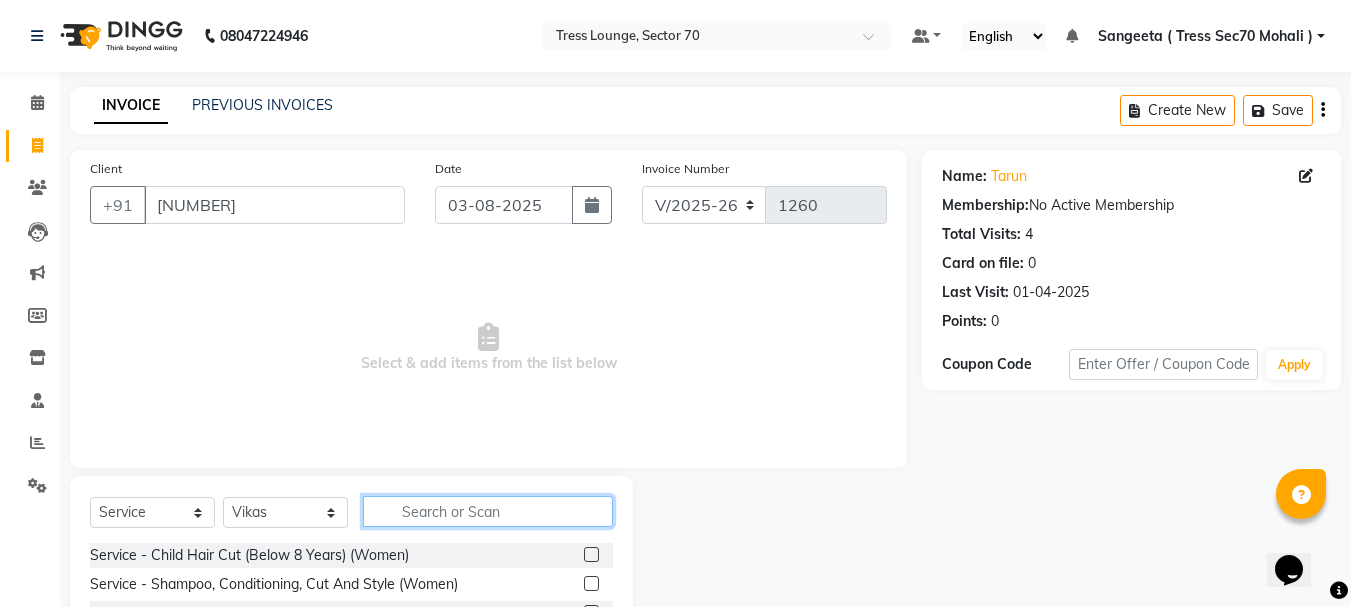 click 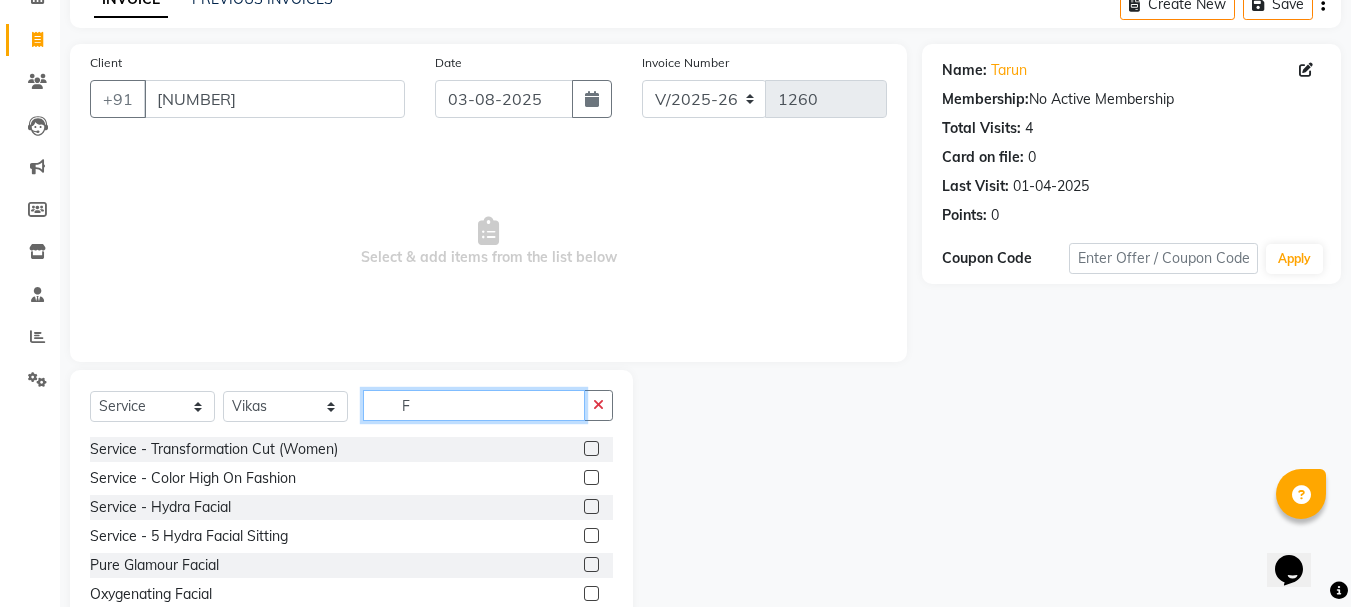 scroll, scrollTop: 194, scrollLeft: 0, axis: vertical 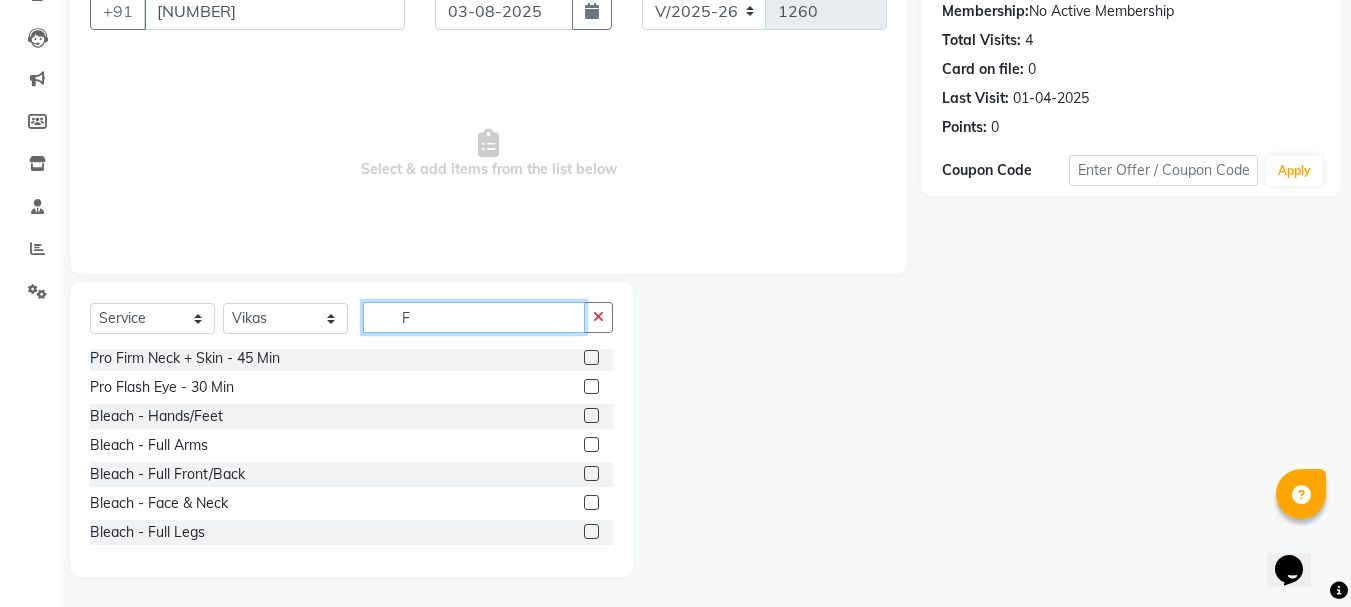type on "F" 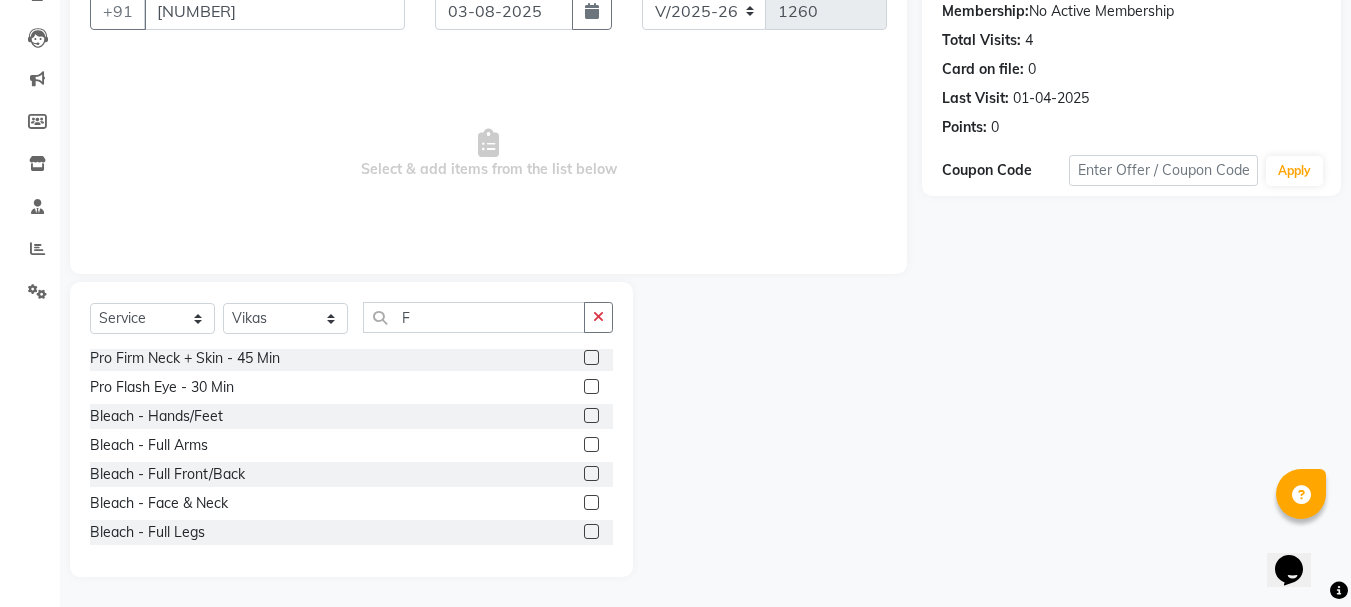 click 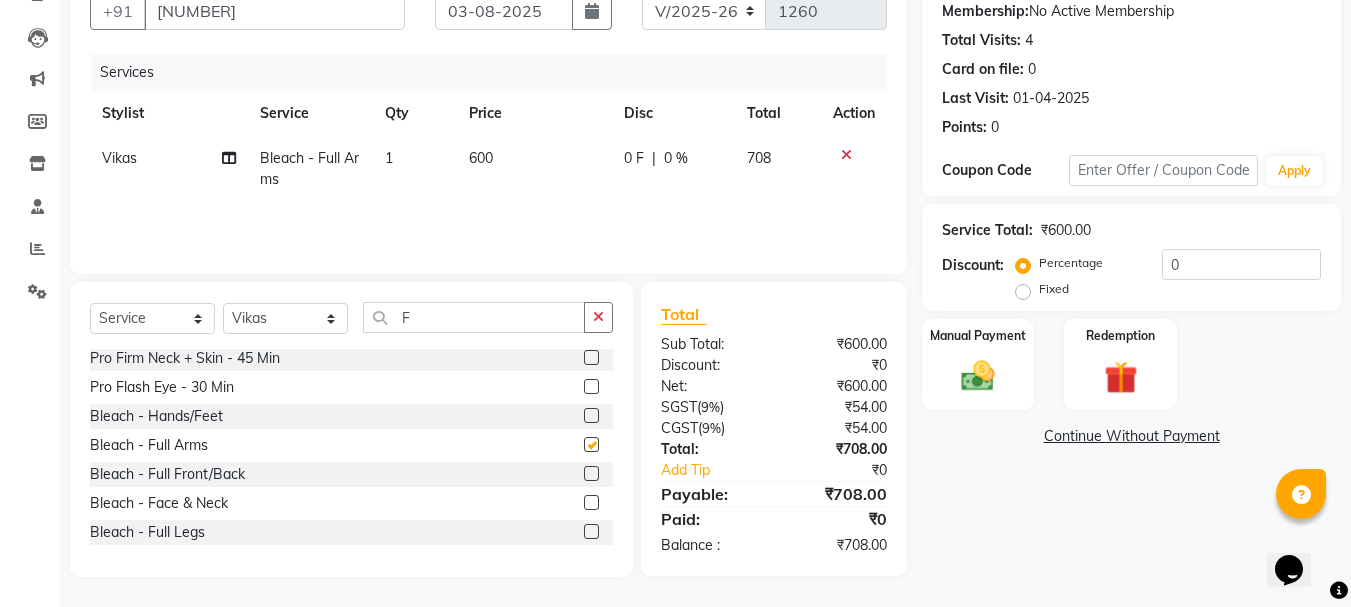 checkbox on "false" 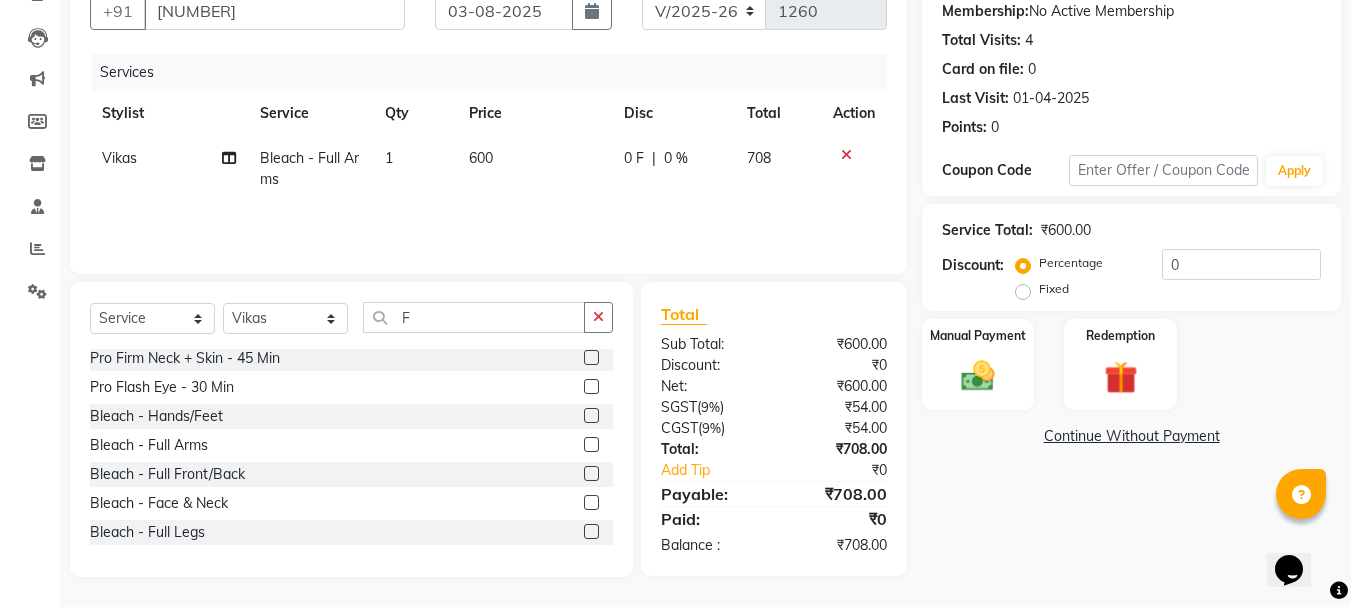 click on "600" 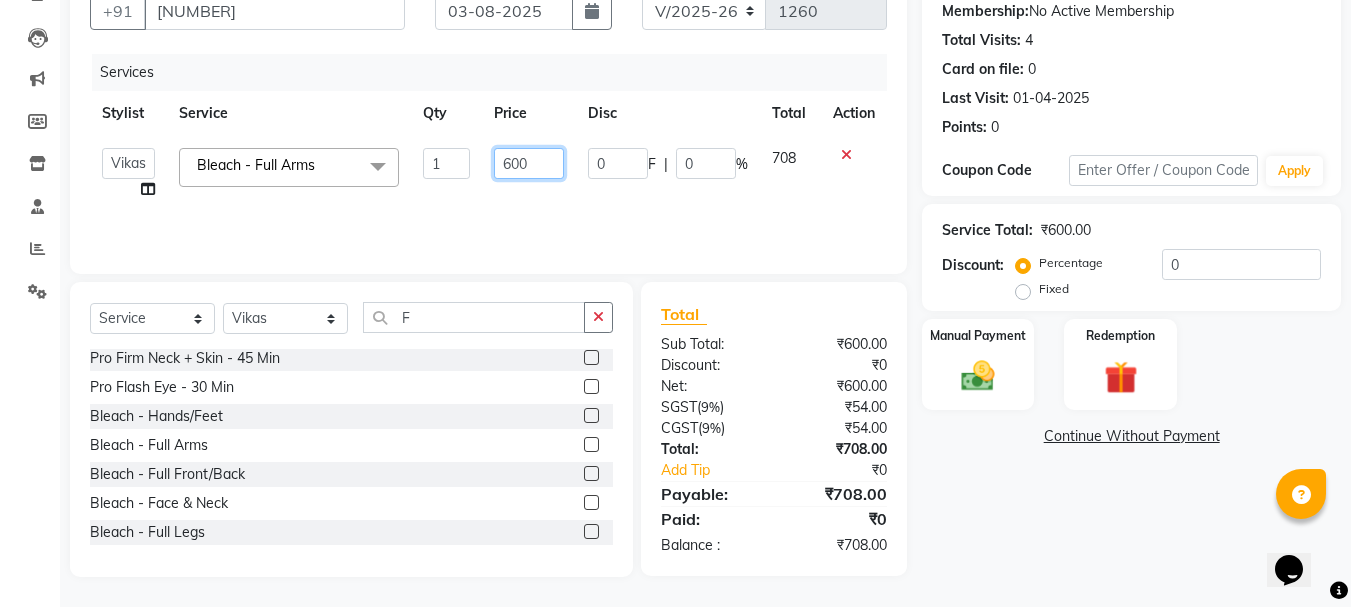 click on "600" 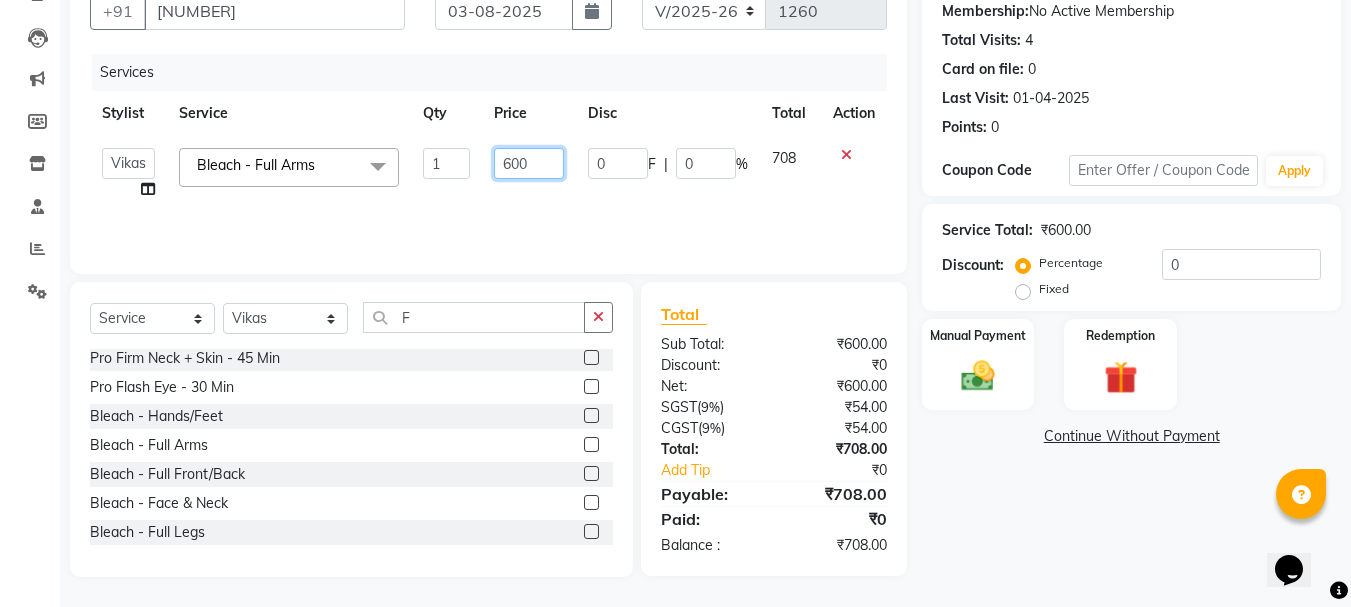 click on "600" 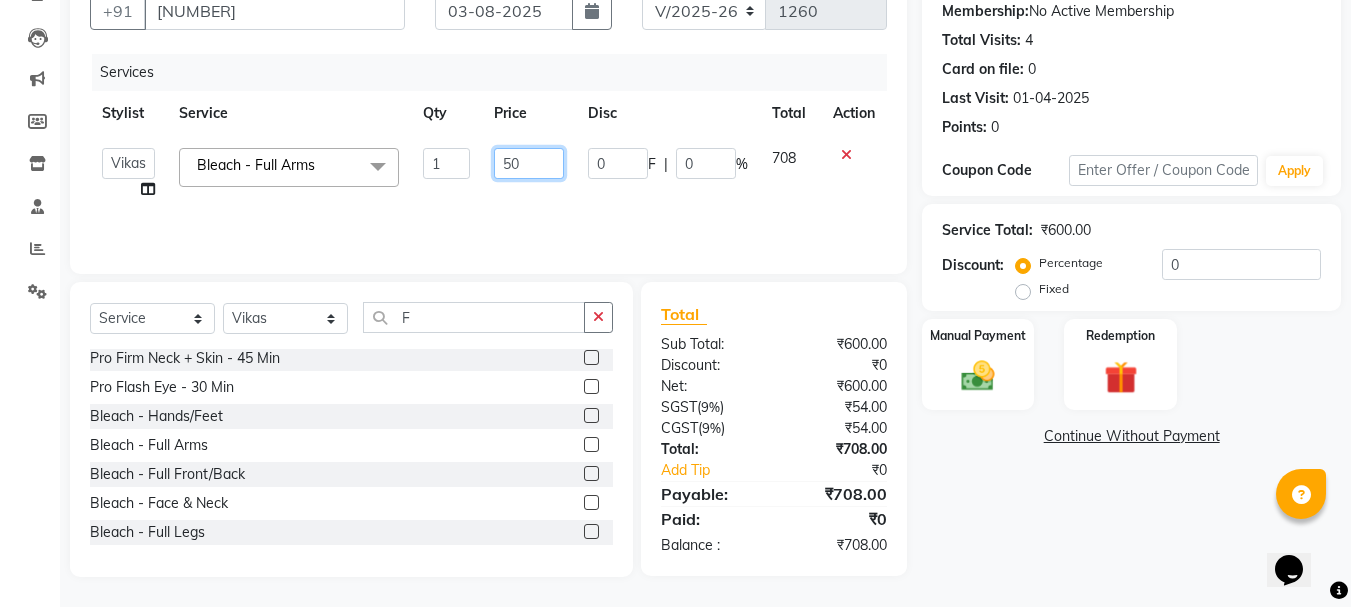 type on "500" 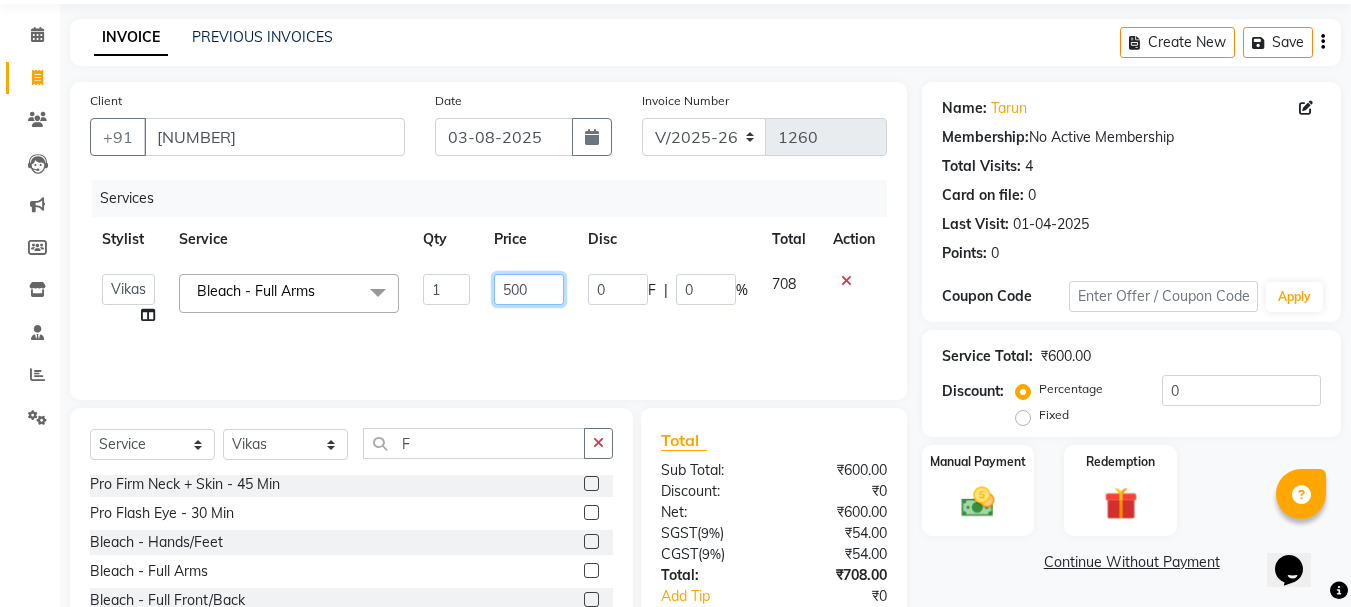 scroll, scrollTop: 0, scrollLeft: 0, axis: both 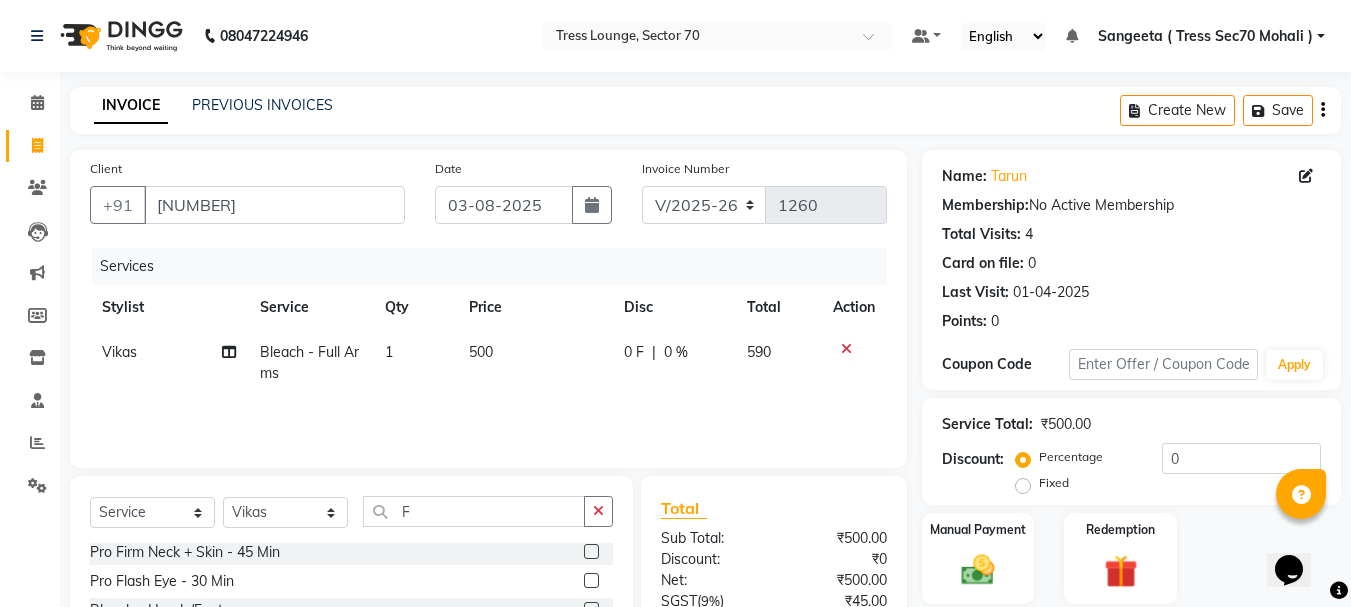 click 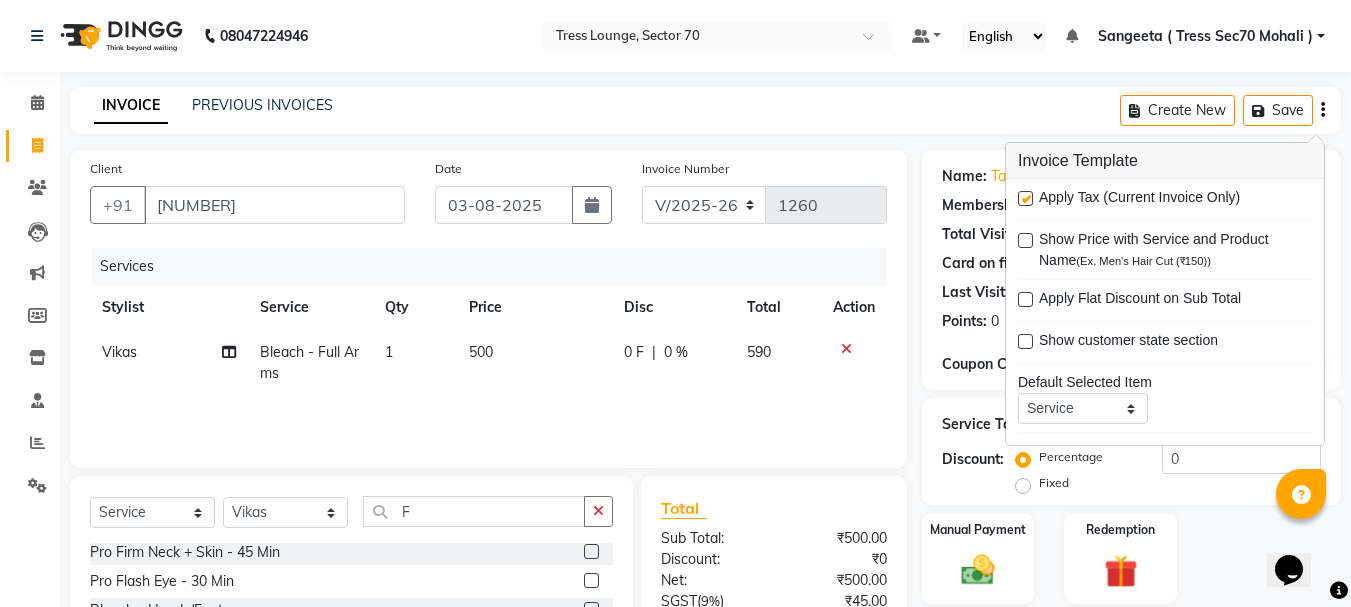 click at bounding box center [1025, 198] 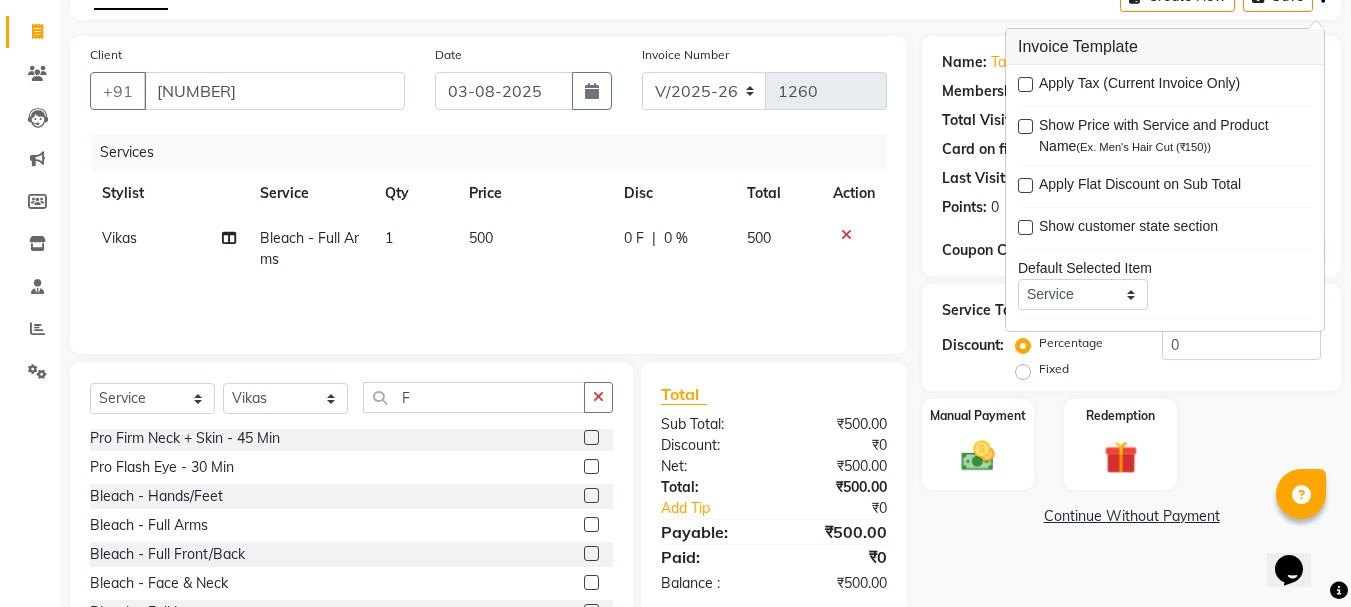 scroll, scrollTop: 194, scrollLeft: 0, axis: vertical 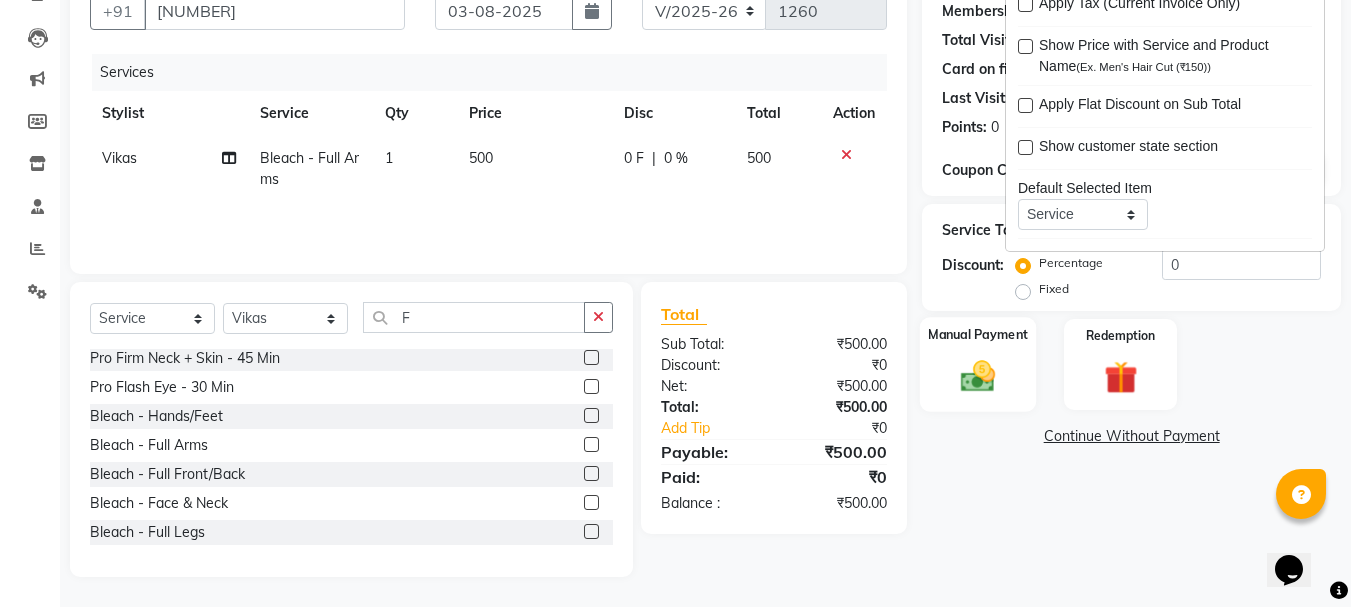 click 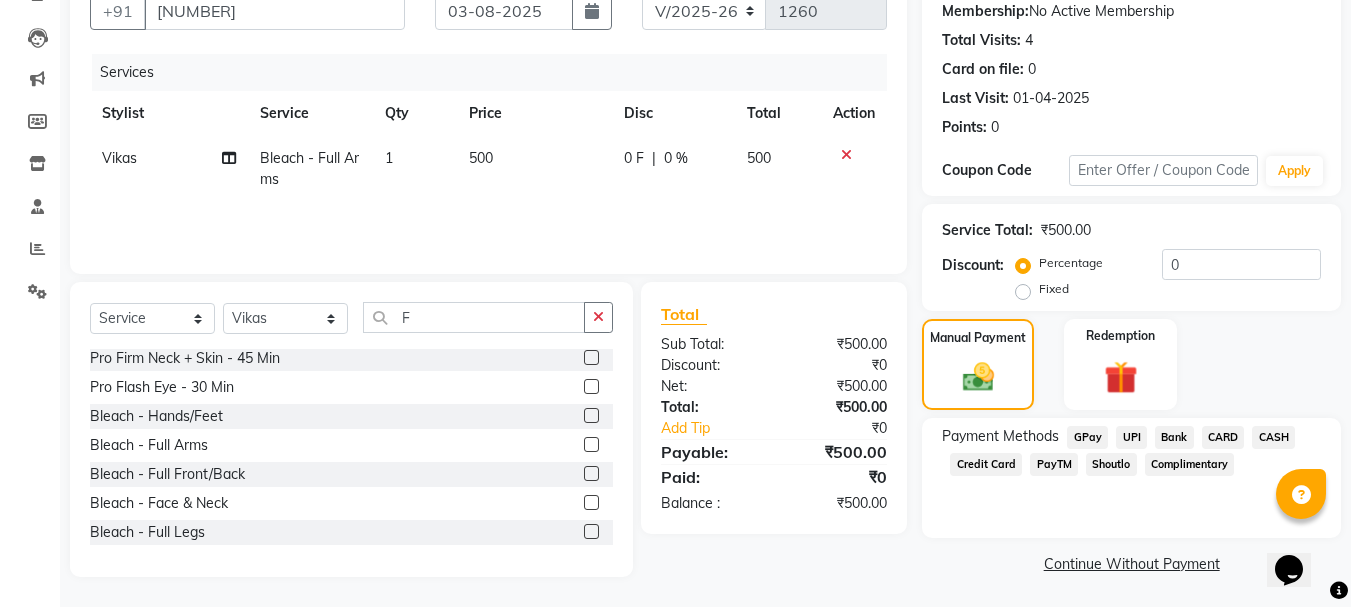 click on "CARD" 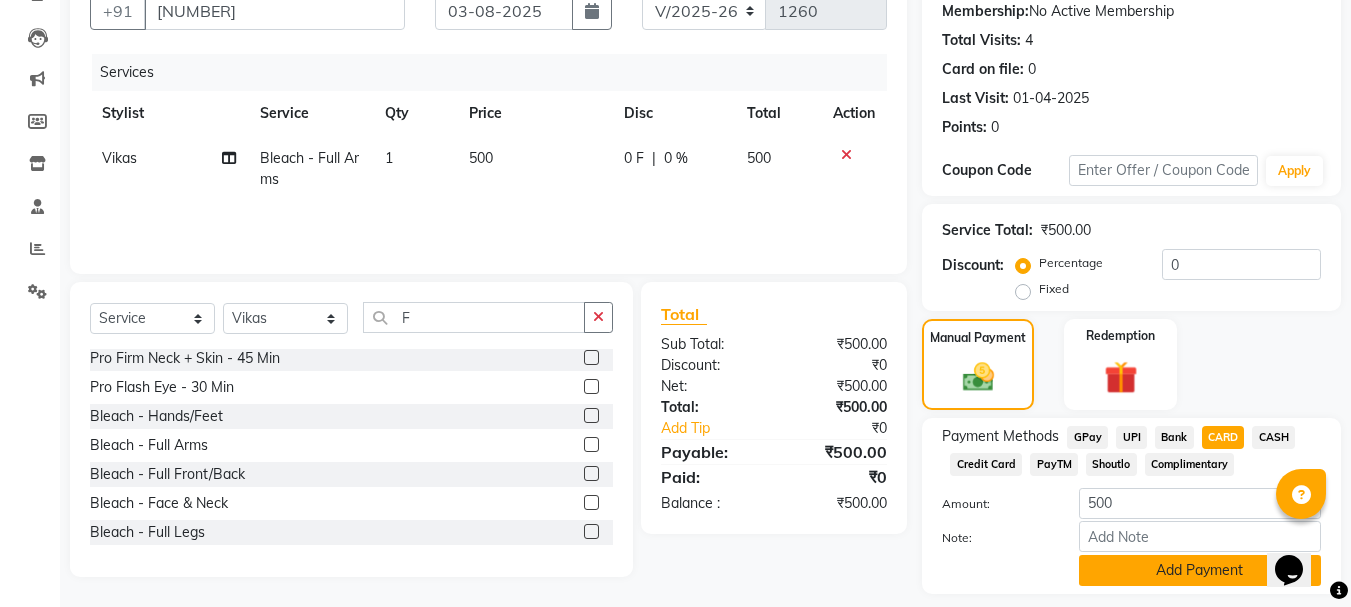 click on "Add Payment" 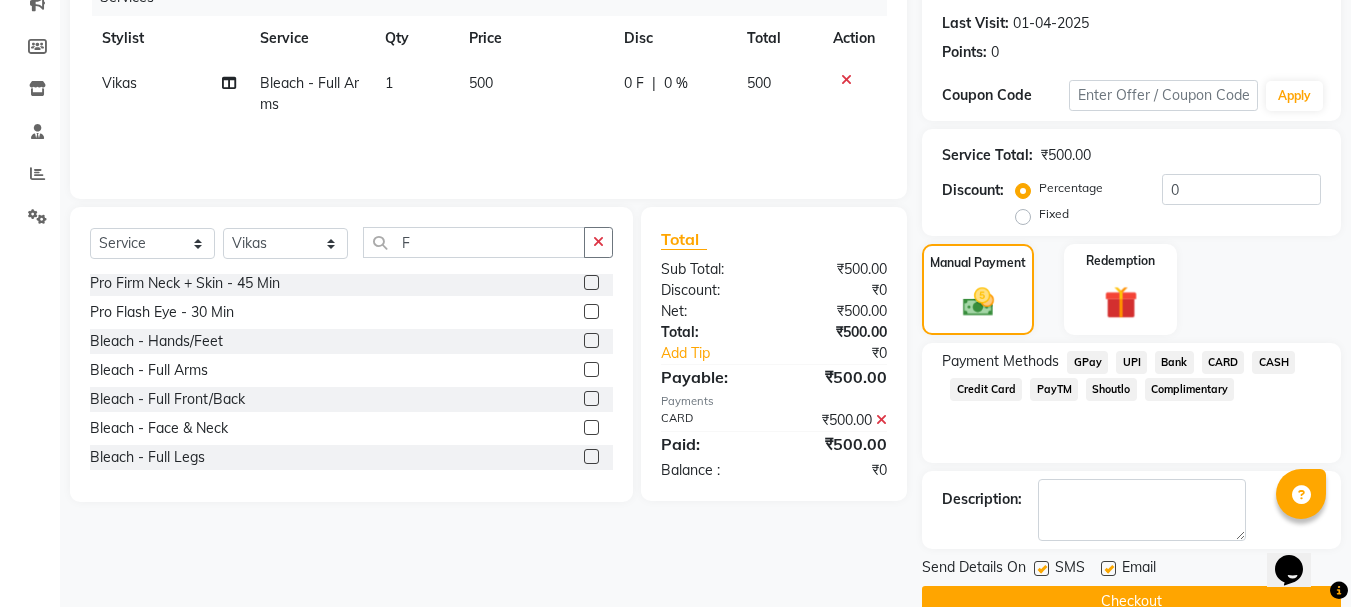scroll, scrollTop: 309, scrollLeft: 0, axis: vertical 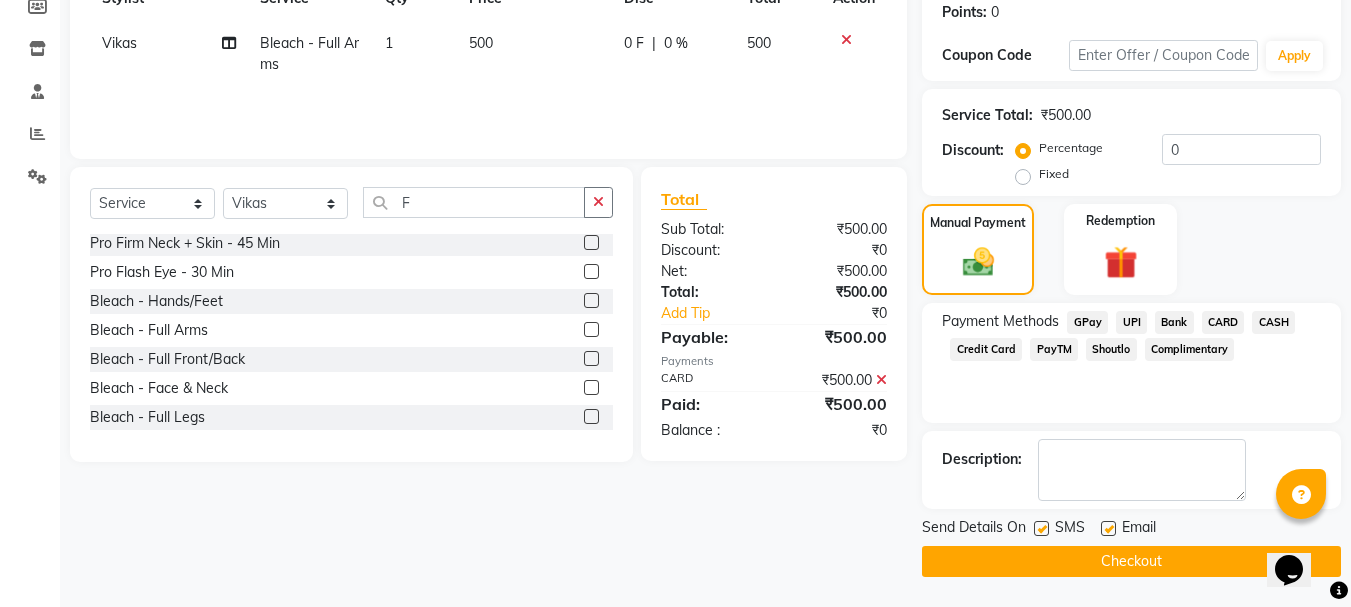 click 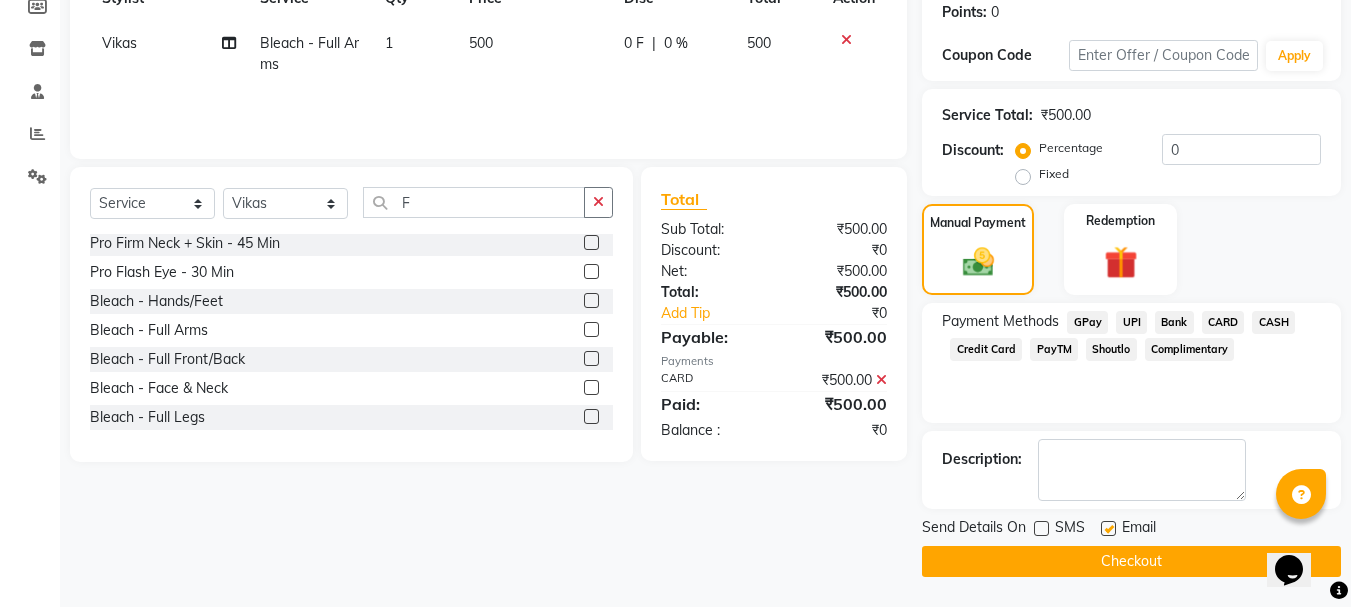 click on "Checkout" 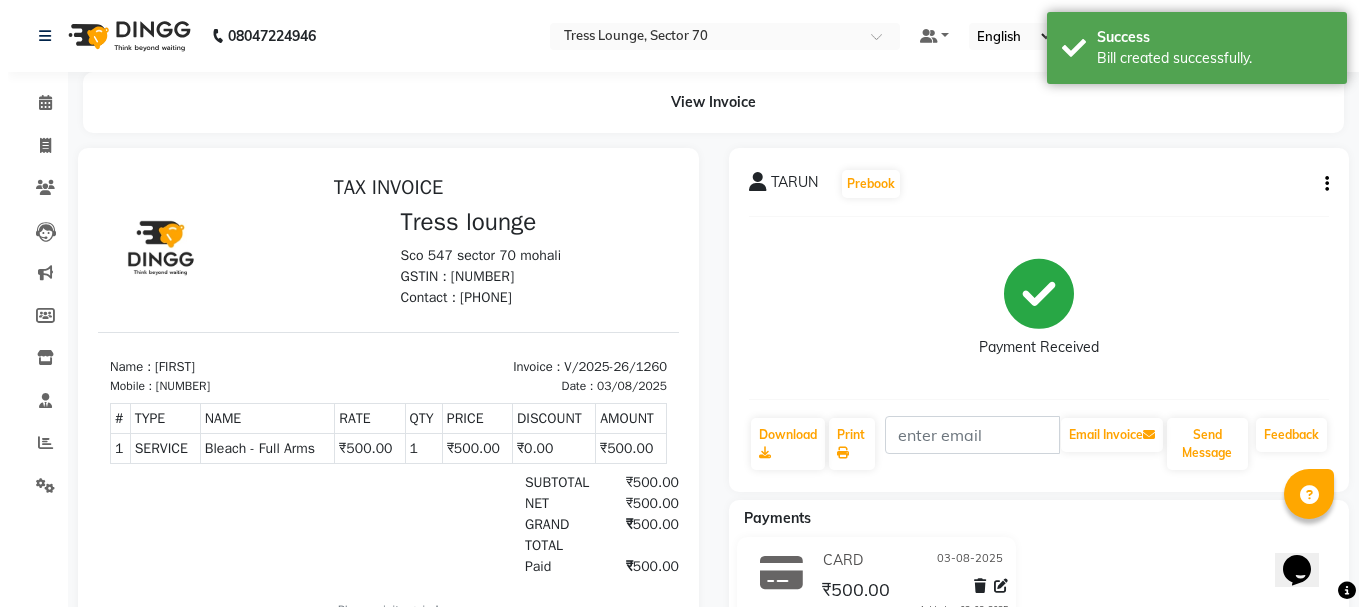 scroll, scrollTop: 0, scrollLeft: 0, axis: both 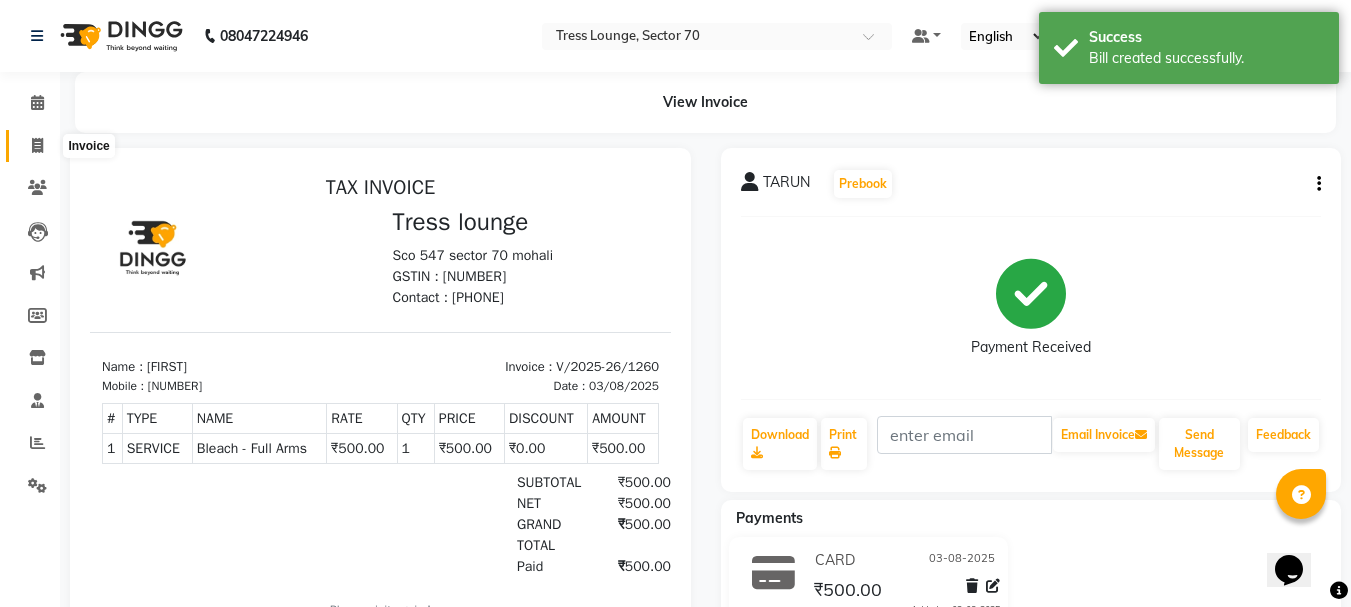 click 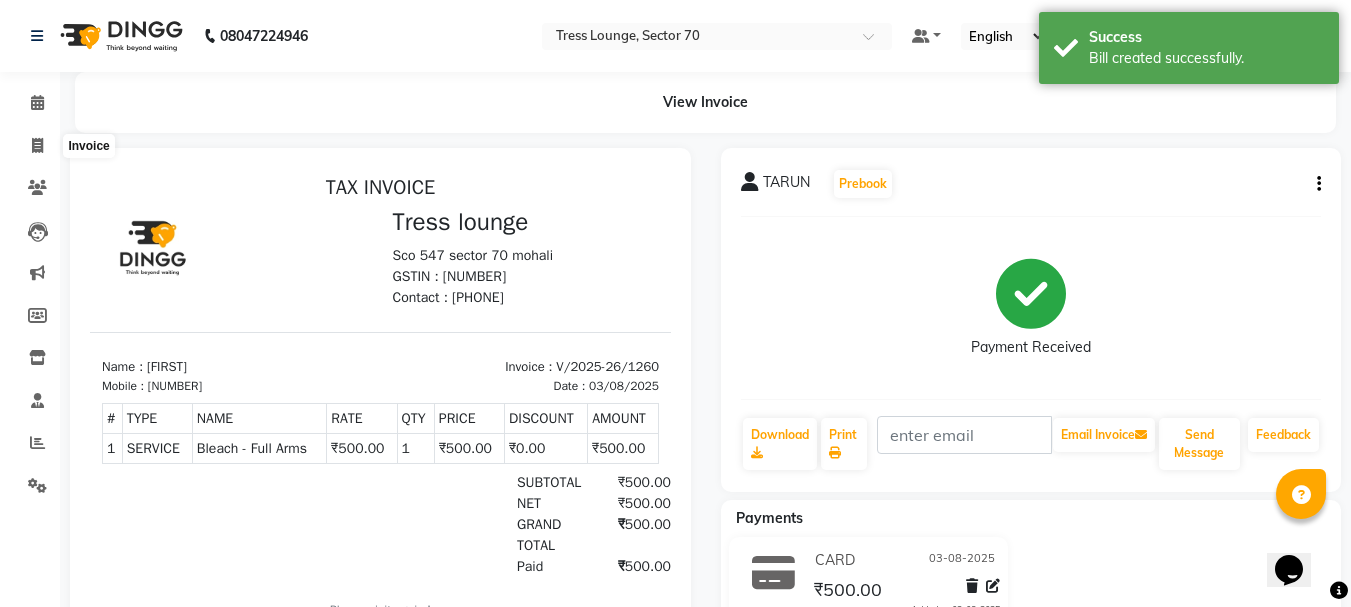 select on "service" 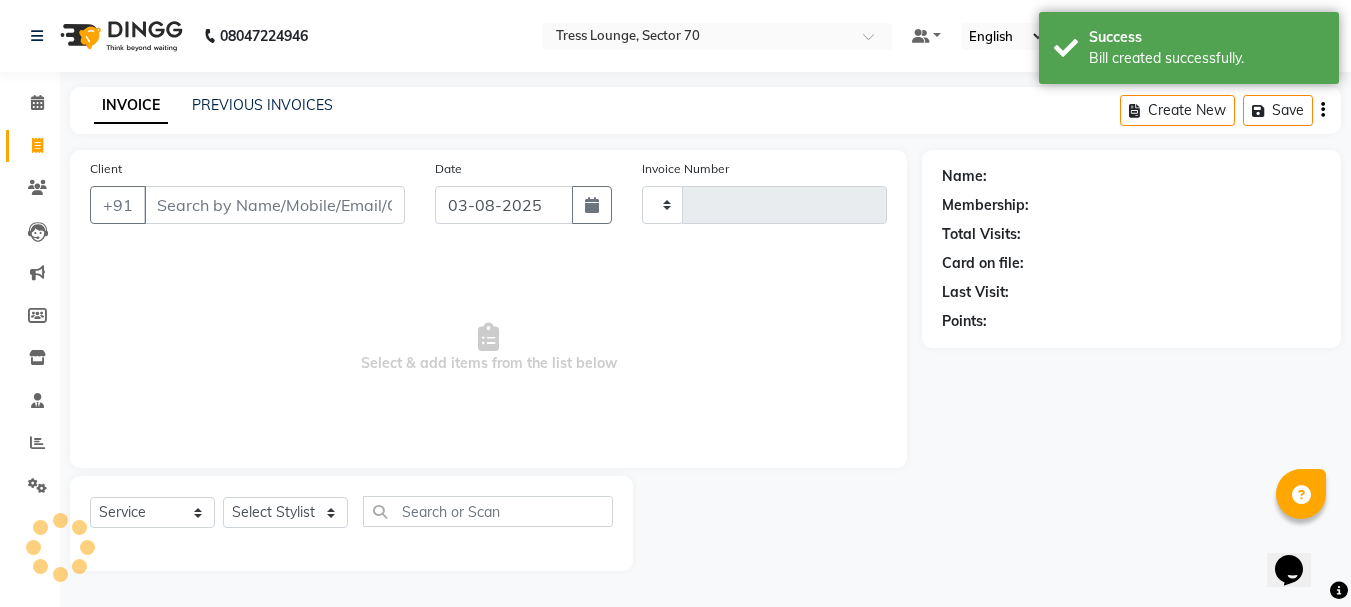 type on "1261" 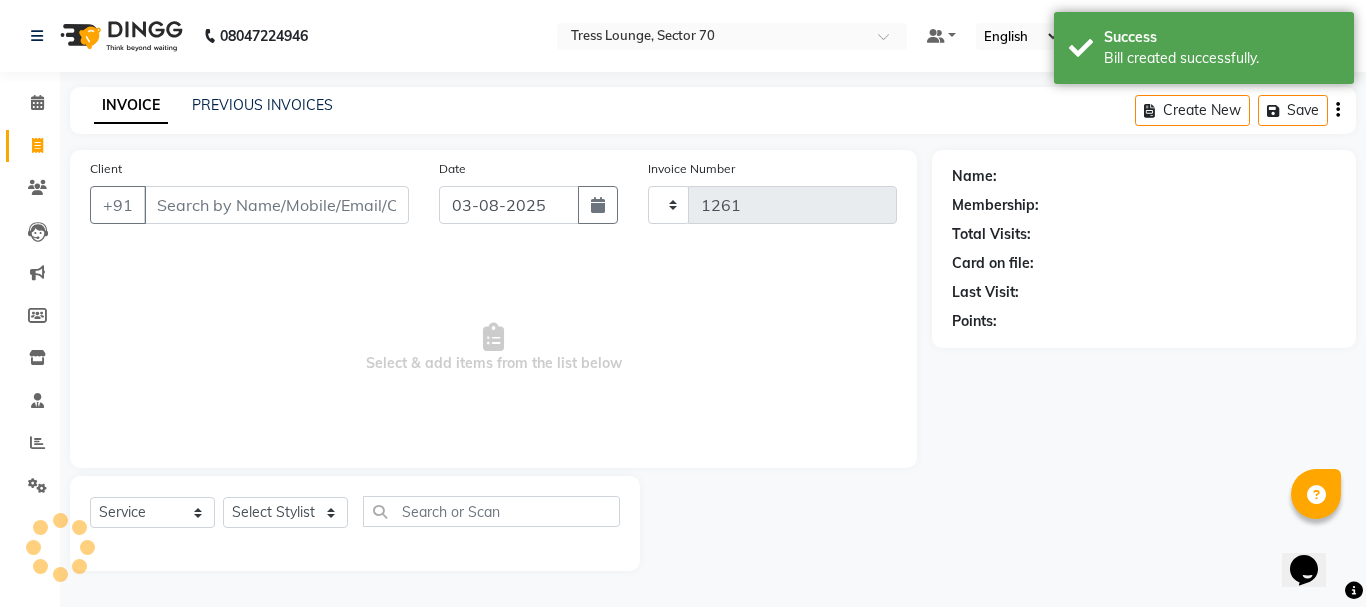 select on "6241" 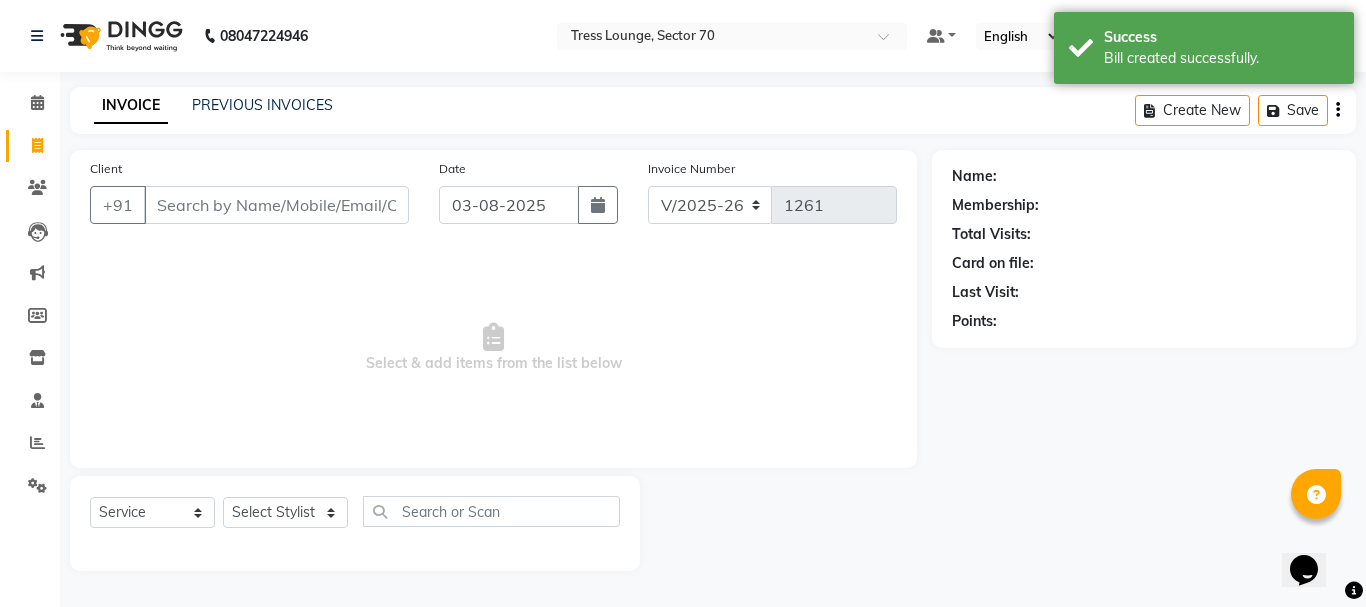click on "INVOICE PREVIOUS INVOICES Create New   Save" 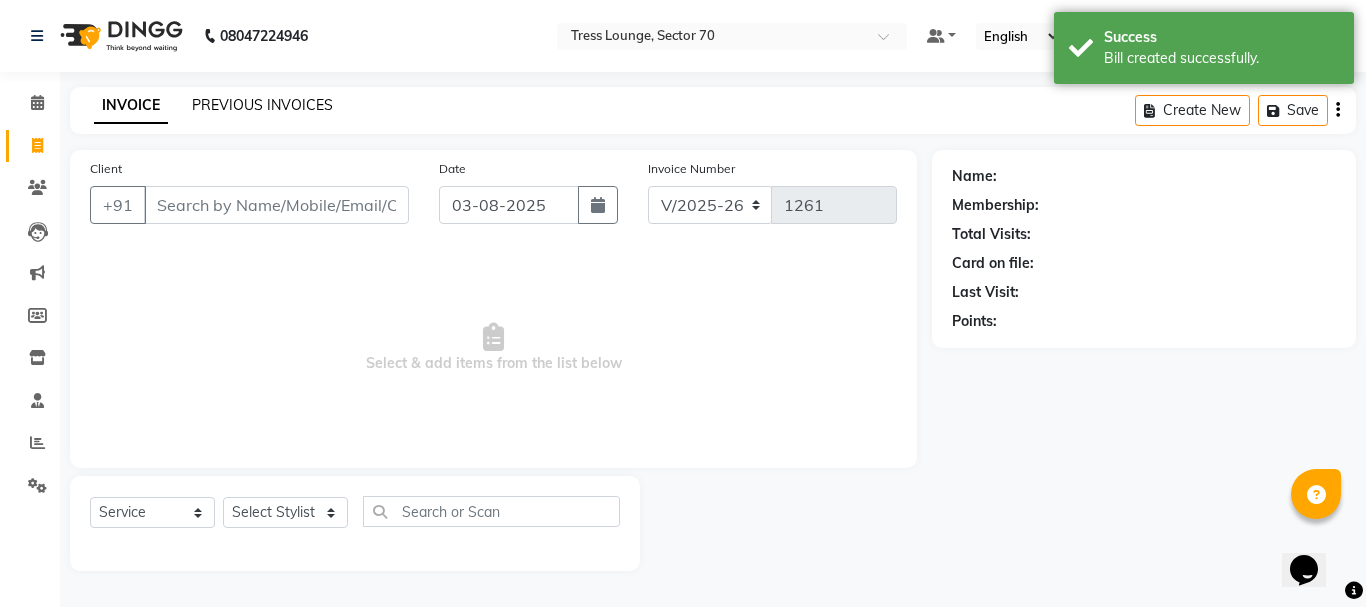 click on "PREVIOUS INVOICES" 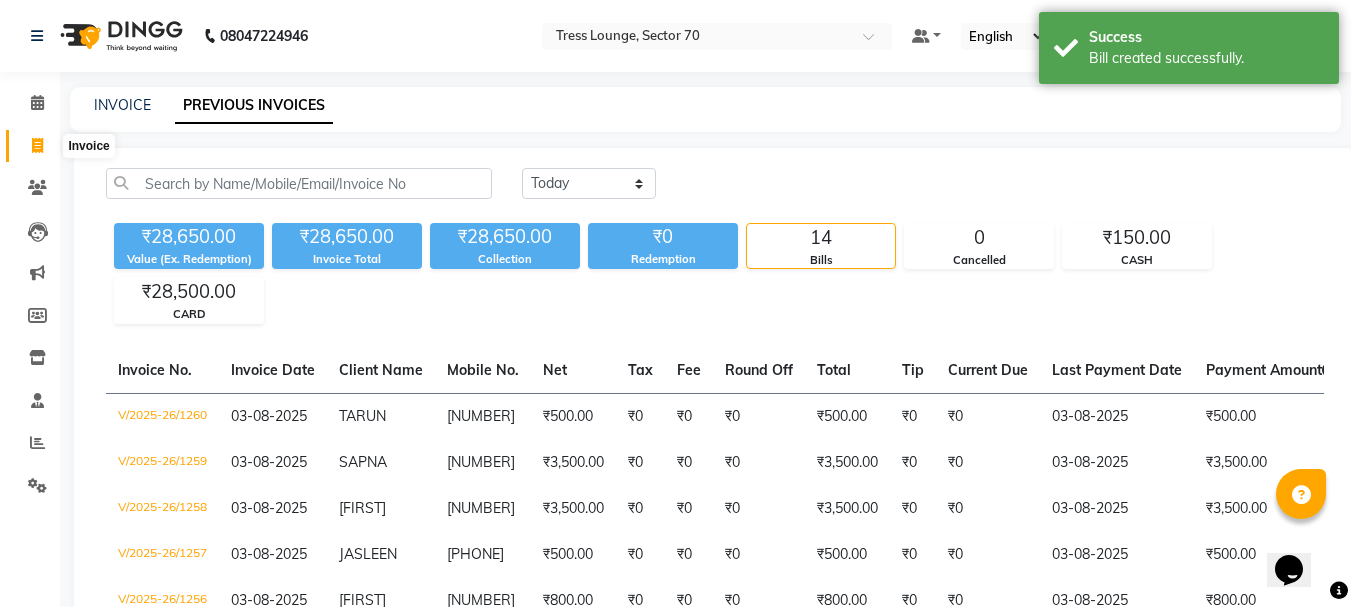click 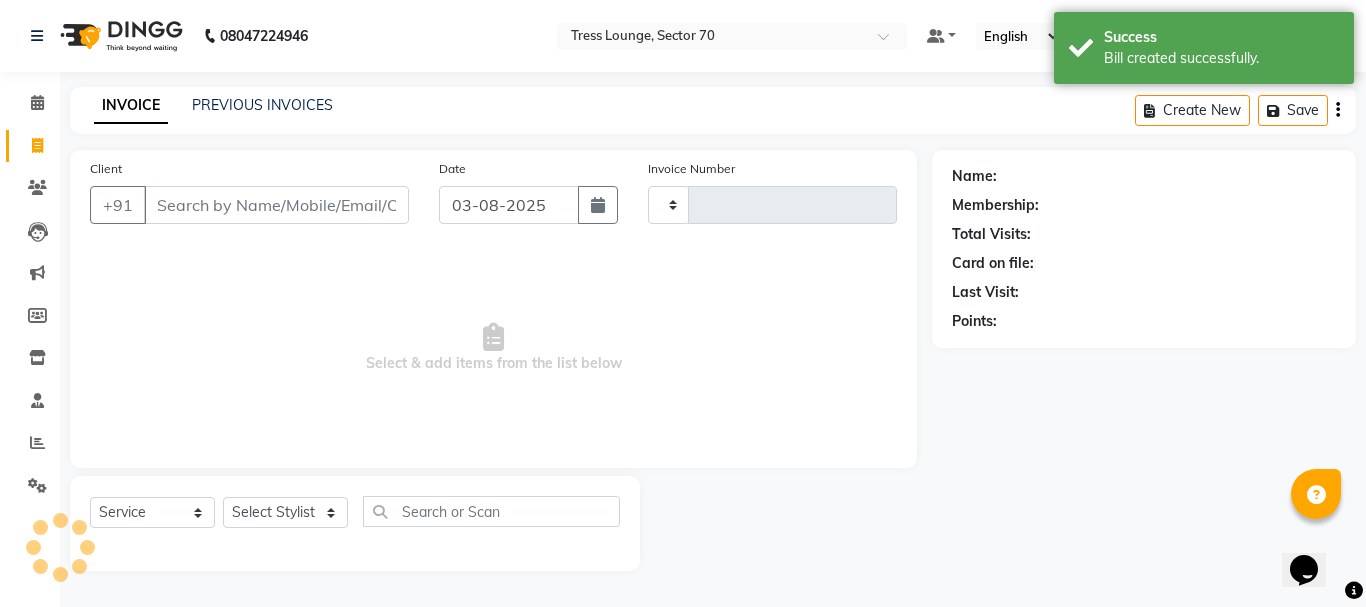 type on "1261" 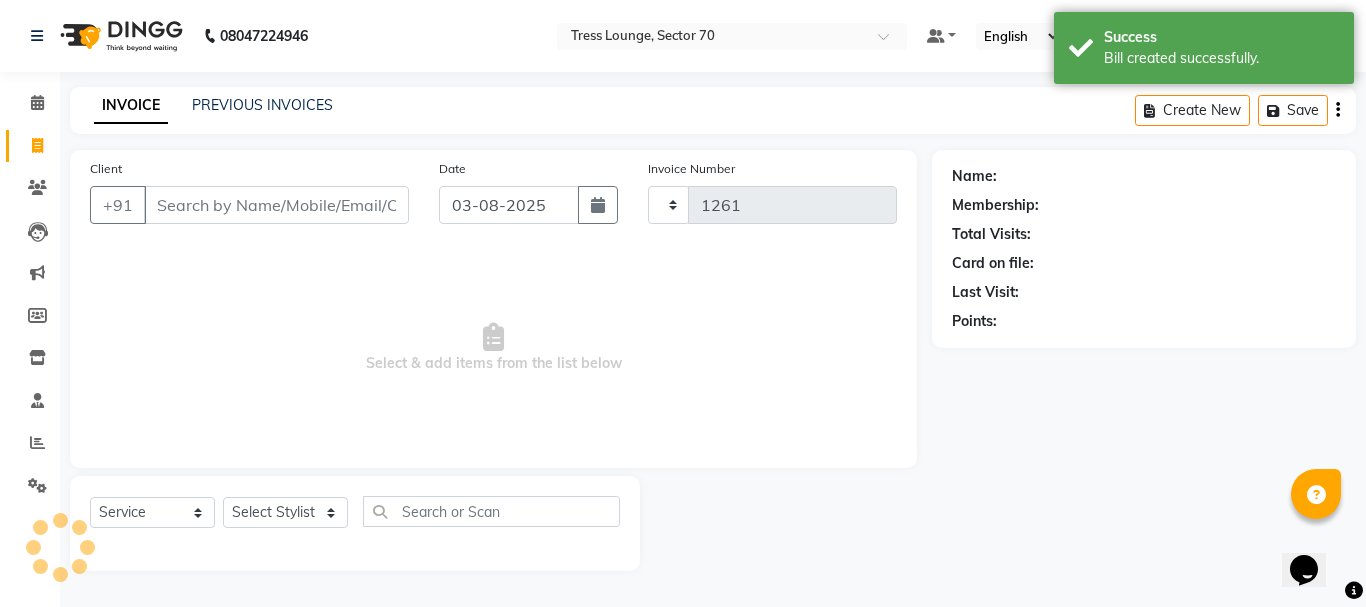select on "6241" 